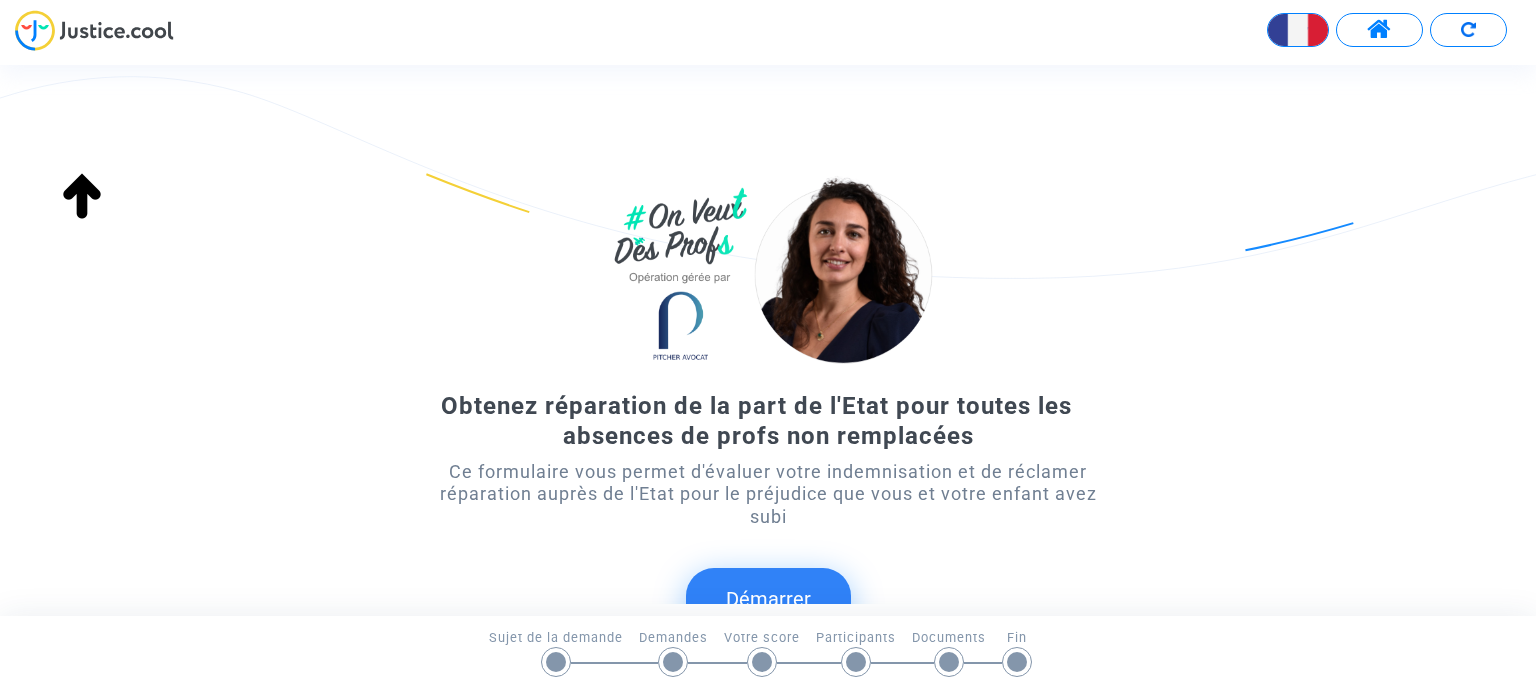 scroll, scrollTop: 0, scrollLeft: 0, axis: both 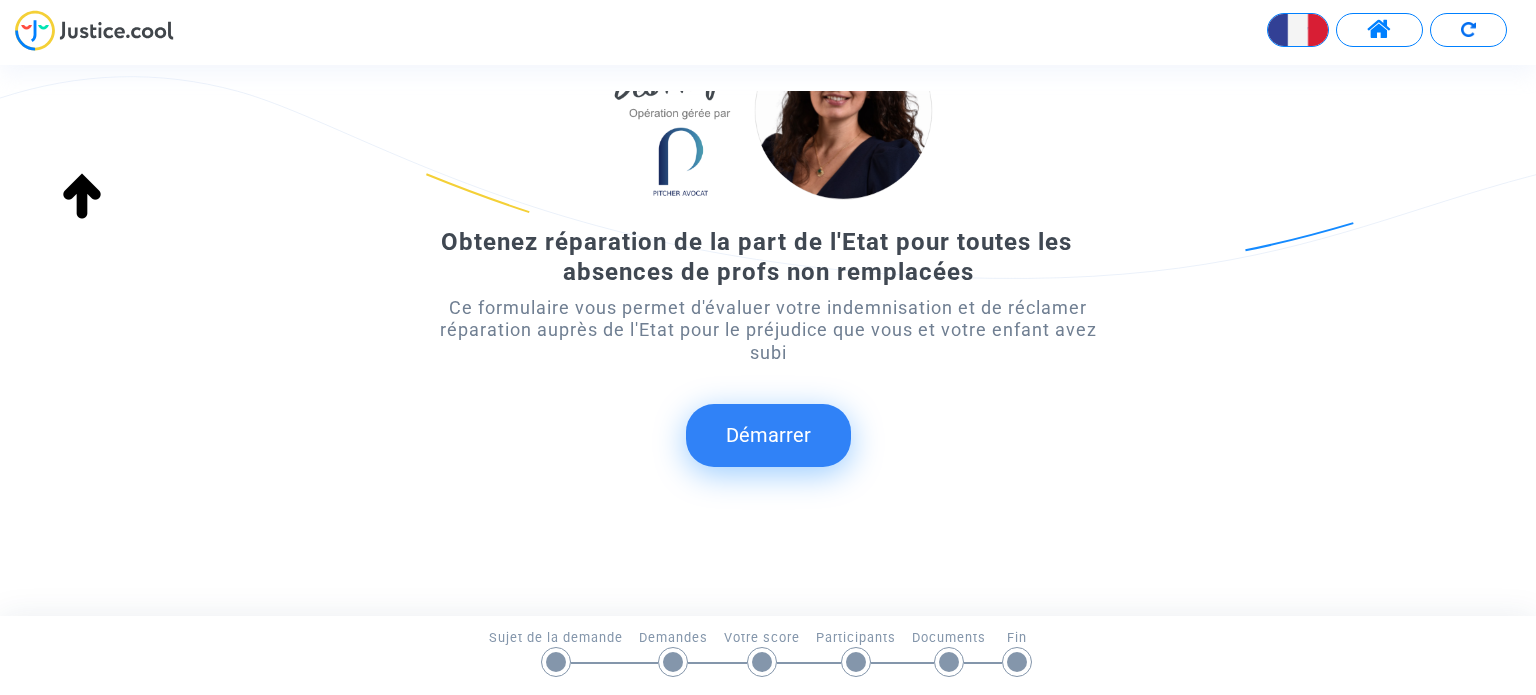 click on "Démarrer" 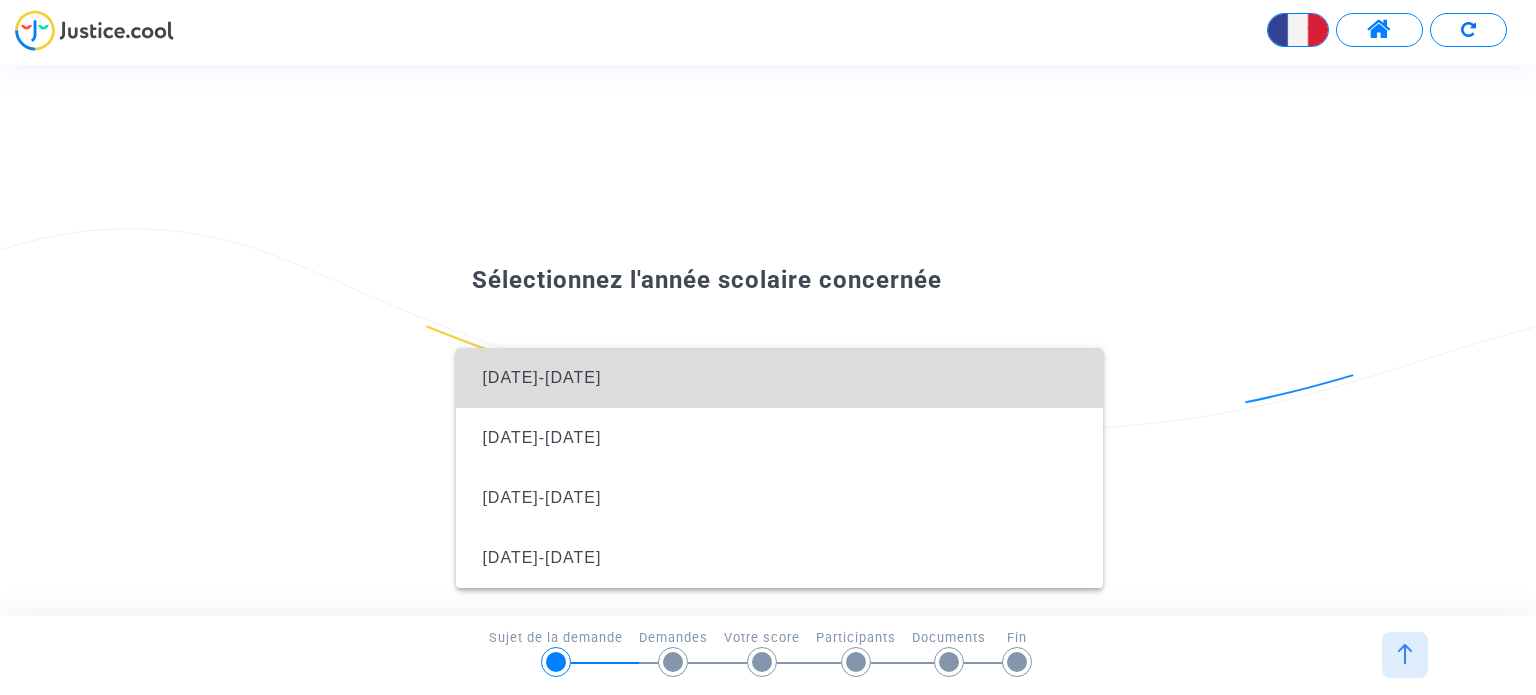 click on "2024-2025" at bounding box center [541, 377] 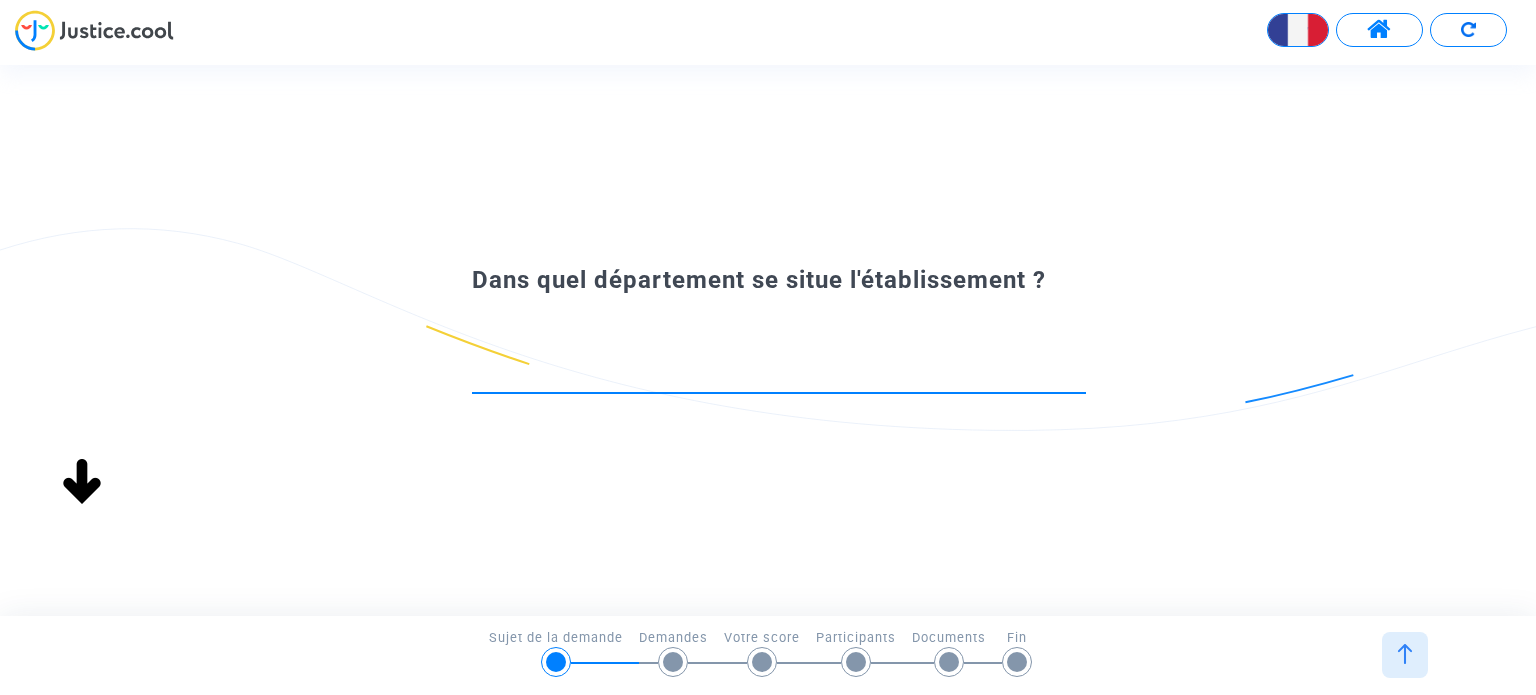 scroll, scrollTop: 0, scrollLeft: 0, axis: both 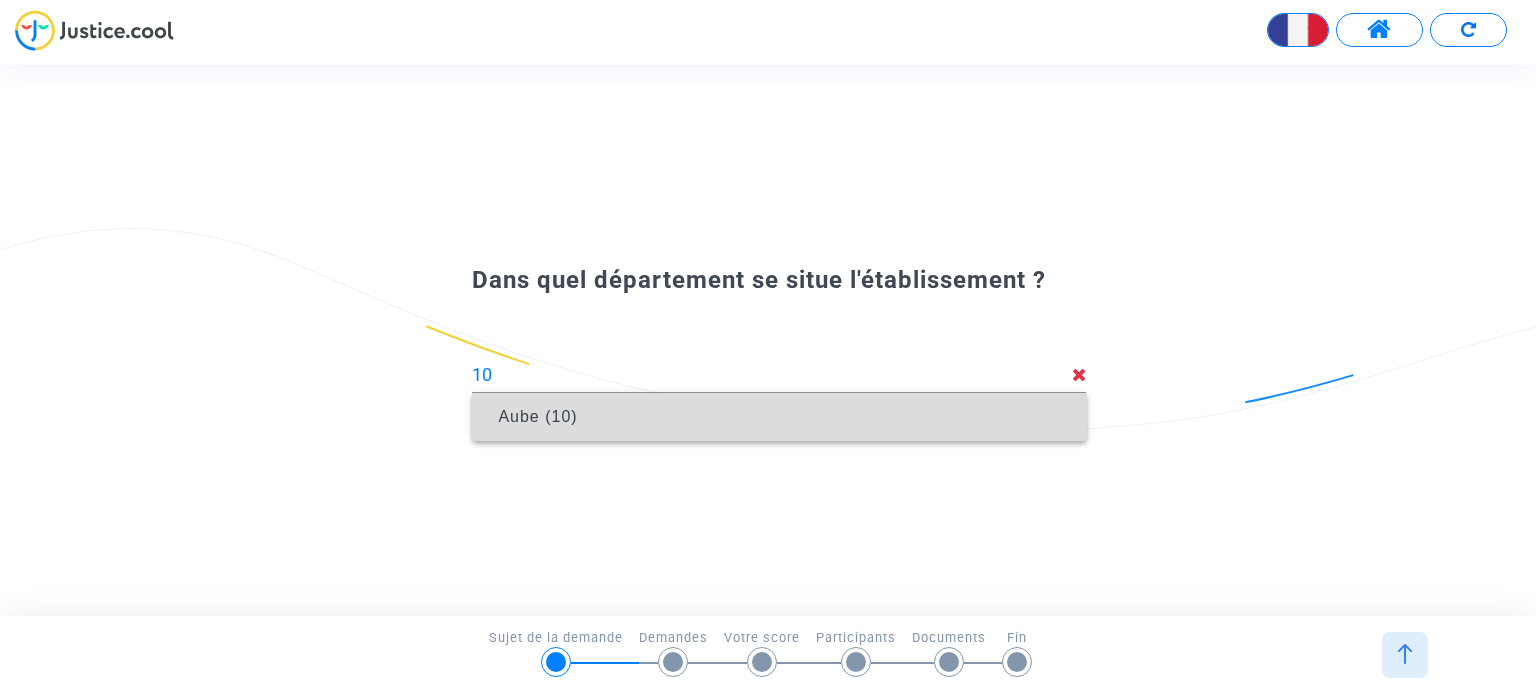 click on "Aube (10)" at bounding box center [779, 417] 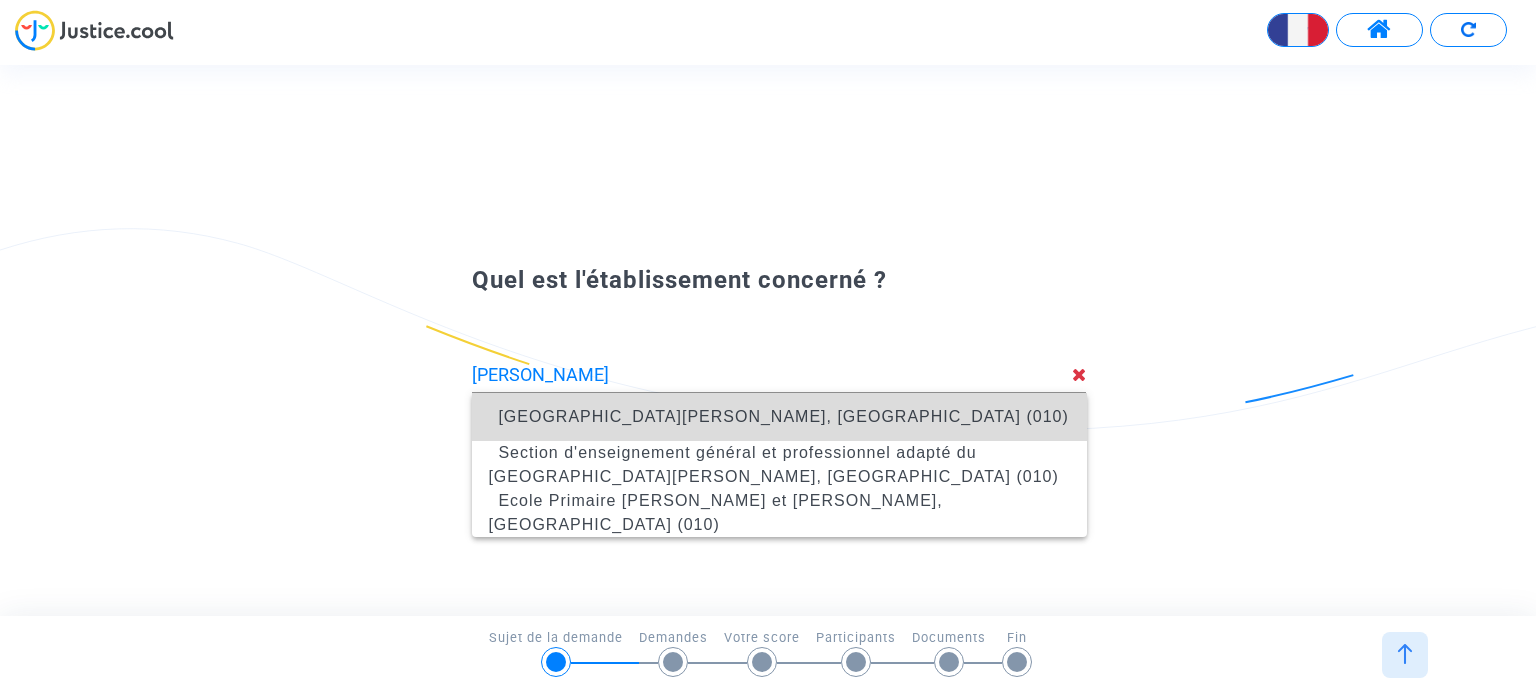 click on "Collège Marie Curie, Troyes (010)" at bounding box center (783, 416) 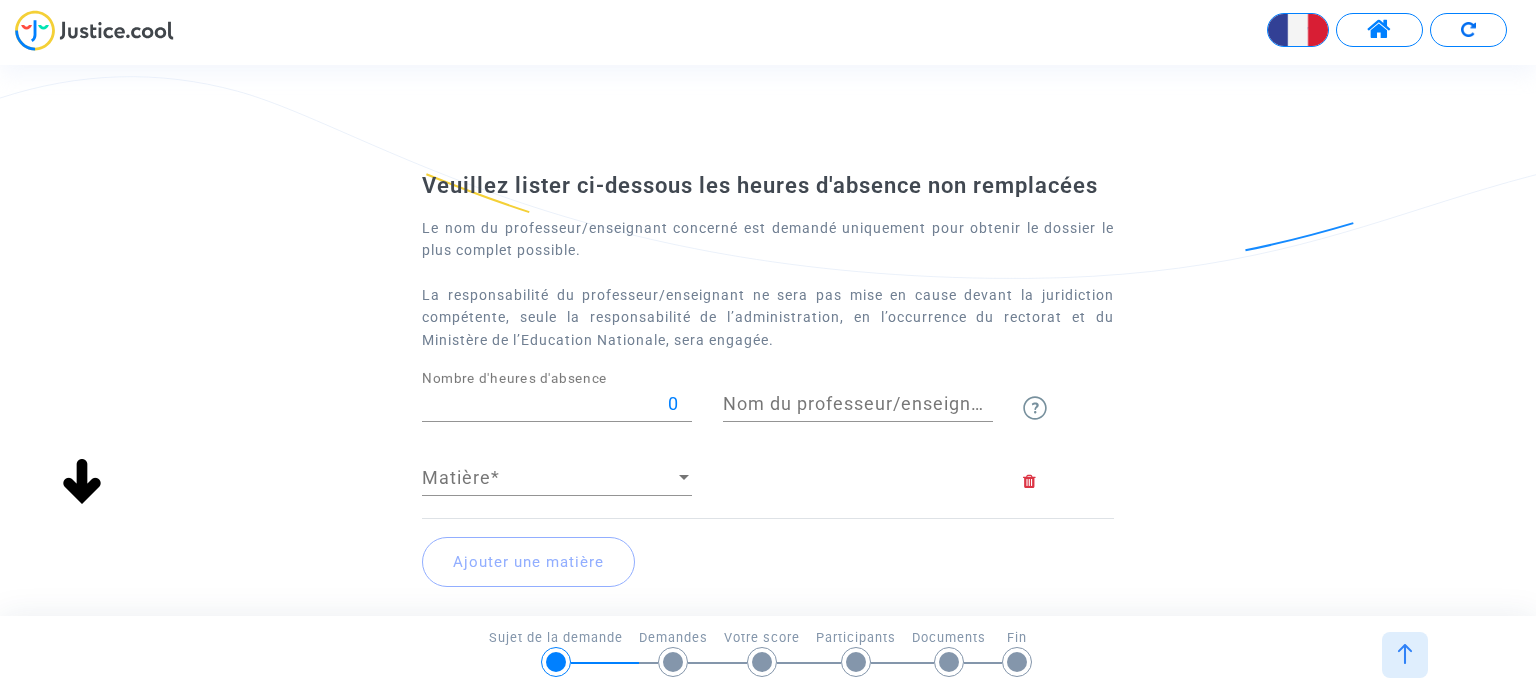 click on "0" at bounding box center (557, 404) 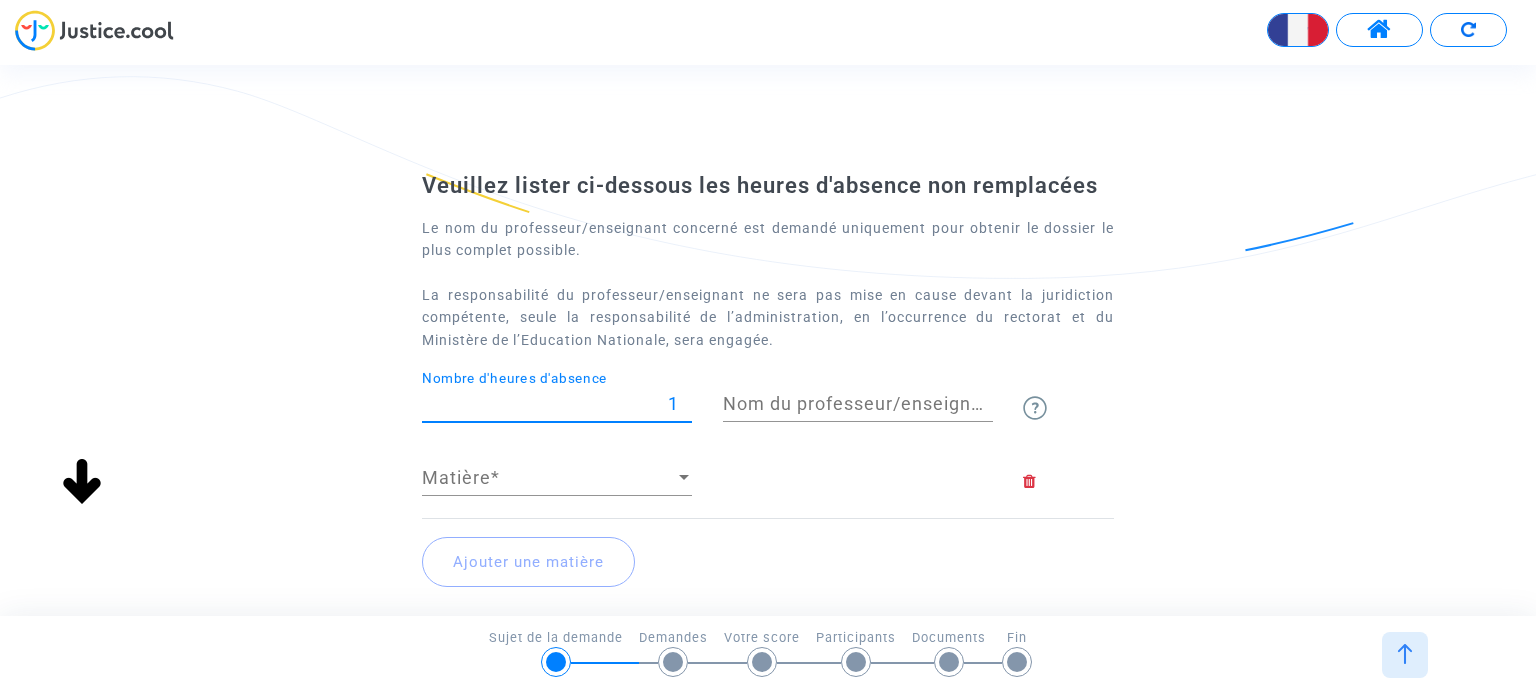 click on "1" at bounding box center [557, 404] 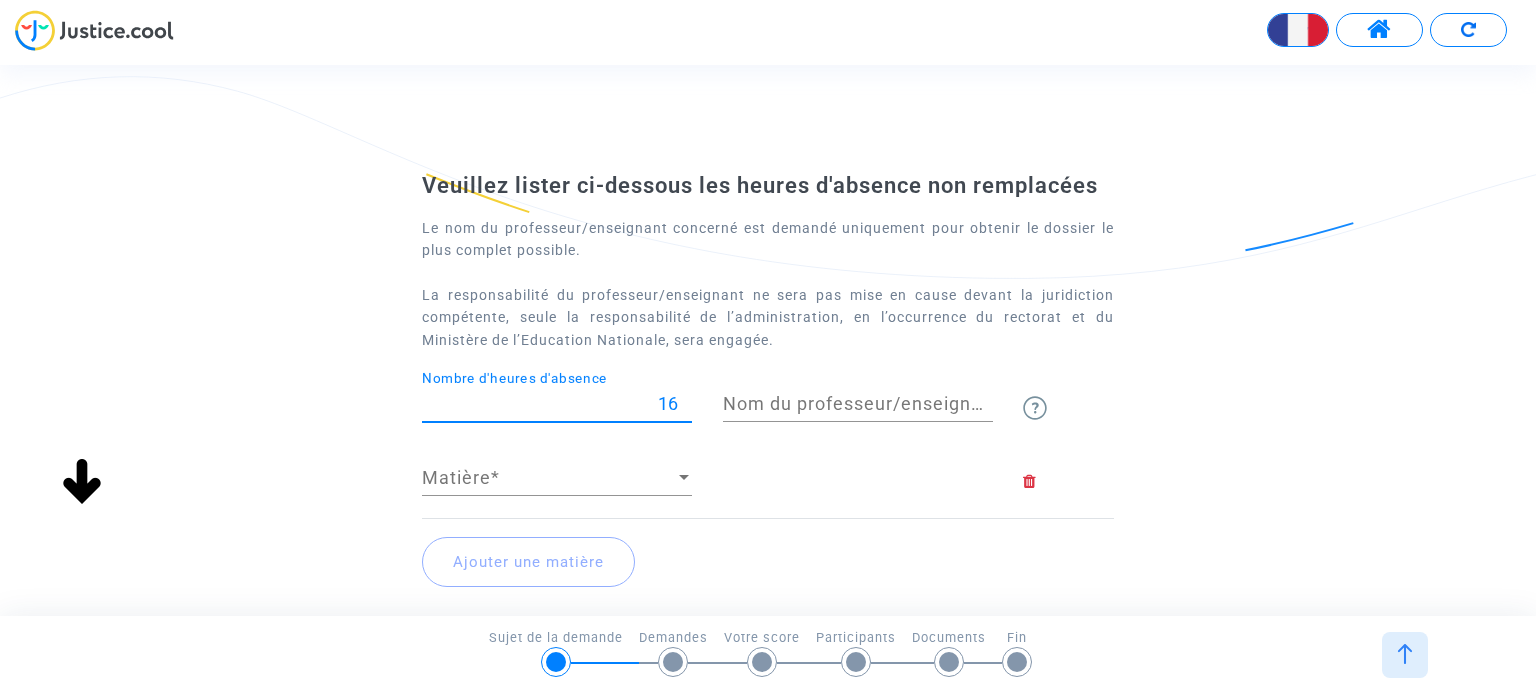 click on "16" at bounding box center [557, 404] 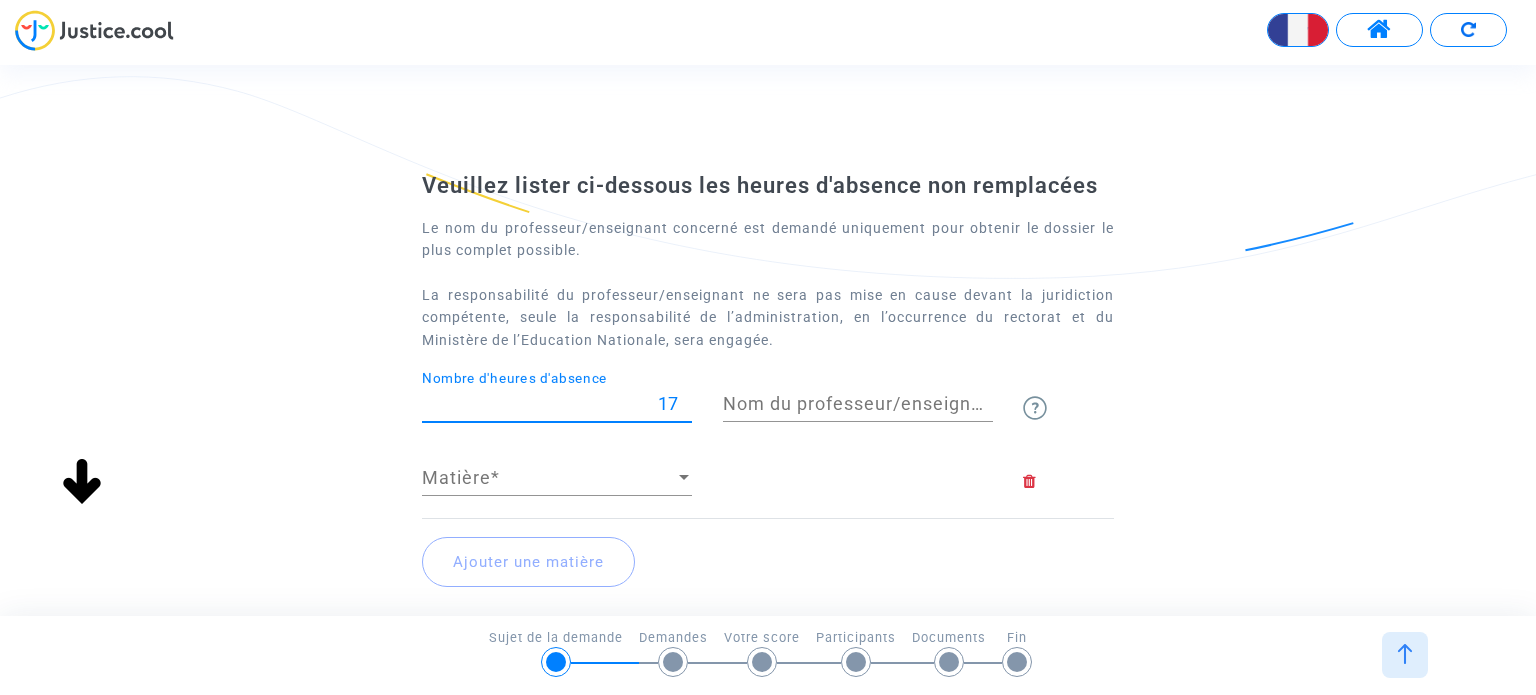 click on "17" at bounding box center [557, 404] 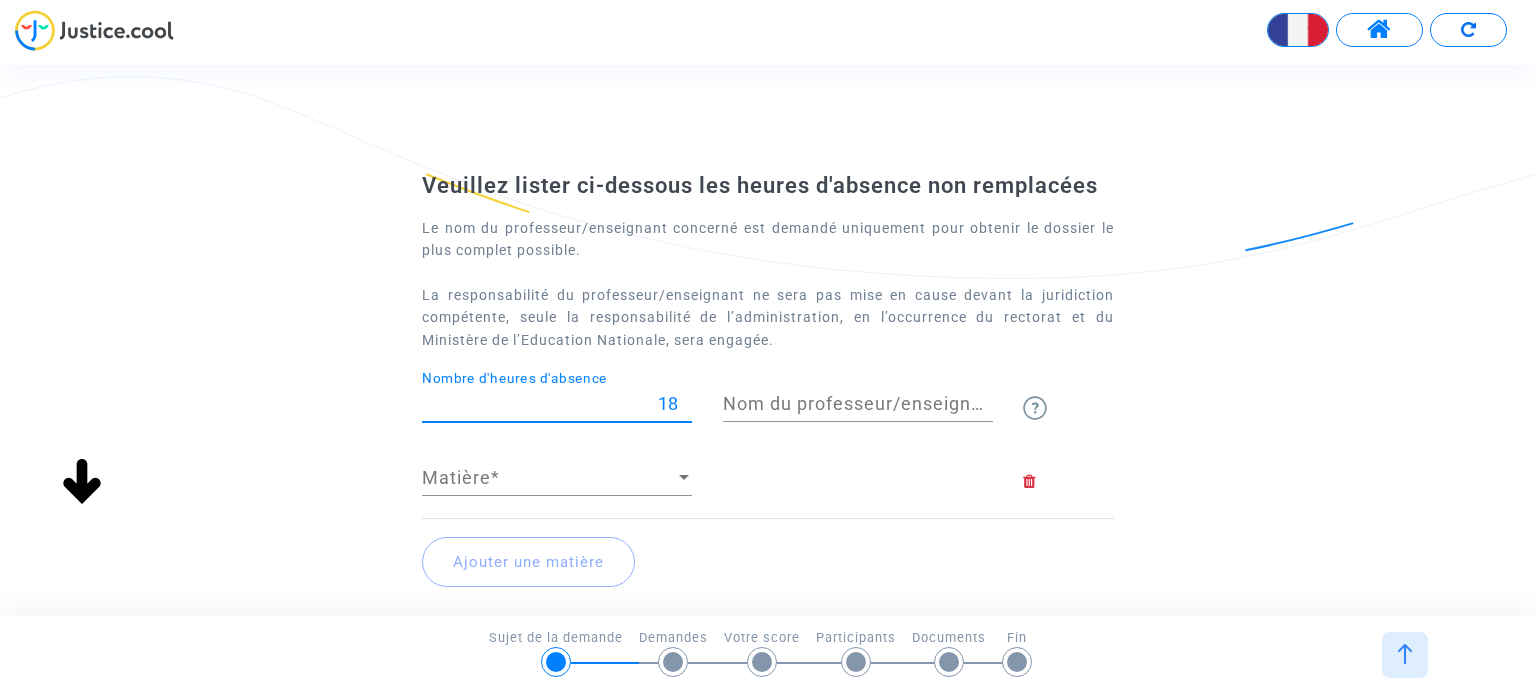click on "18" at bounding box center (557, 404) 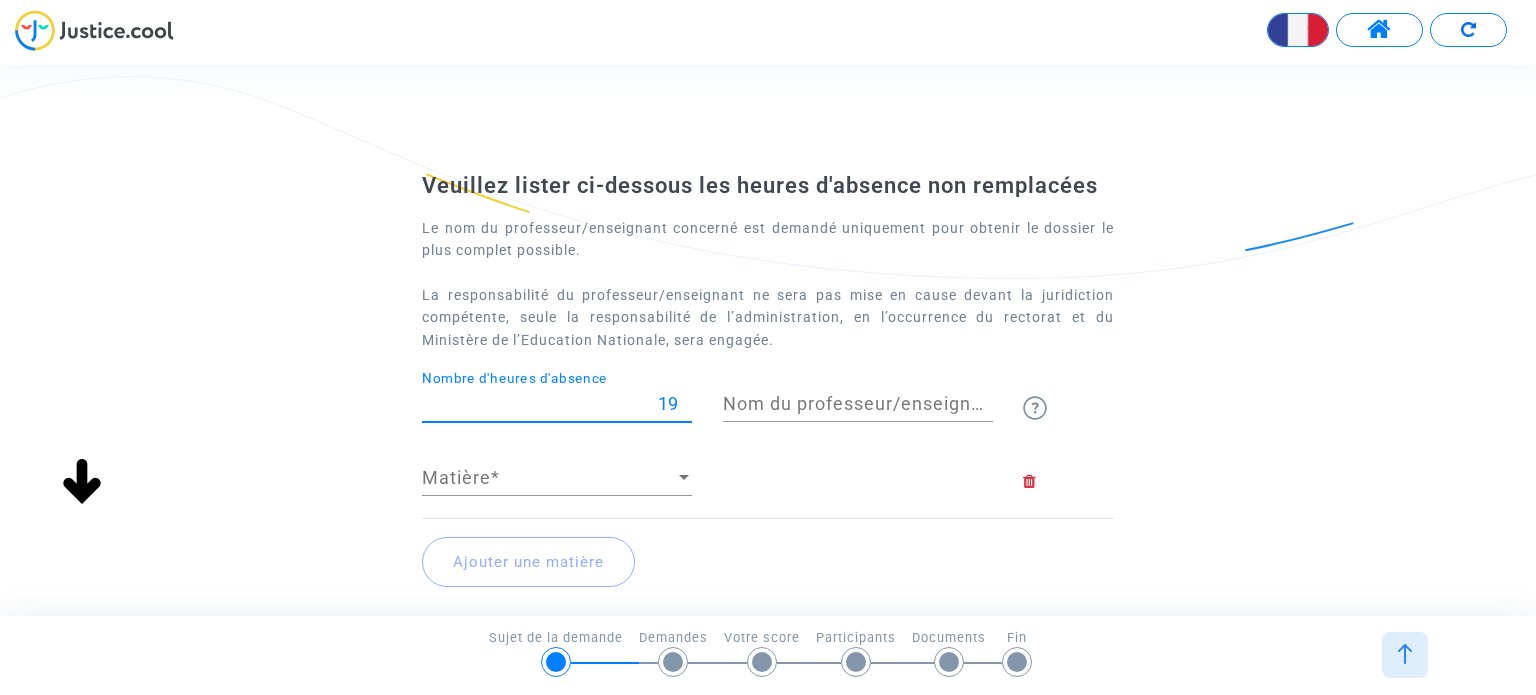 click on "19" at bounding box center [557, 404] 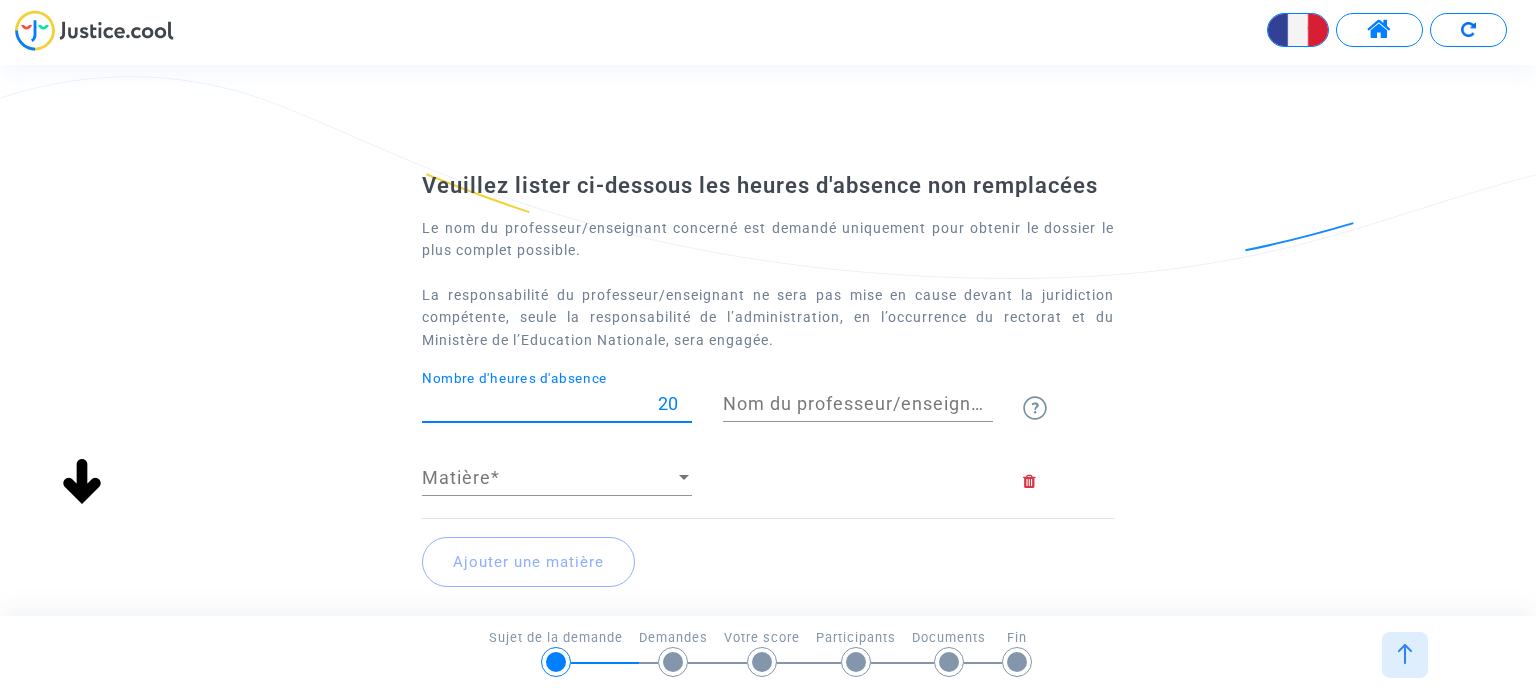 click on "20" at bounding box center [557, 404] 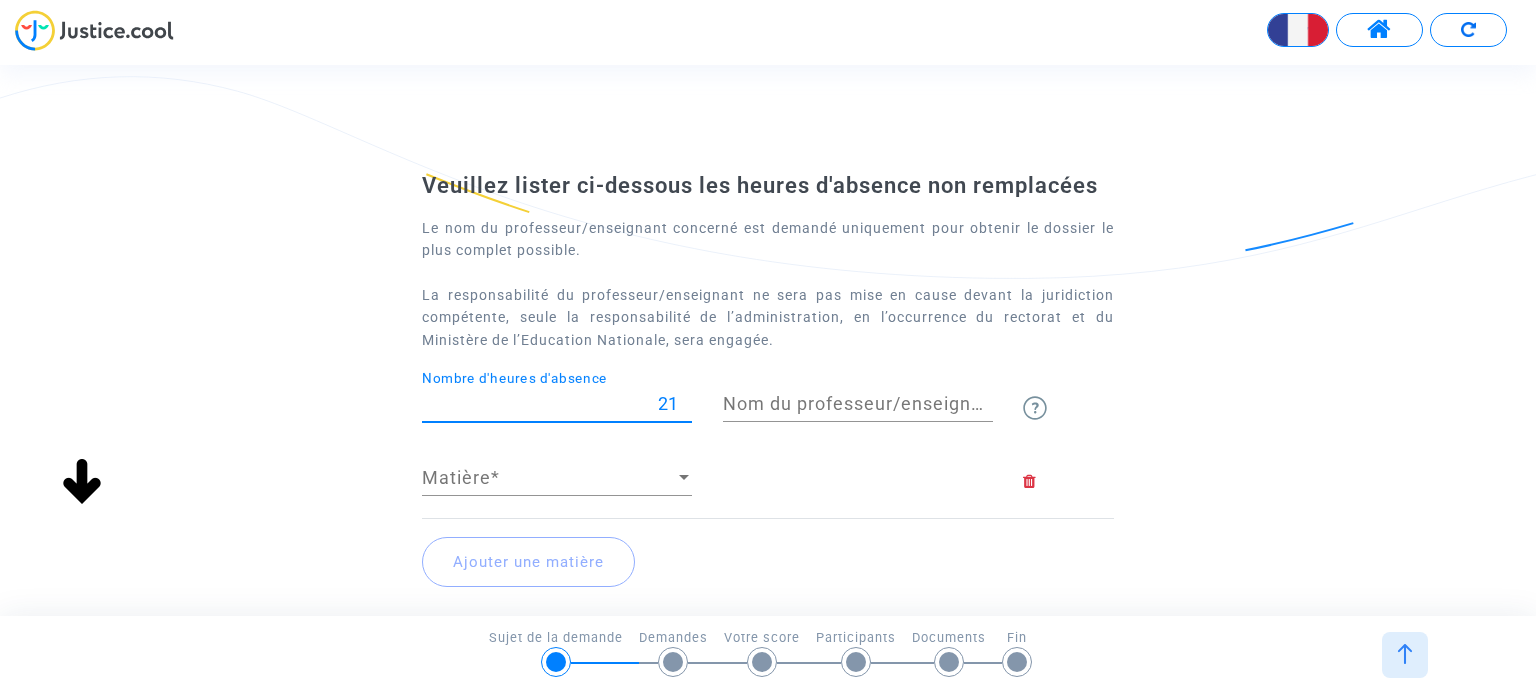 click on "21" at bounding box center (557, 404) 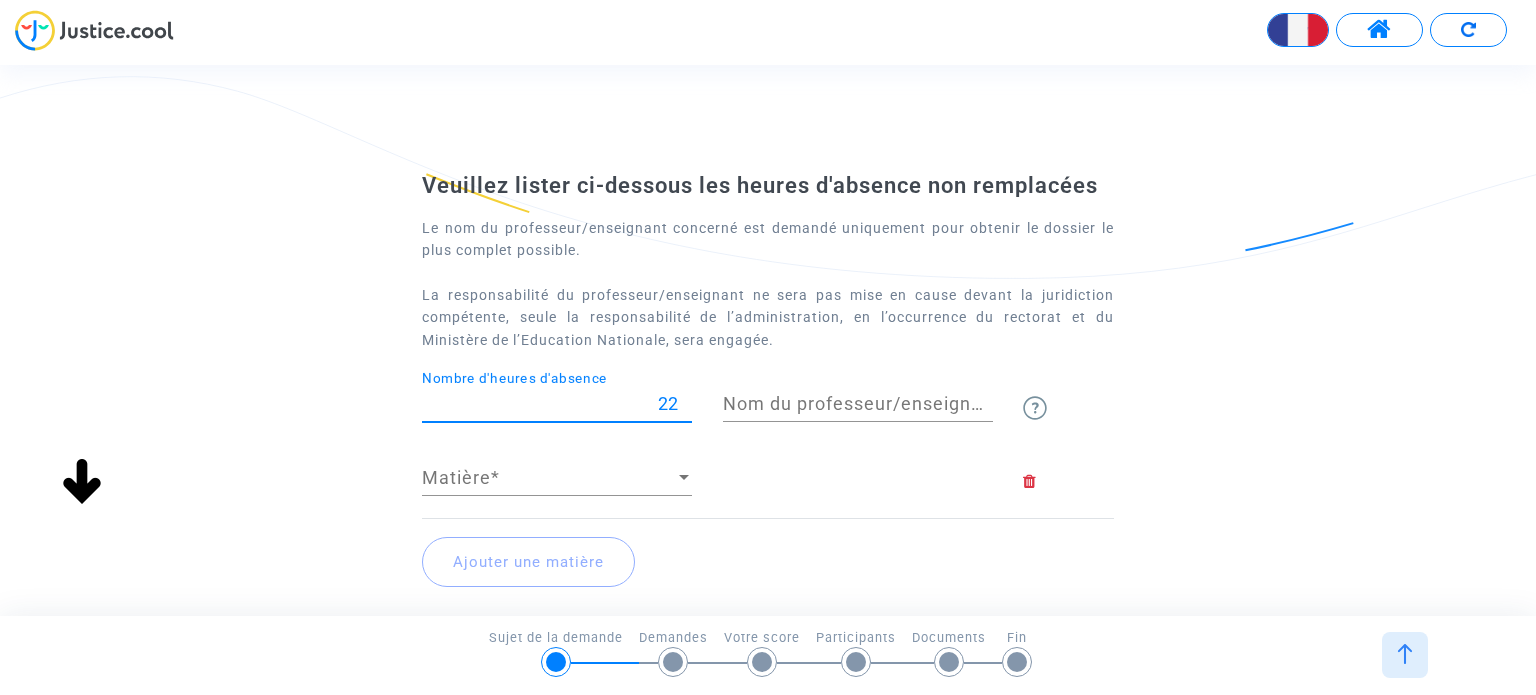 click on "22" at bounding box center (557, 404) 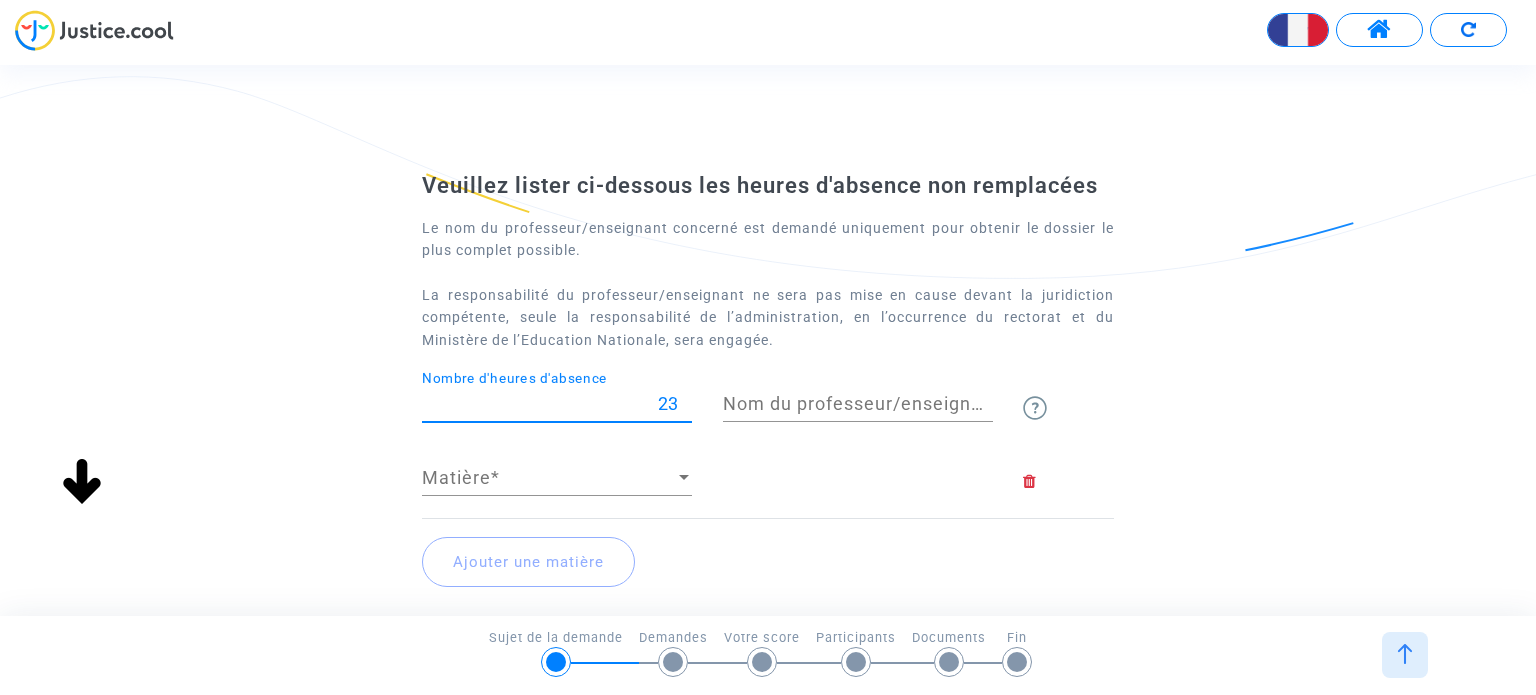 click on "23" at bounding box center [557, 404] 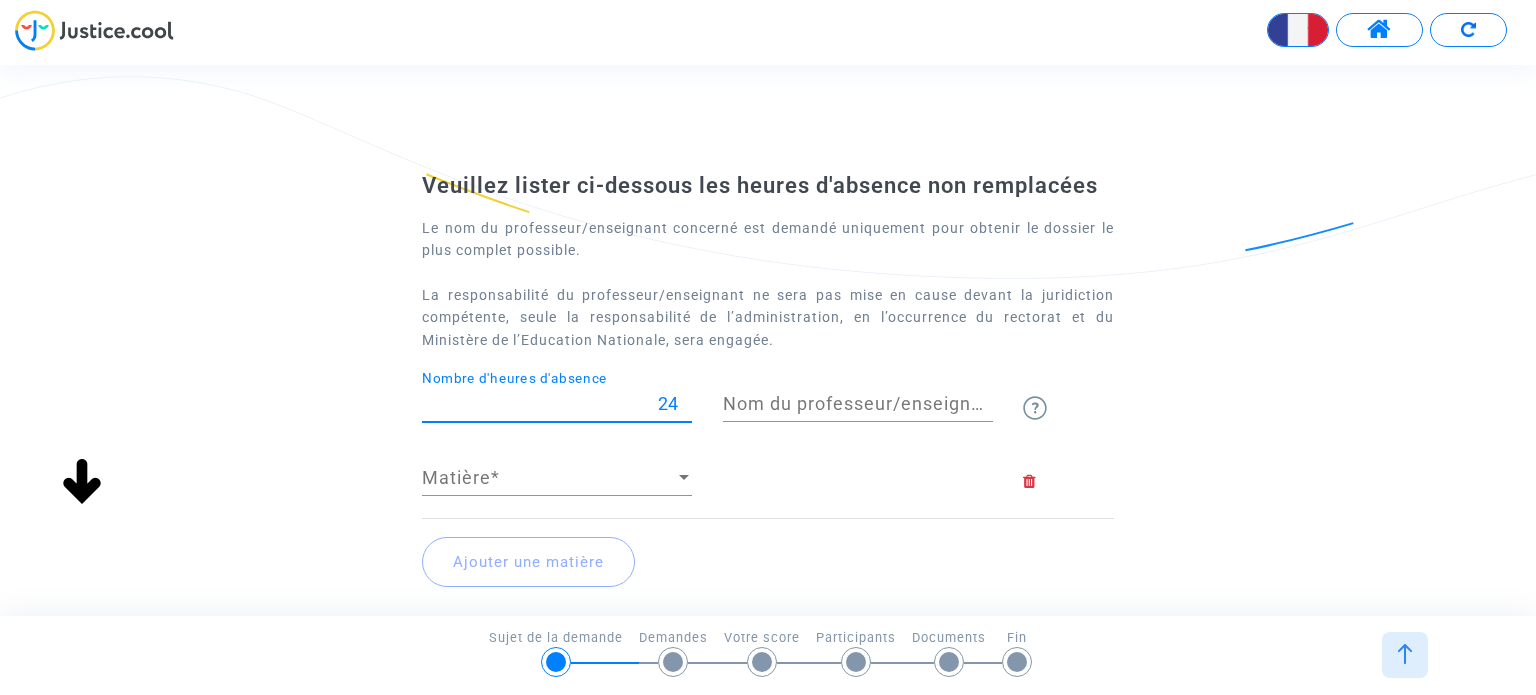 click on "24" at bounding box center (557, 404) 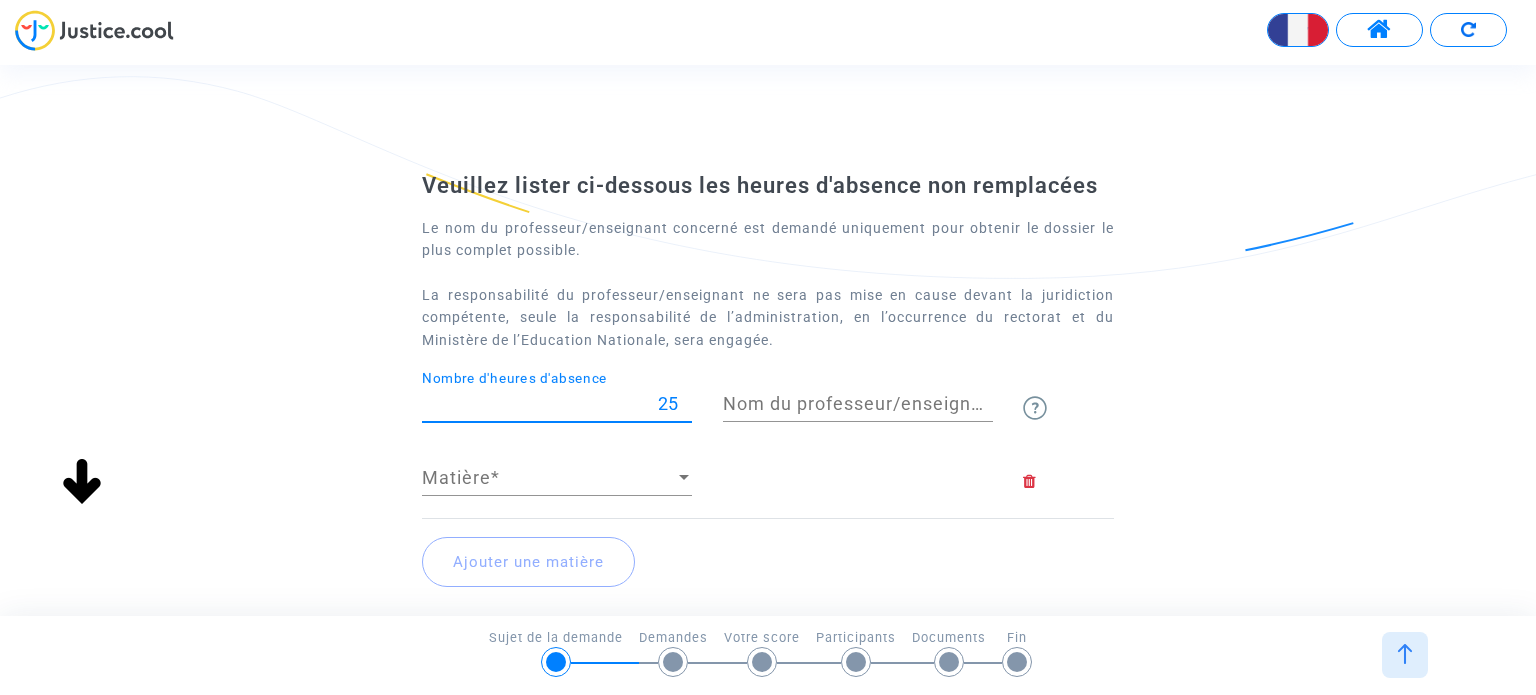 type on "25" 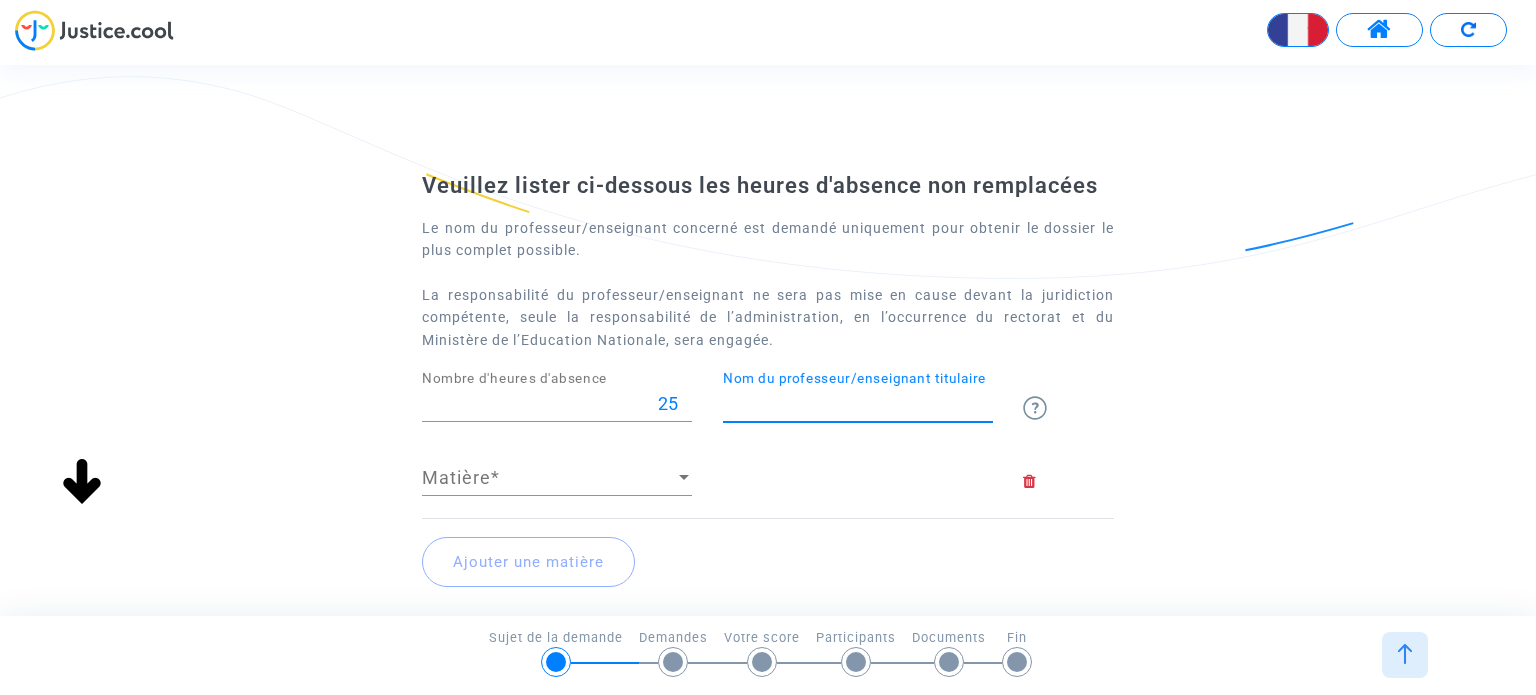 click on "Nom du professeur/enseignant titulaire" at bounding box center [858, 404] 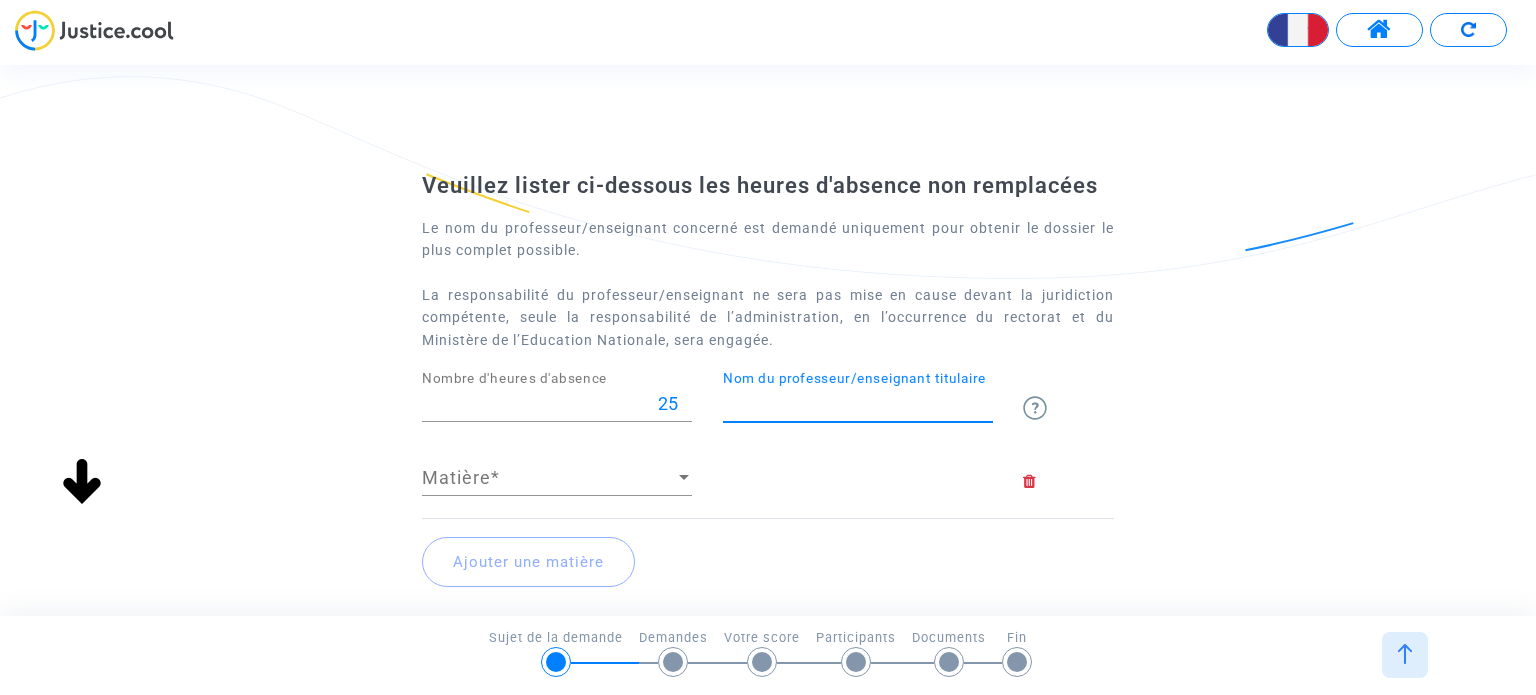 type on "d" 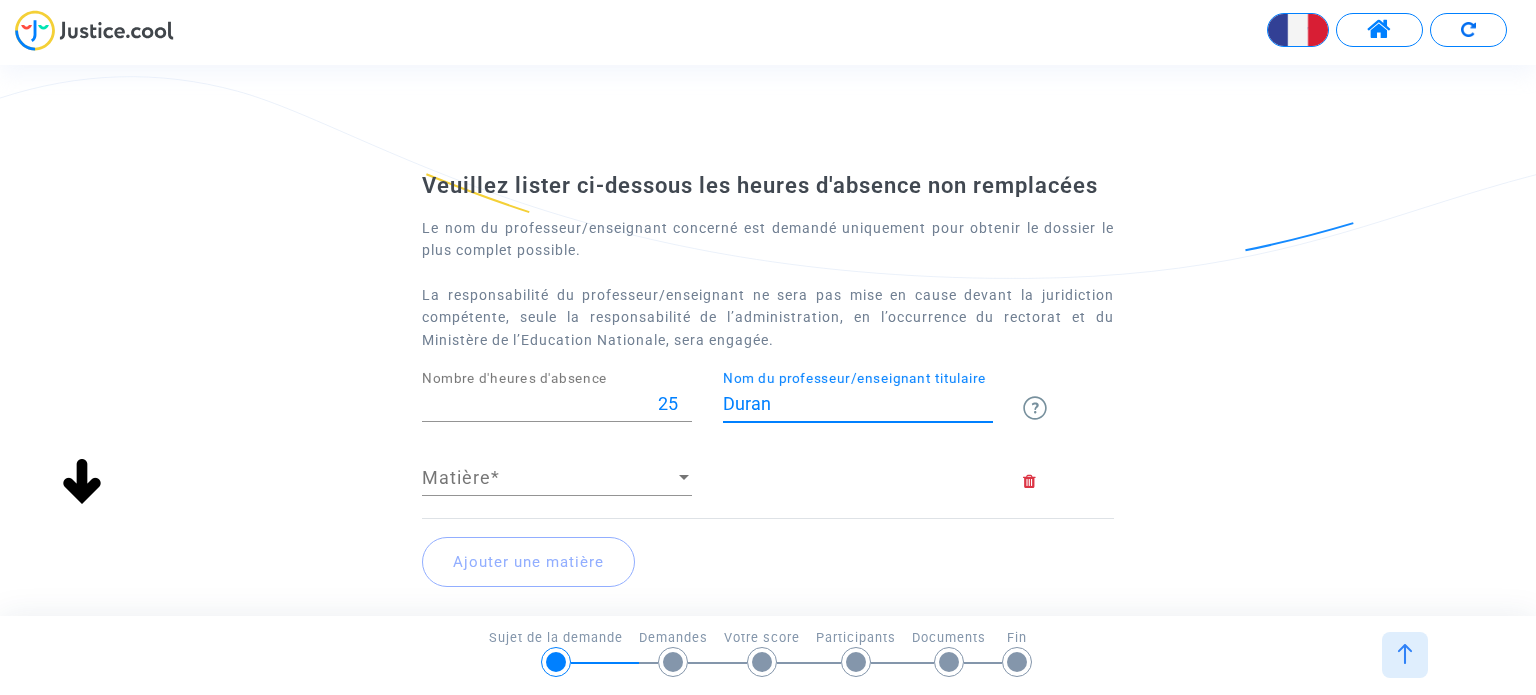 type on "Duran" 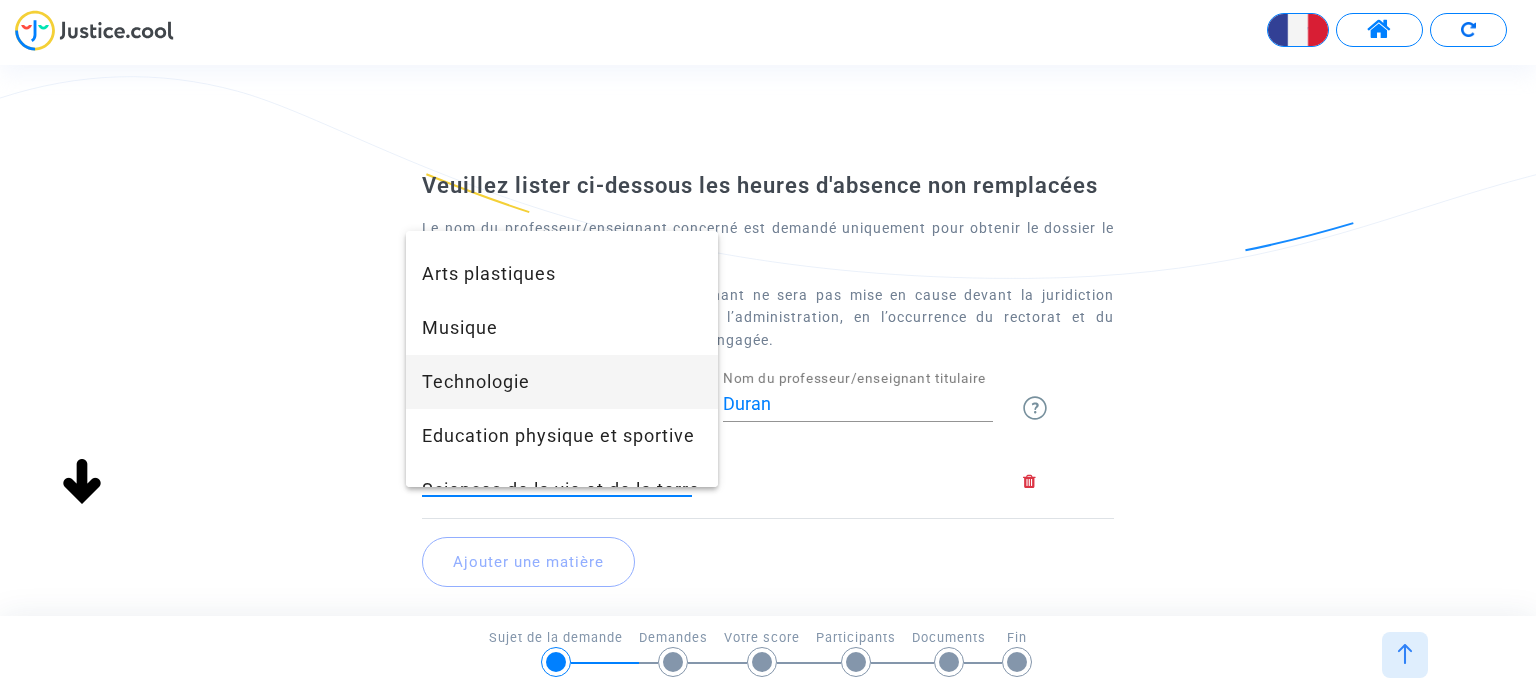 scroll, scrollTop: 400, scrollLeft: 0, axis: vertical 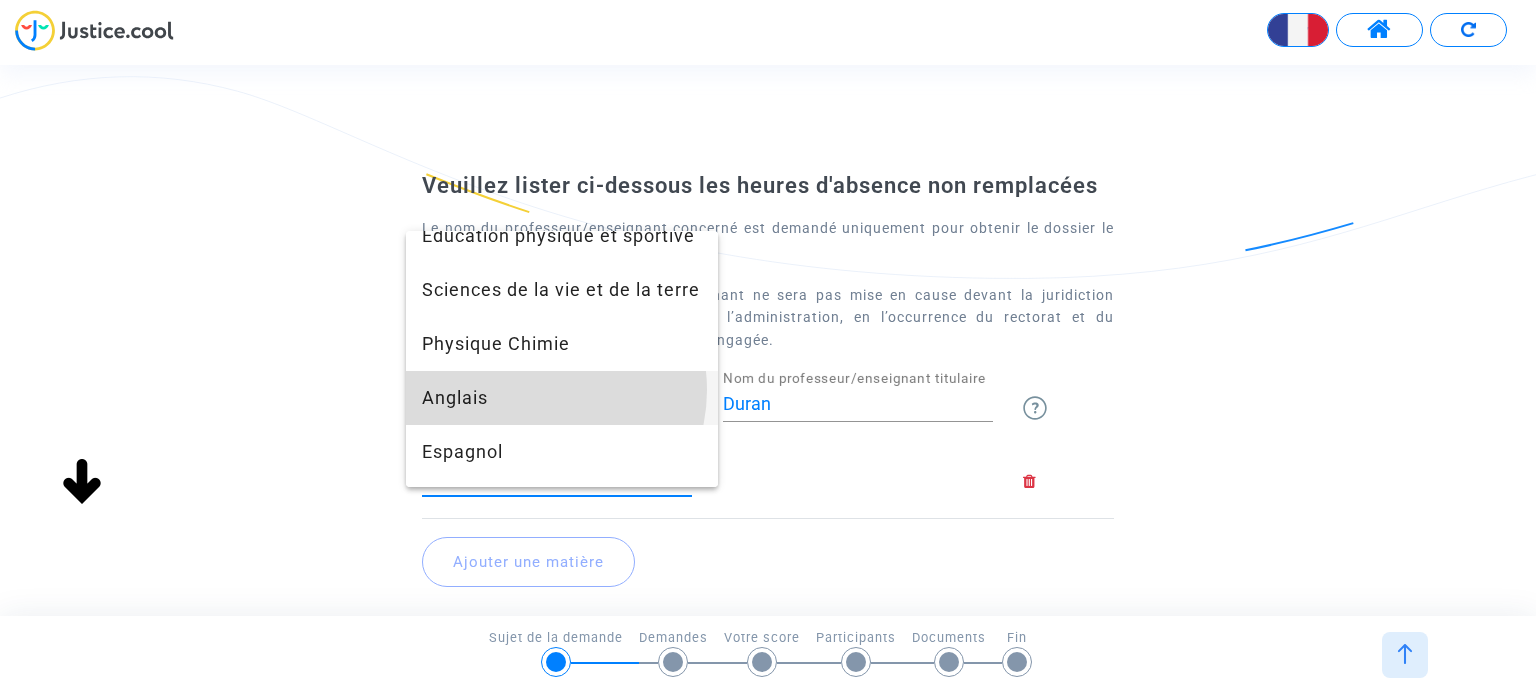 click on "Anglais" at bounding box center [562, 398] 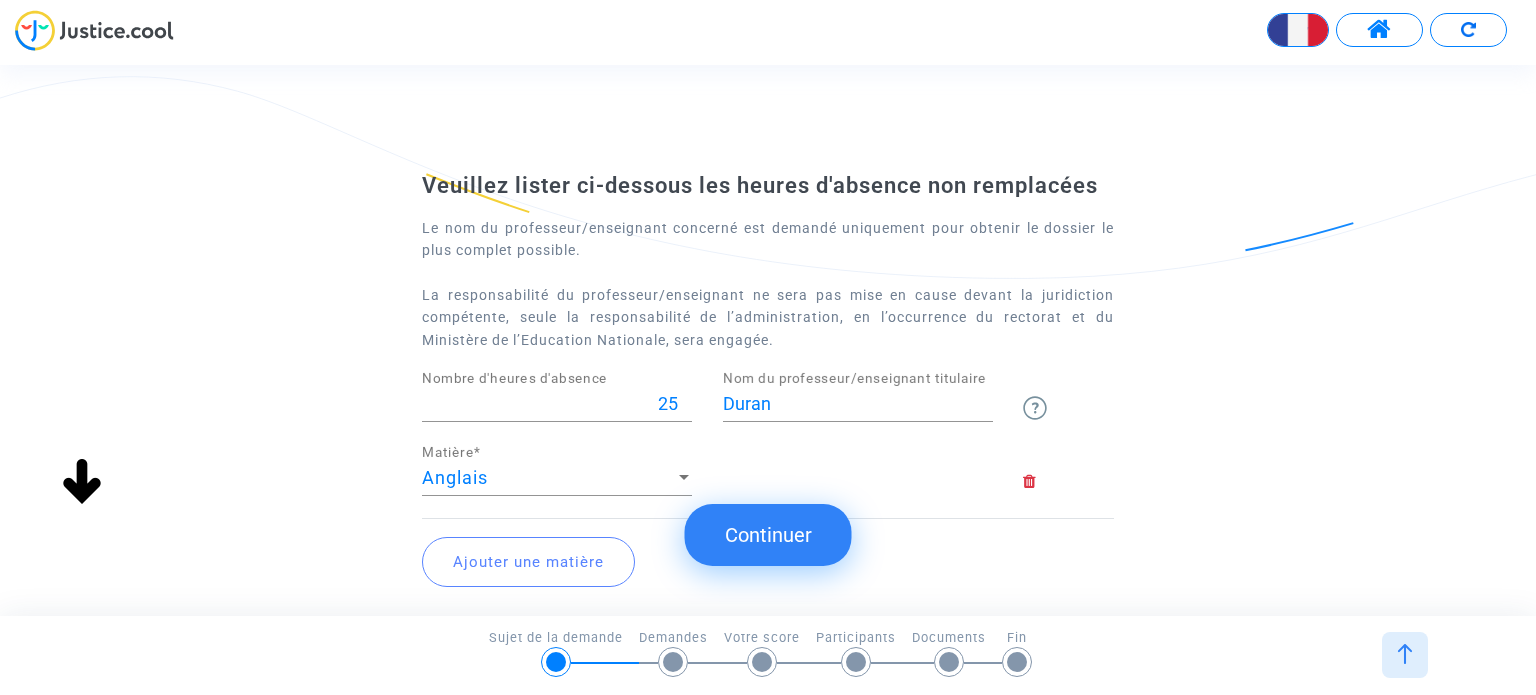 click on "Continuer" 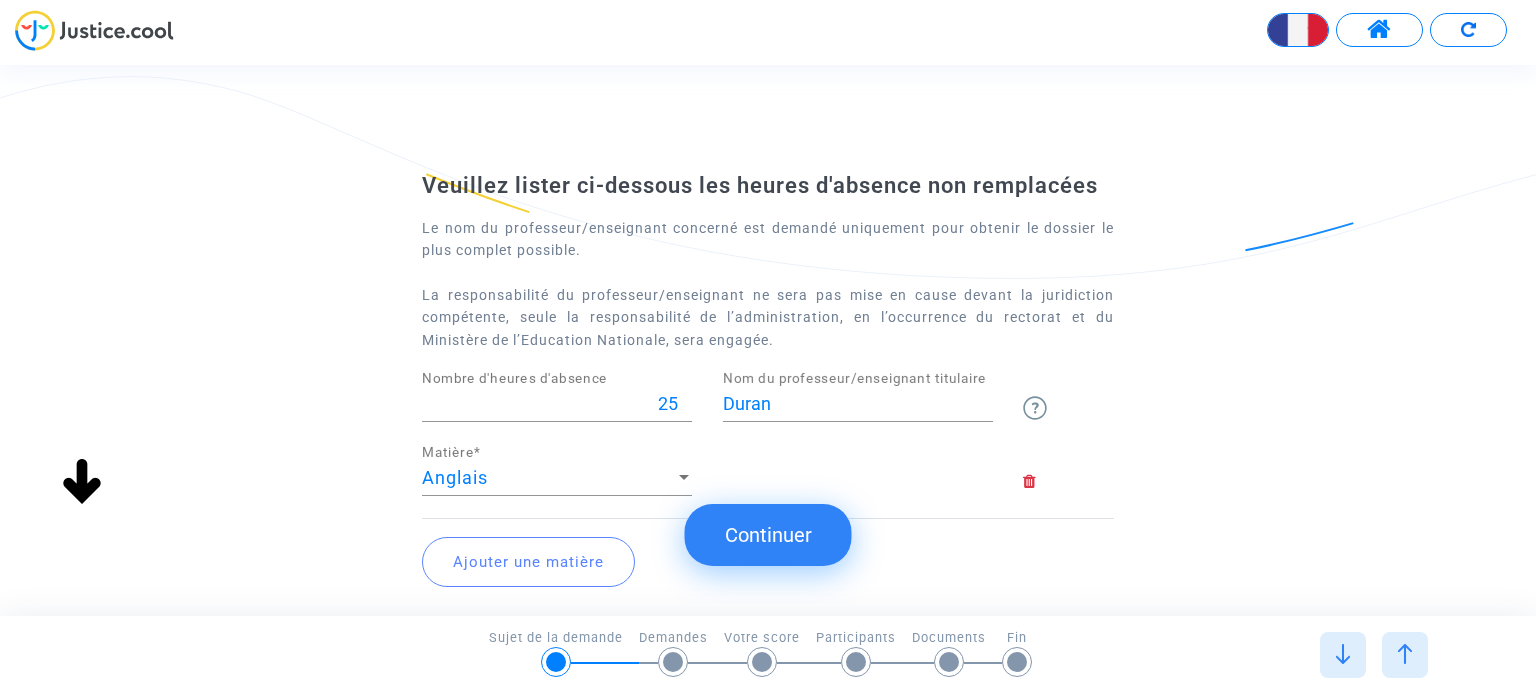 click on "Ajouter une matière" 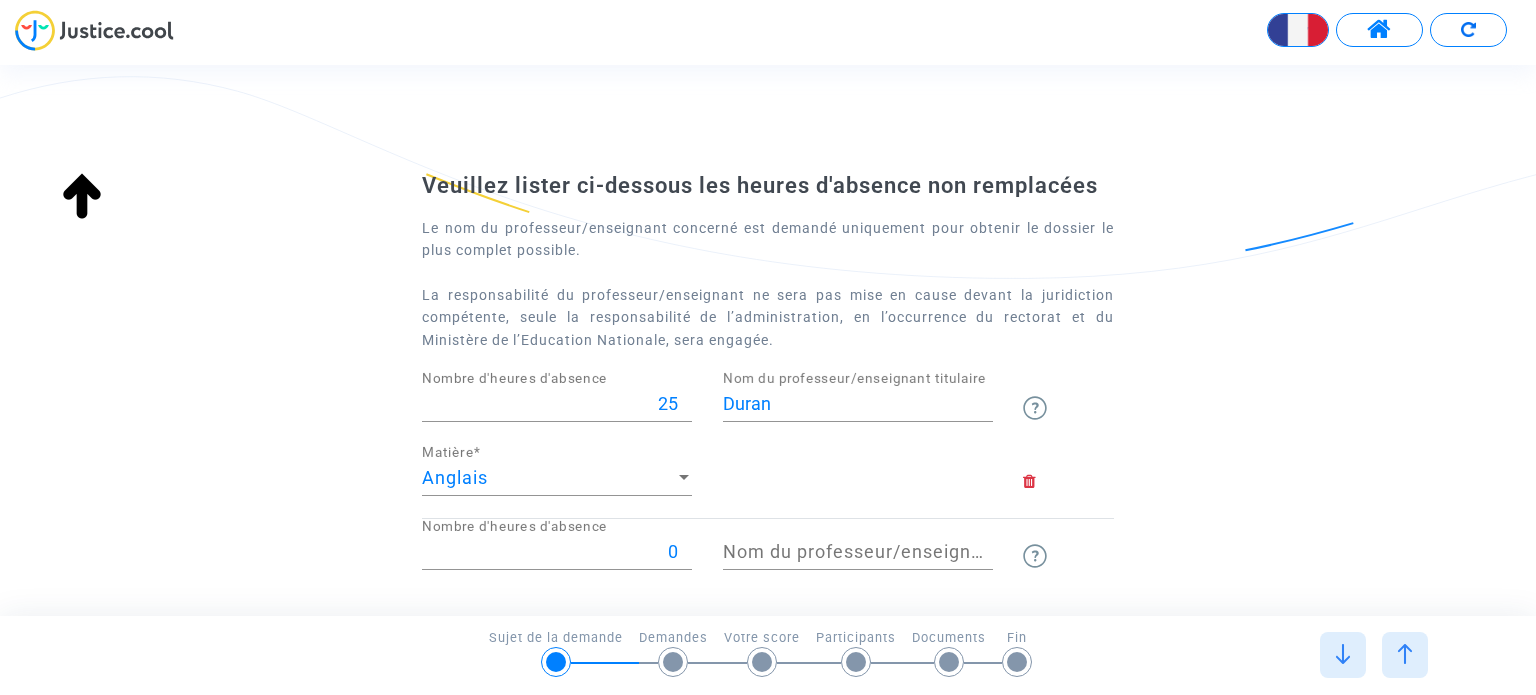 scroll, scrollTop: 200, scrollLeft: 0, axis: vertical 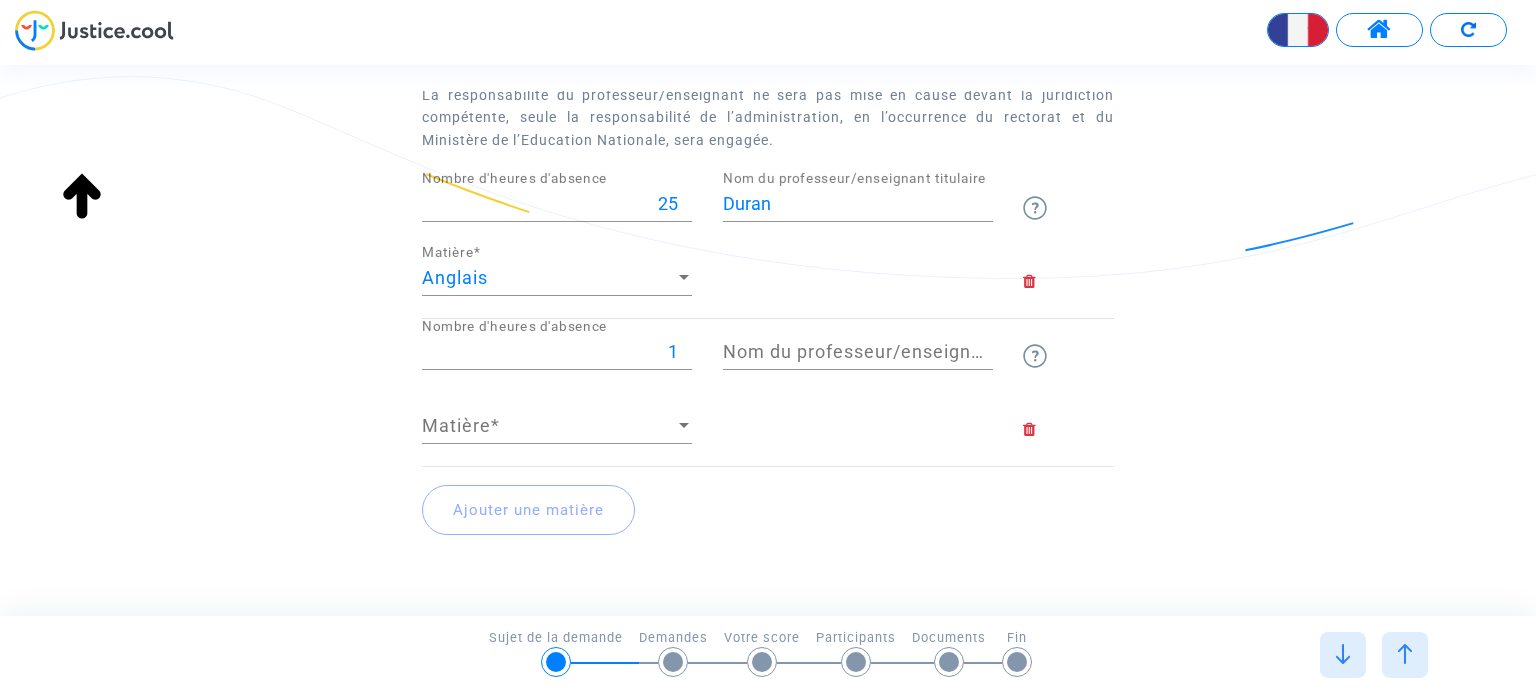click on "1" at bounding box center [557, 352] 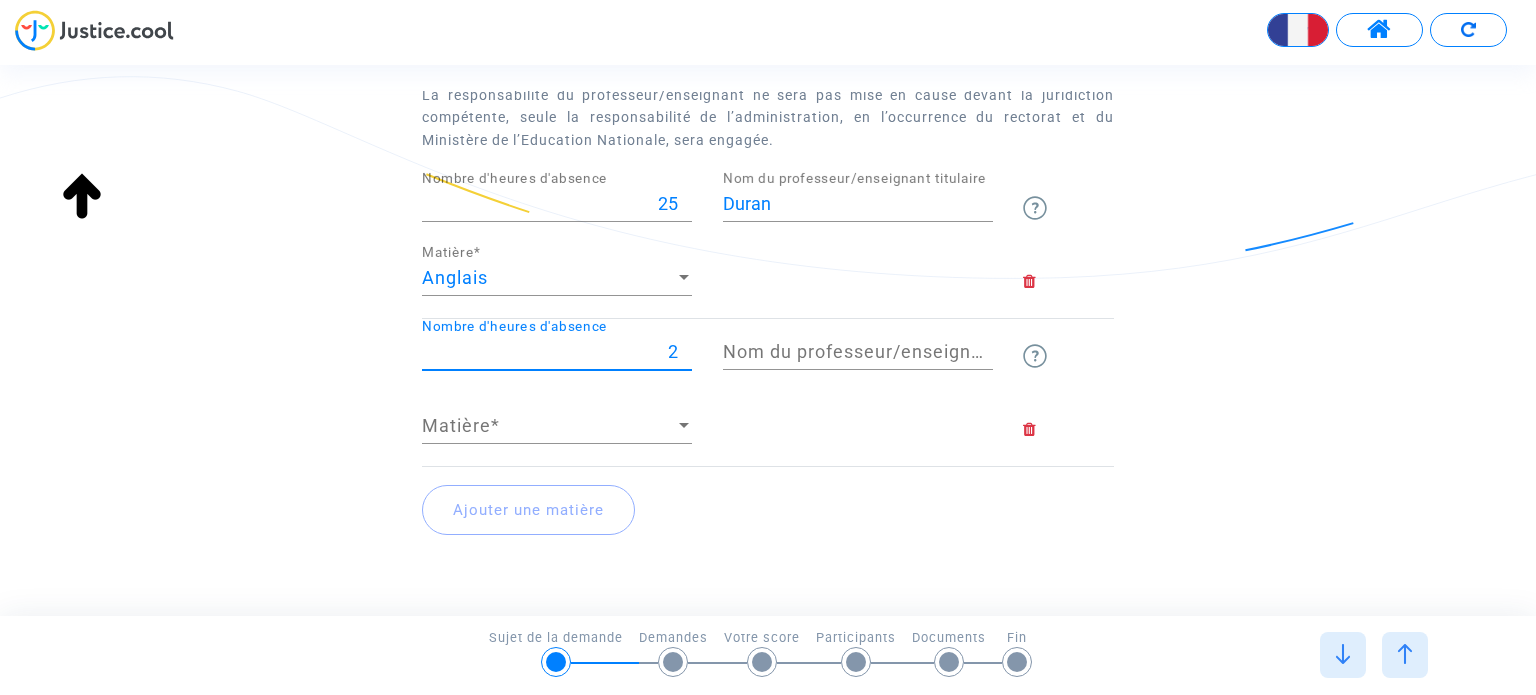 click on "2" at bounding box center (557, 352) 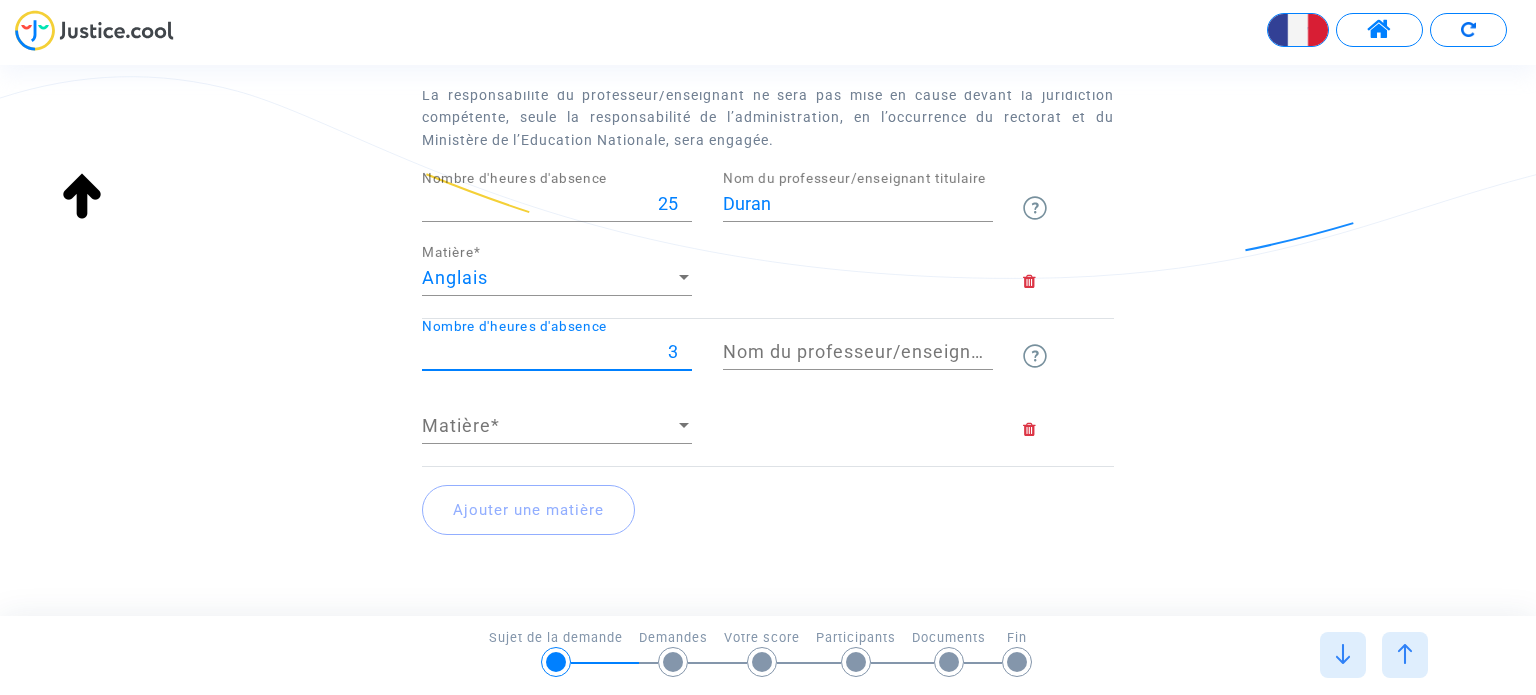 click on "3" at bounding box center (557, 352) 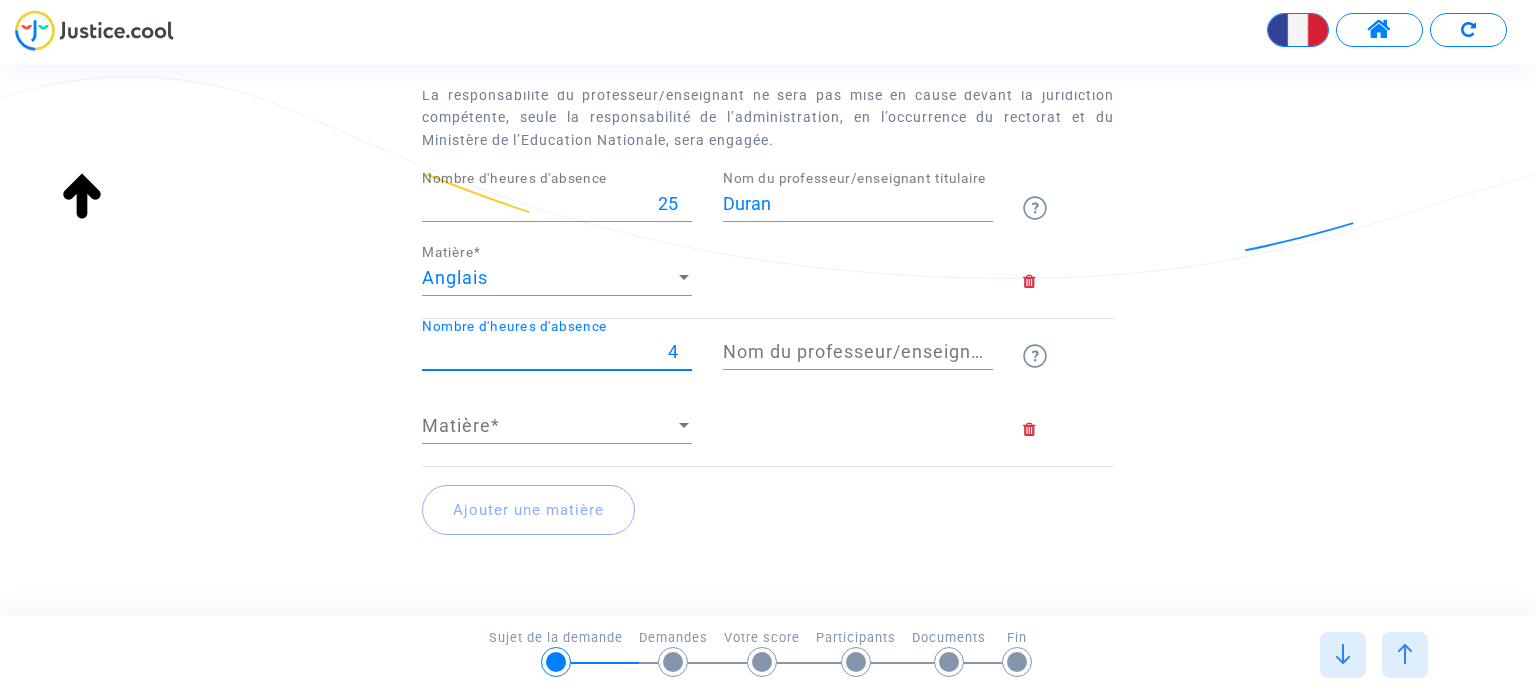 click on "4" at bounding box center [557, 352] 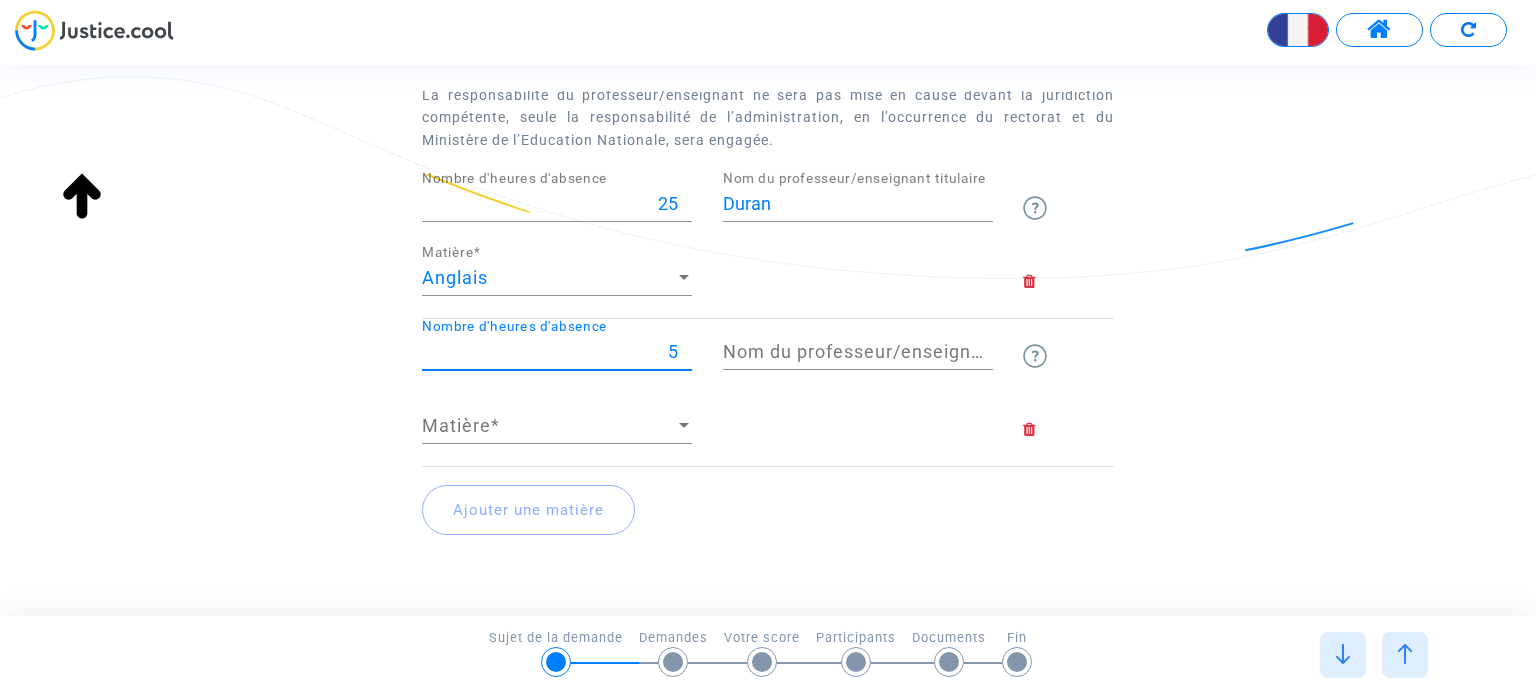 click on "5" at bounding box center (557, 352) 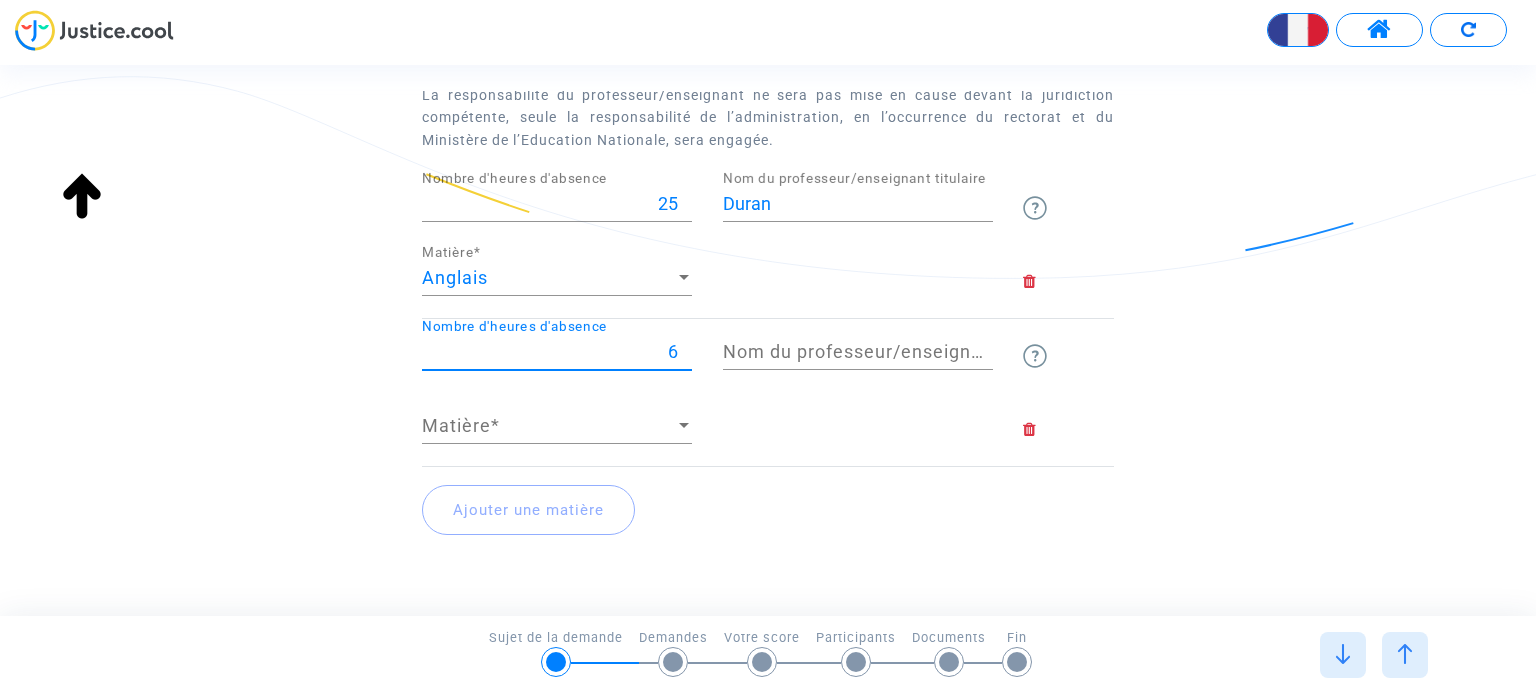 click on "6" at bounding box center [557, 352] 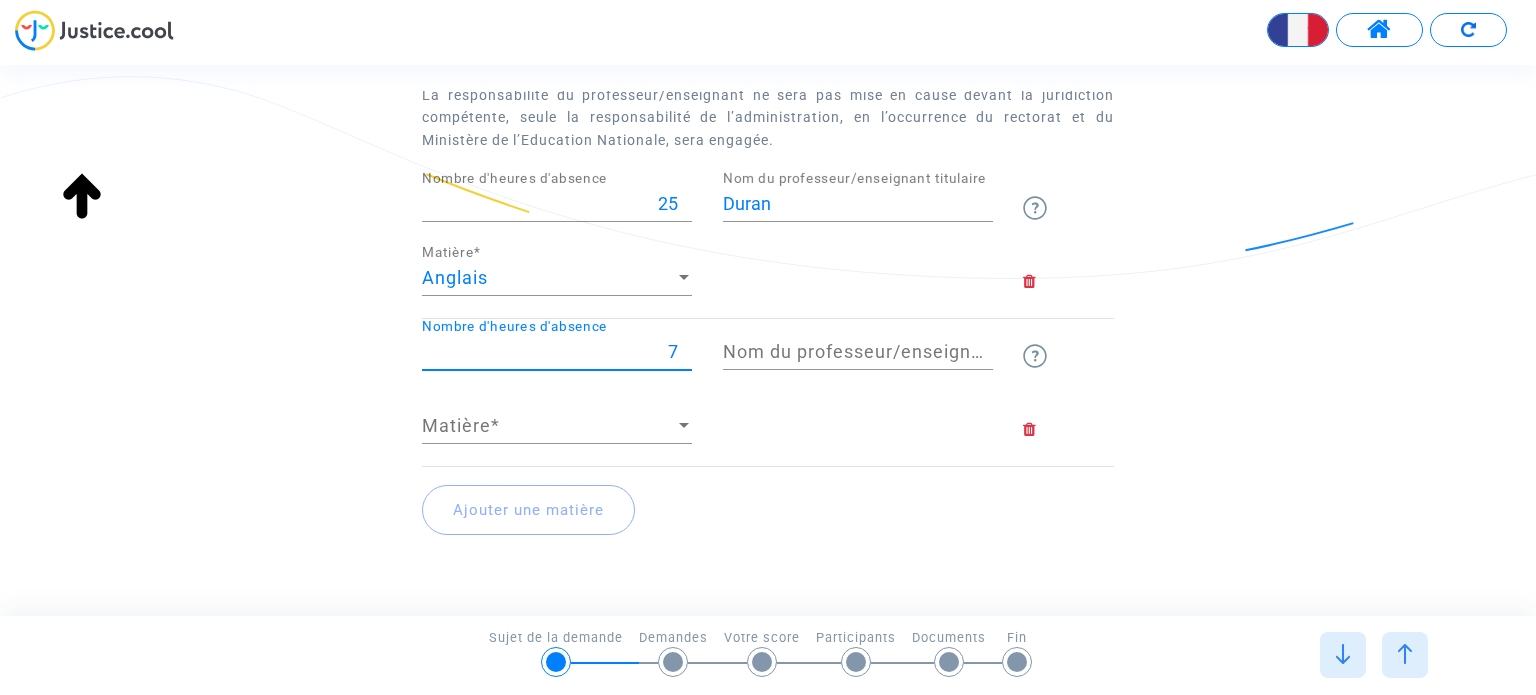 click on "7" at bounding box center [557, 352] 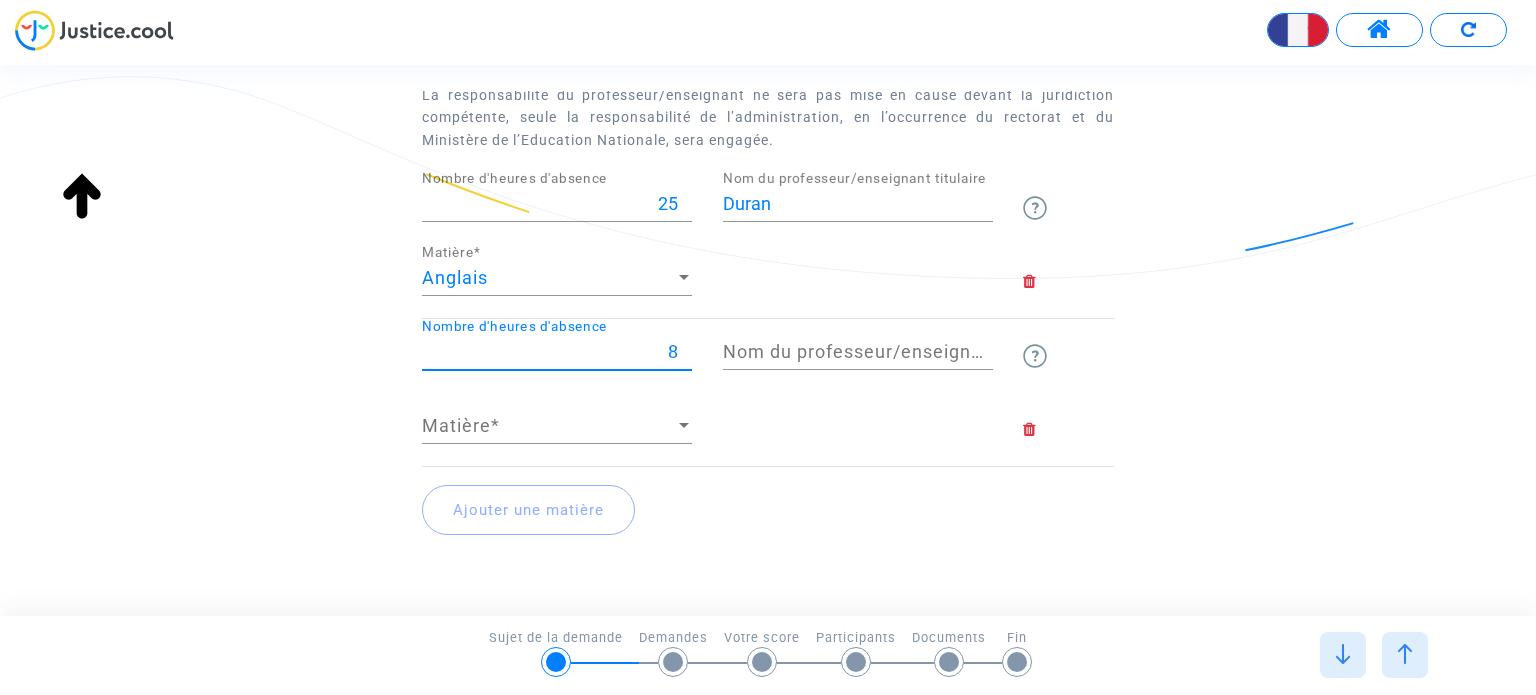click on "8" at bounding box center (557, 352) 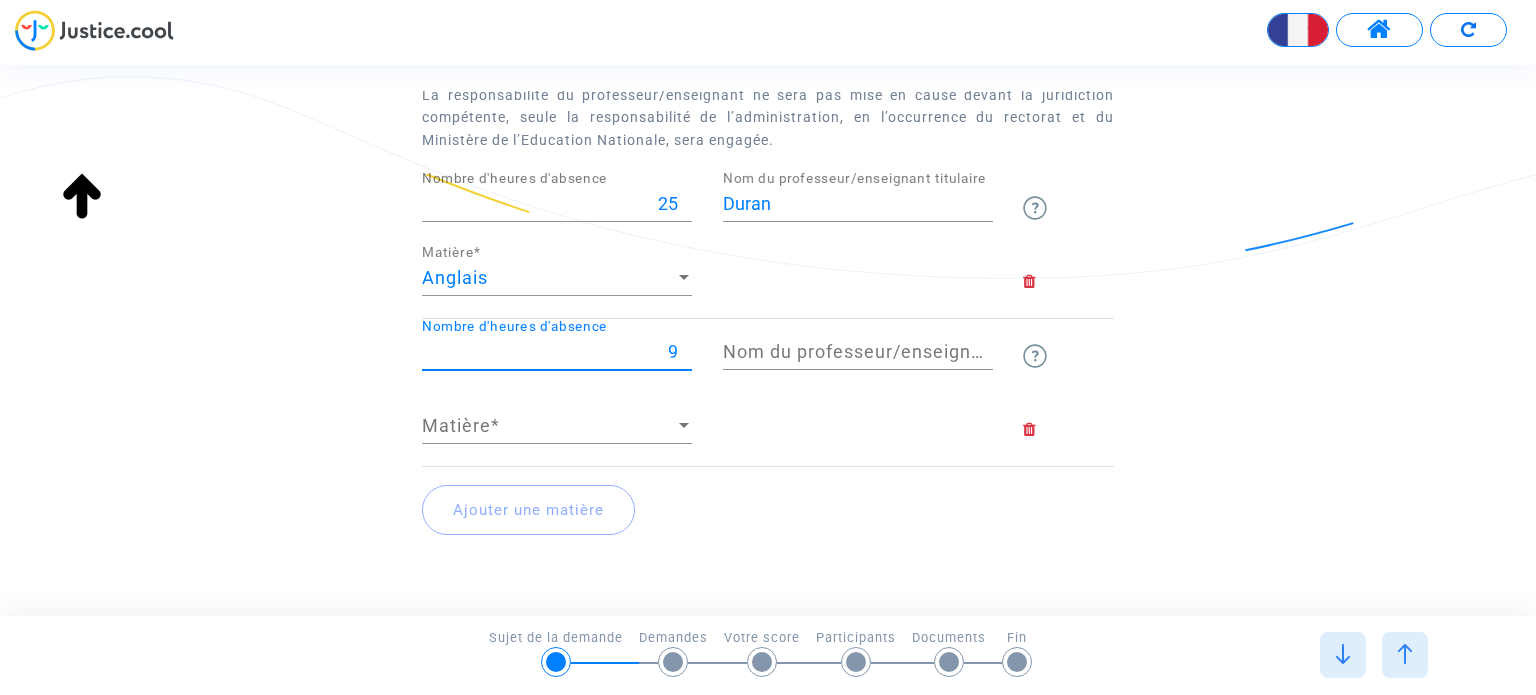 click on "9" at bounding box center [557, 352] 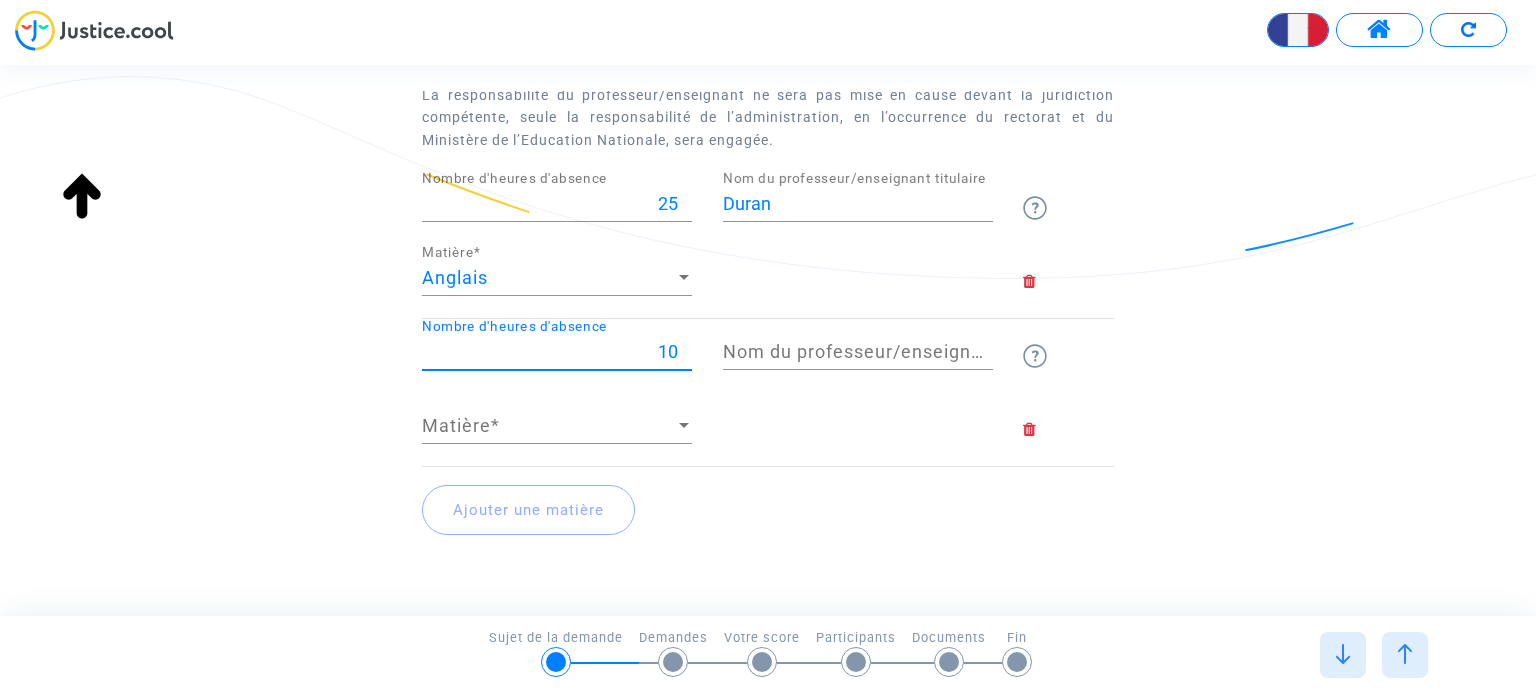click on "10" at bounding box center [557, 352] 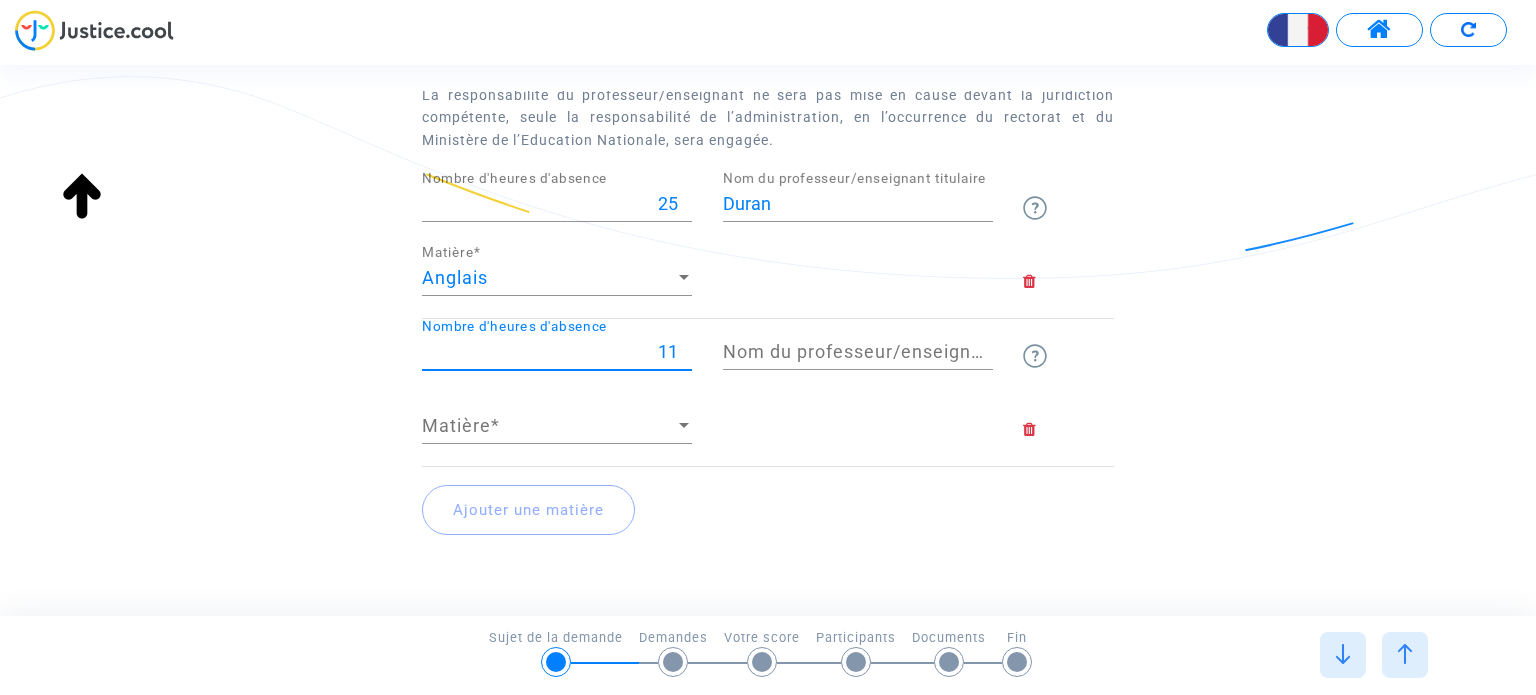 click on "11" at bounding box center (557, 352) 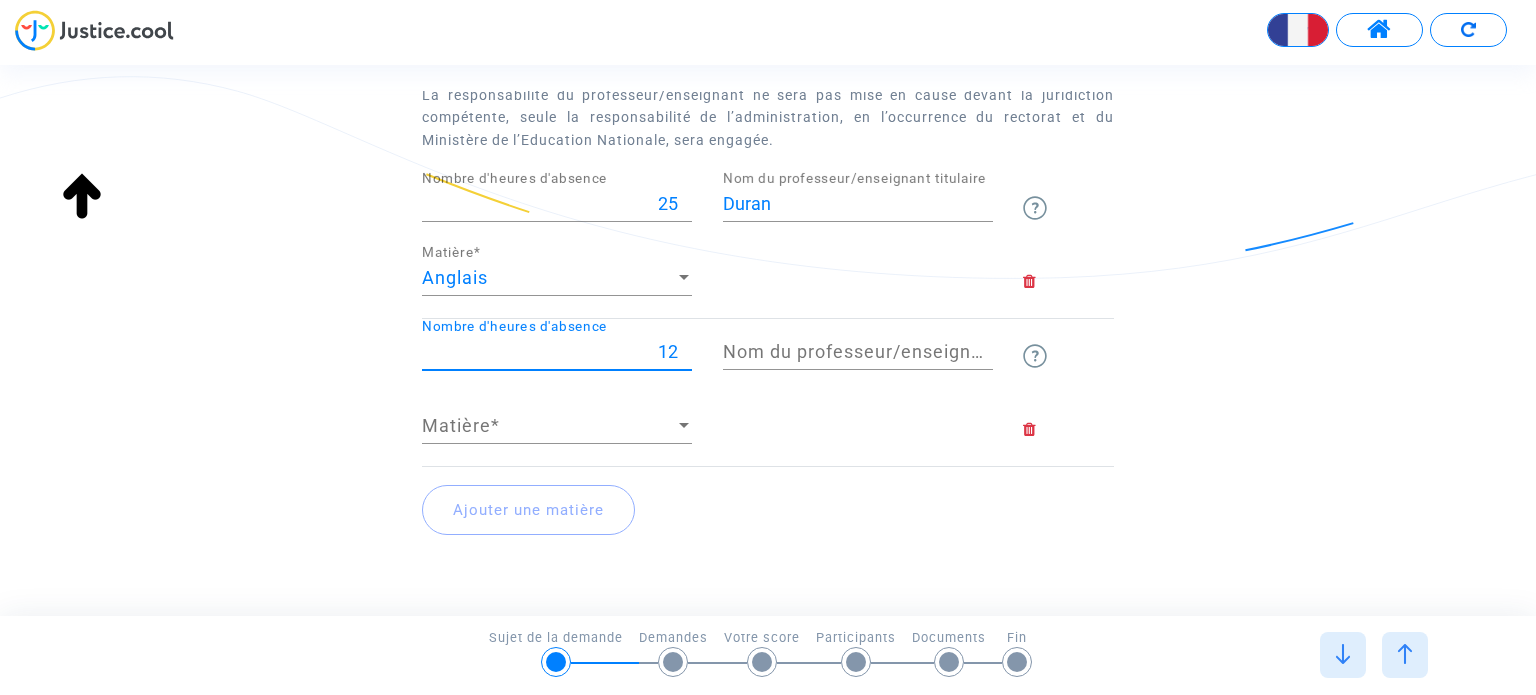 click on "12" at bounding box center (557, 352) 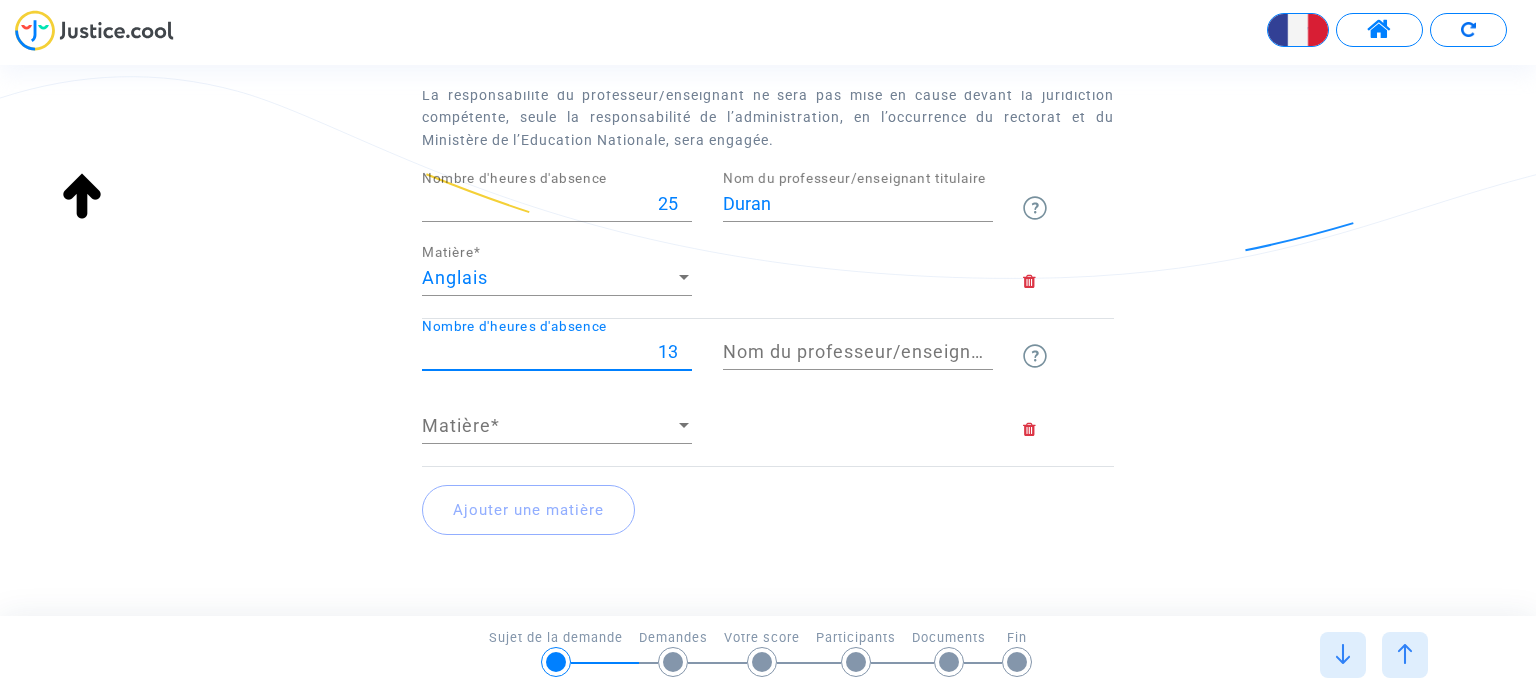 click on "13" at bounding box center [557, 352] 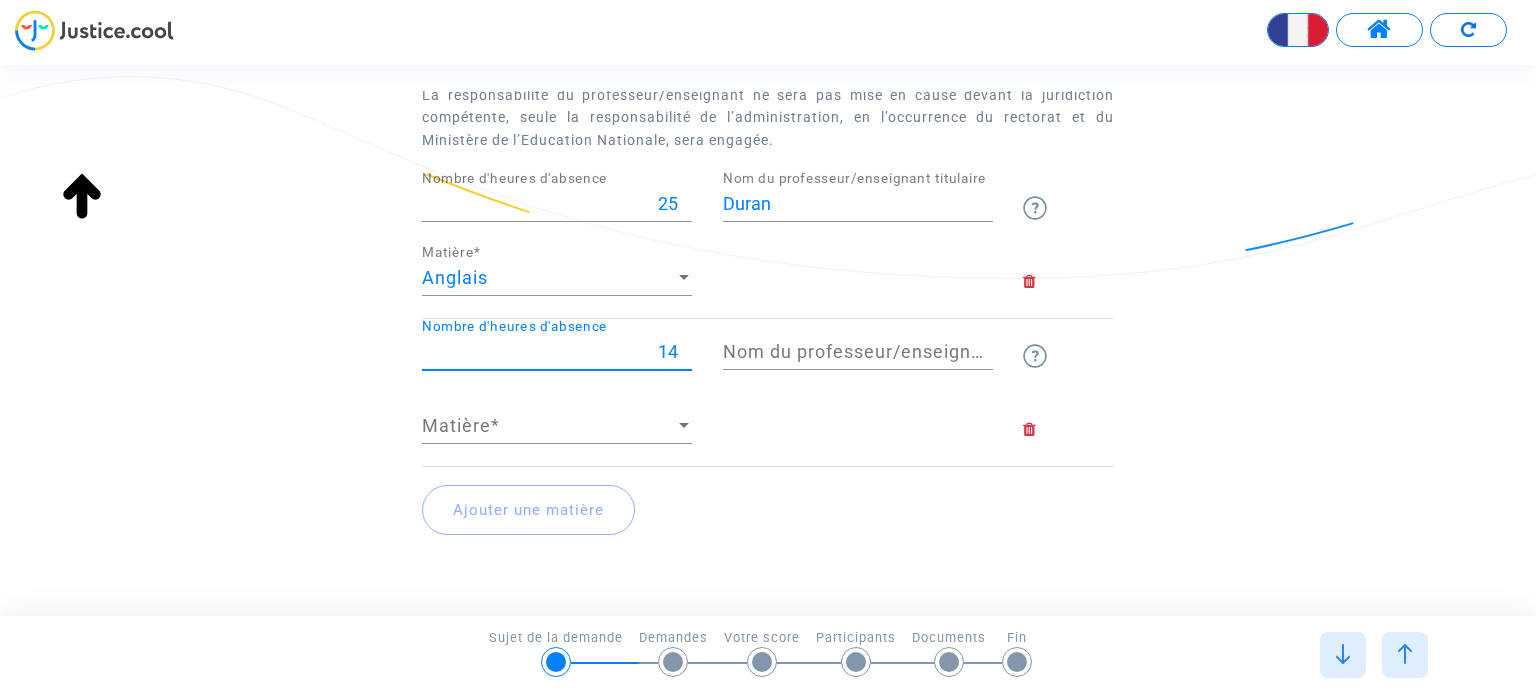 click on "14" at bounding box center (557, 352) 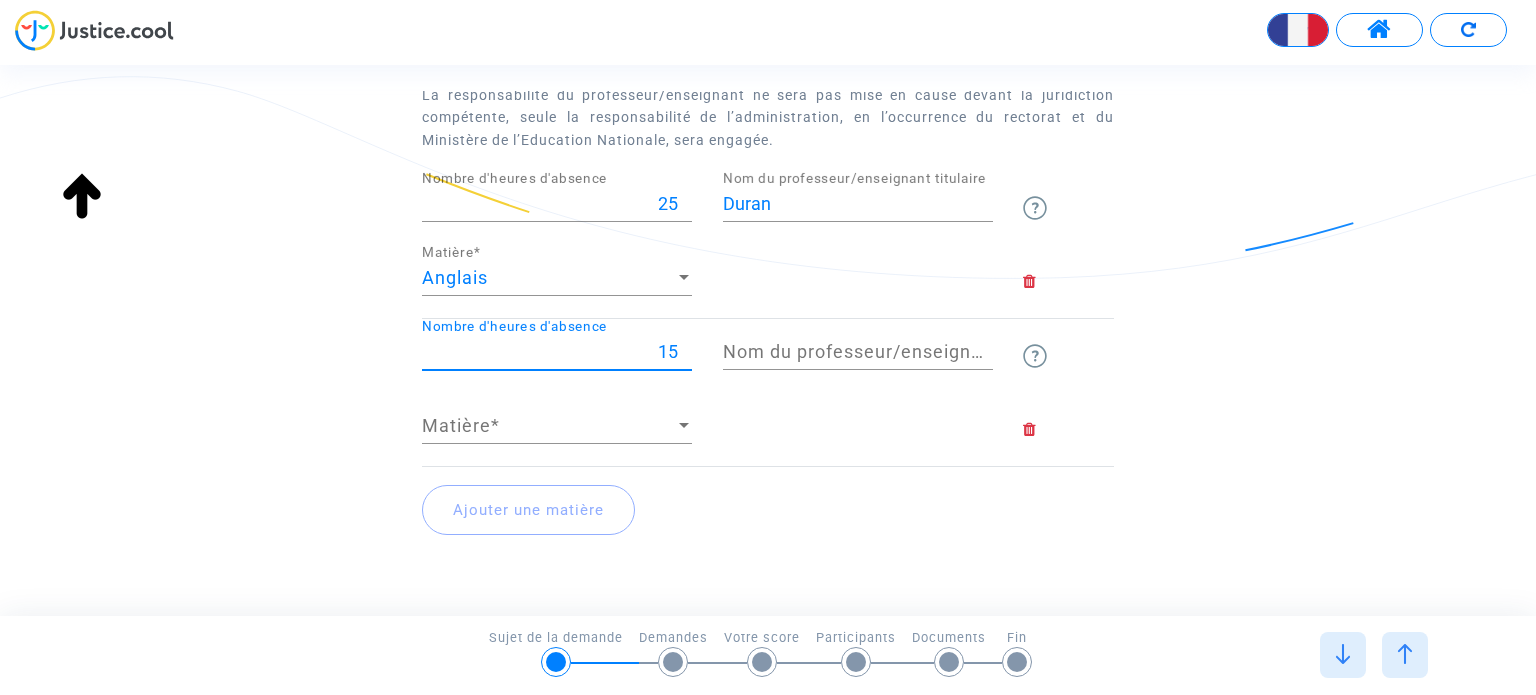 click on "15" at bounding box center [557, 352] 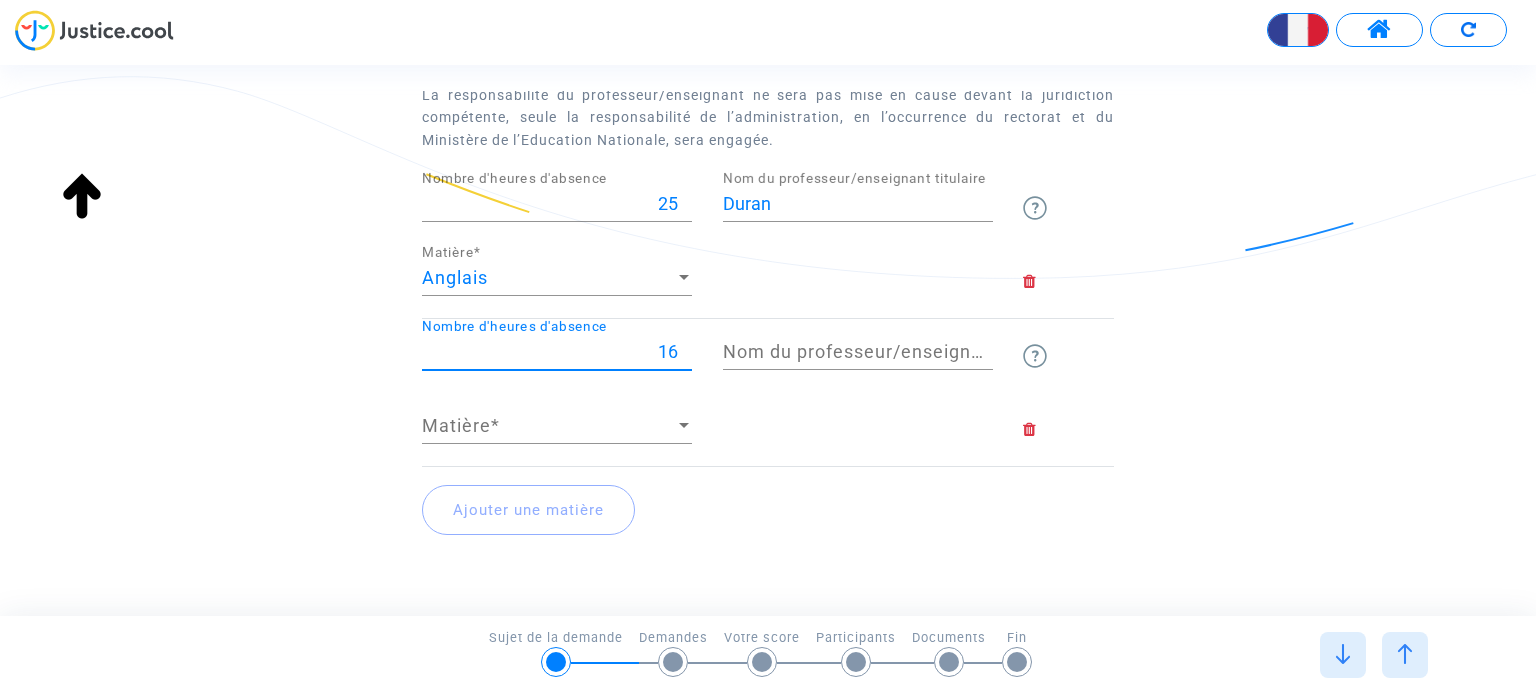 click on "16" at bounding box center [557, 352] 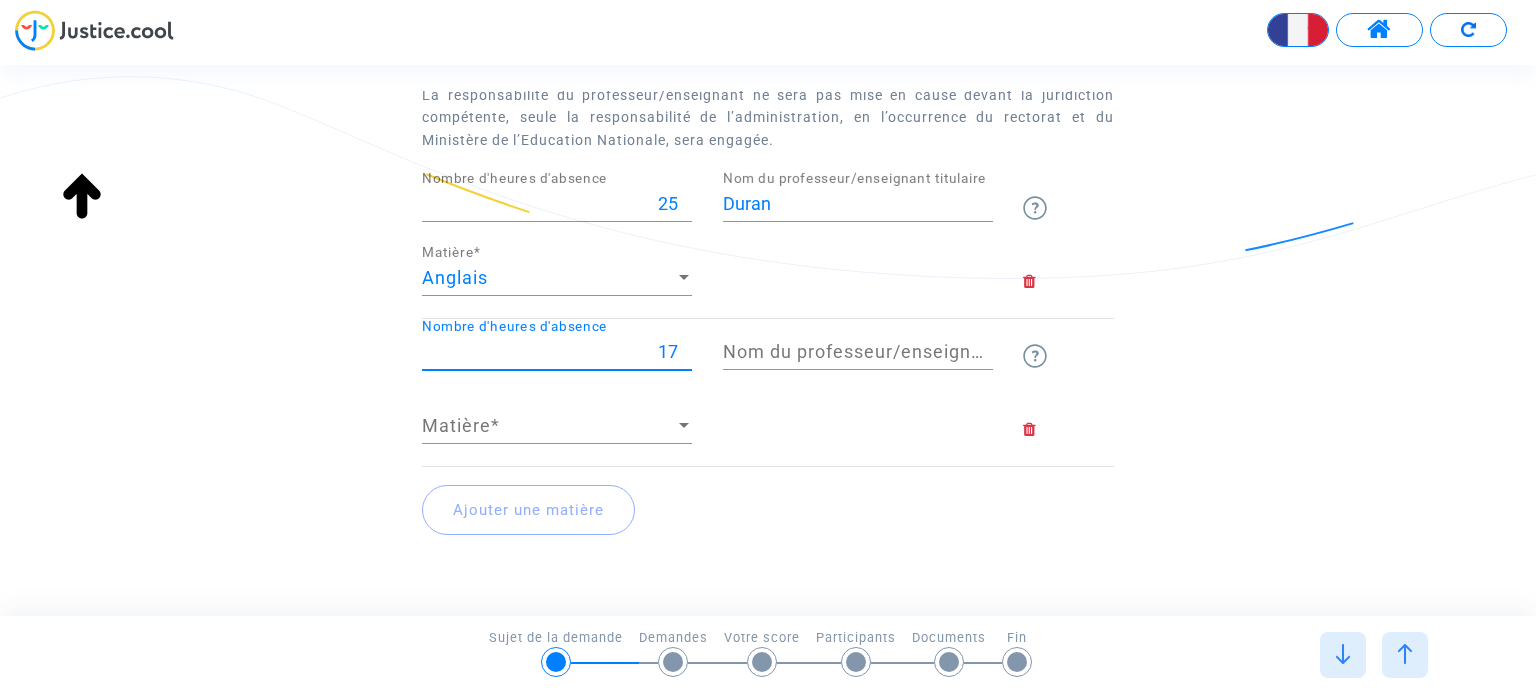 click on "17" at bounding box center (557, 352) 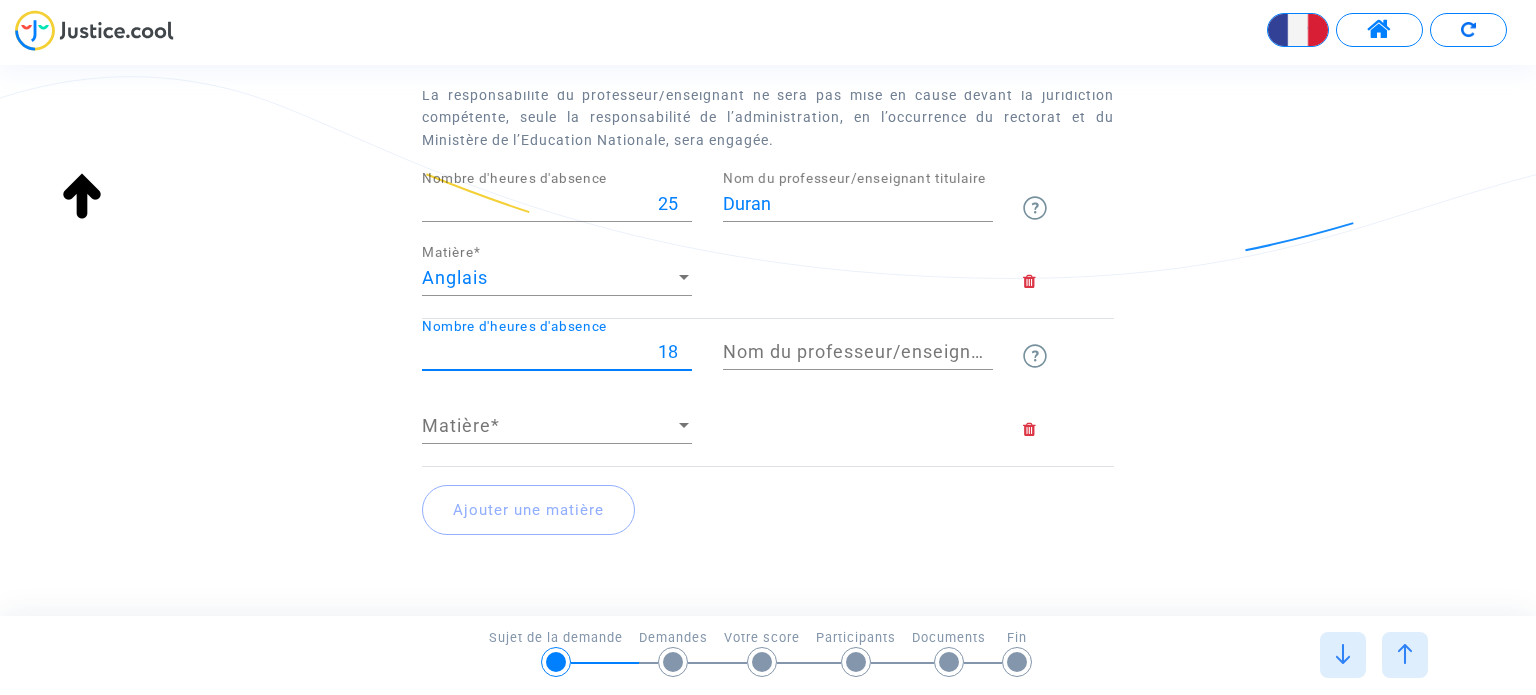 click on "18" at bounding box center [557, 352] 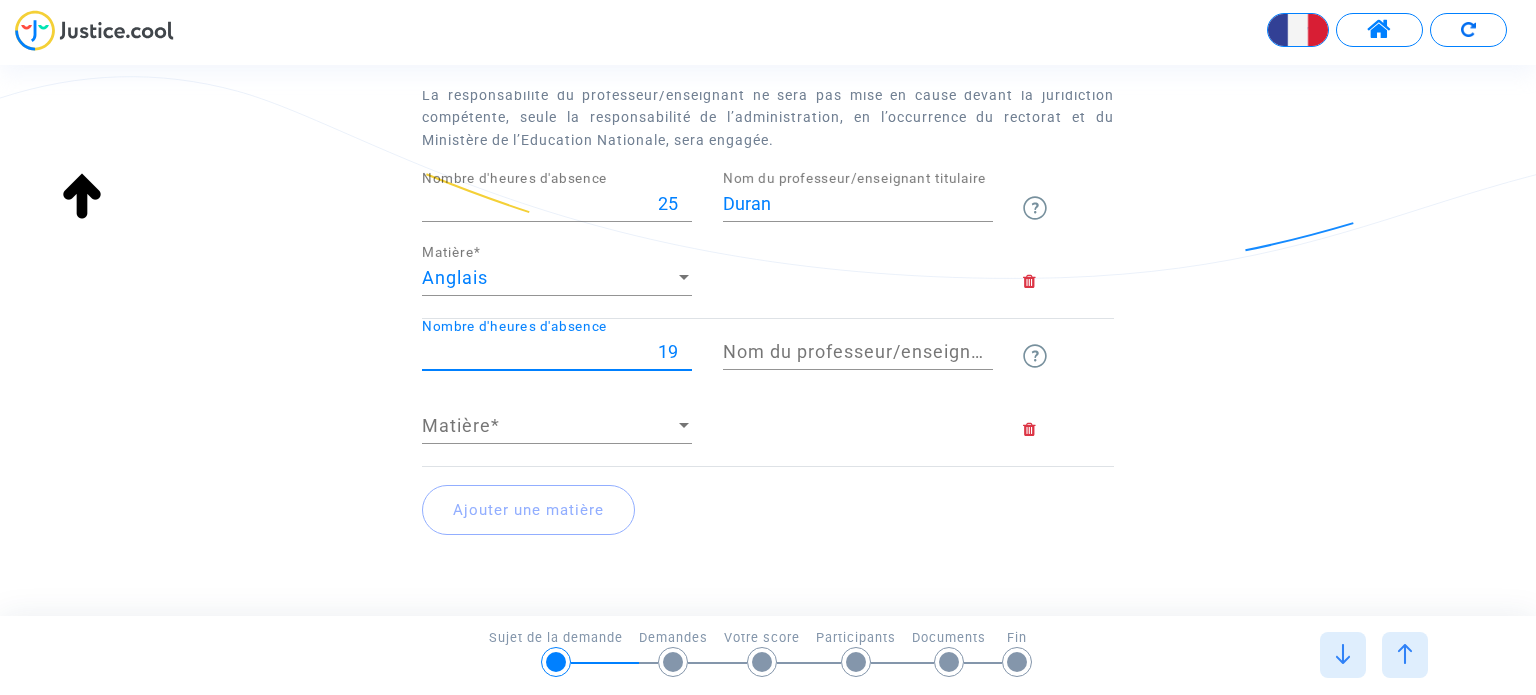 click on "19" at bounding box center (557, 352) 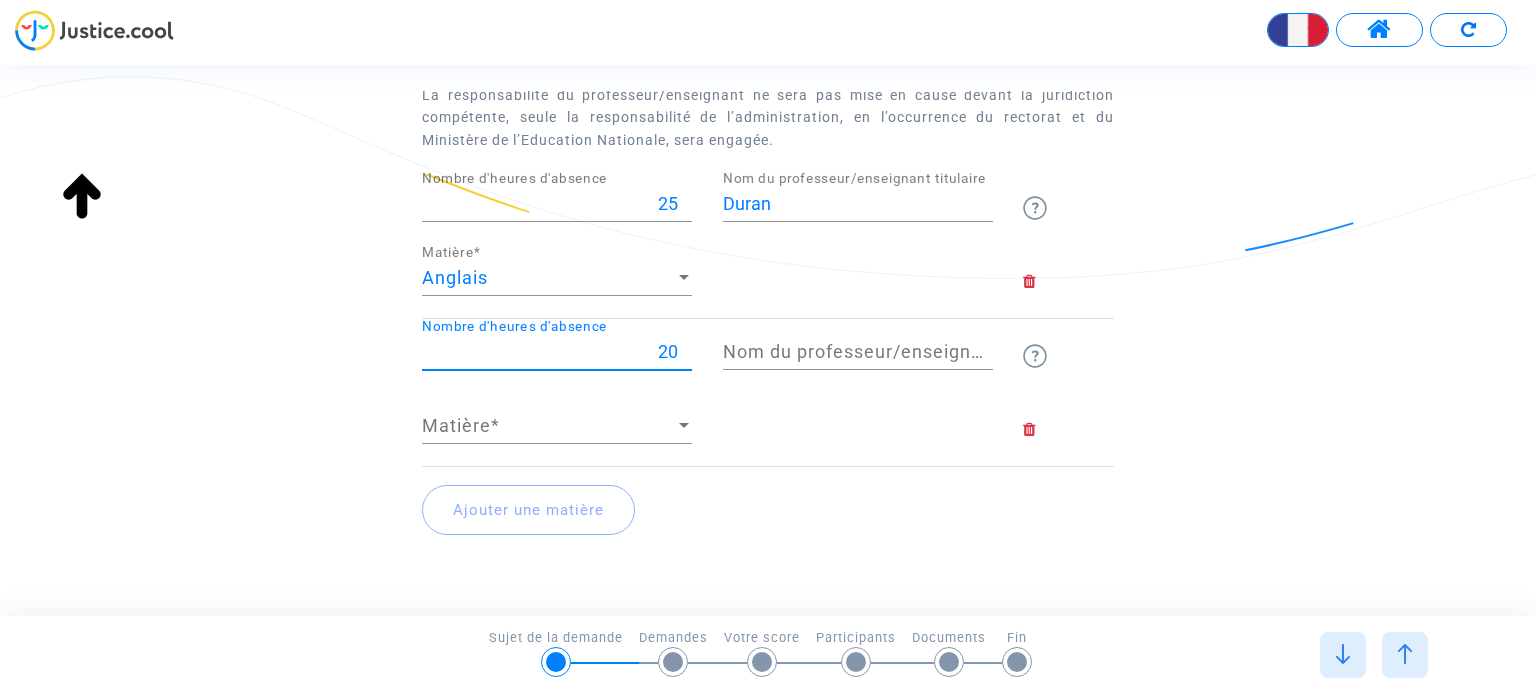 click on "20" at bounding box center (557, 352) 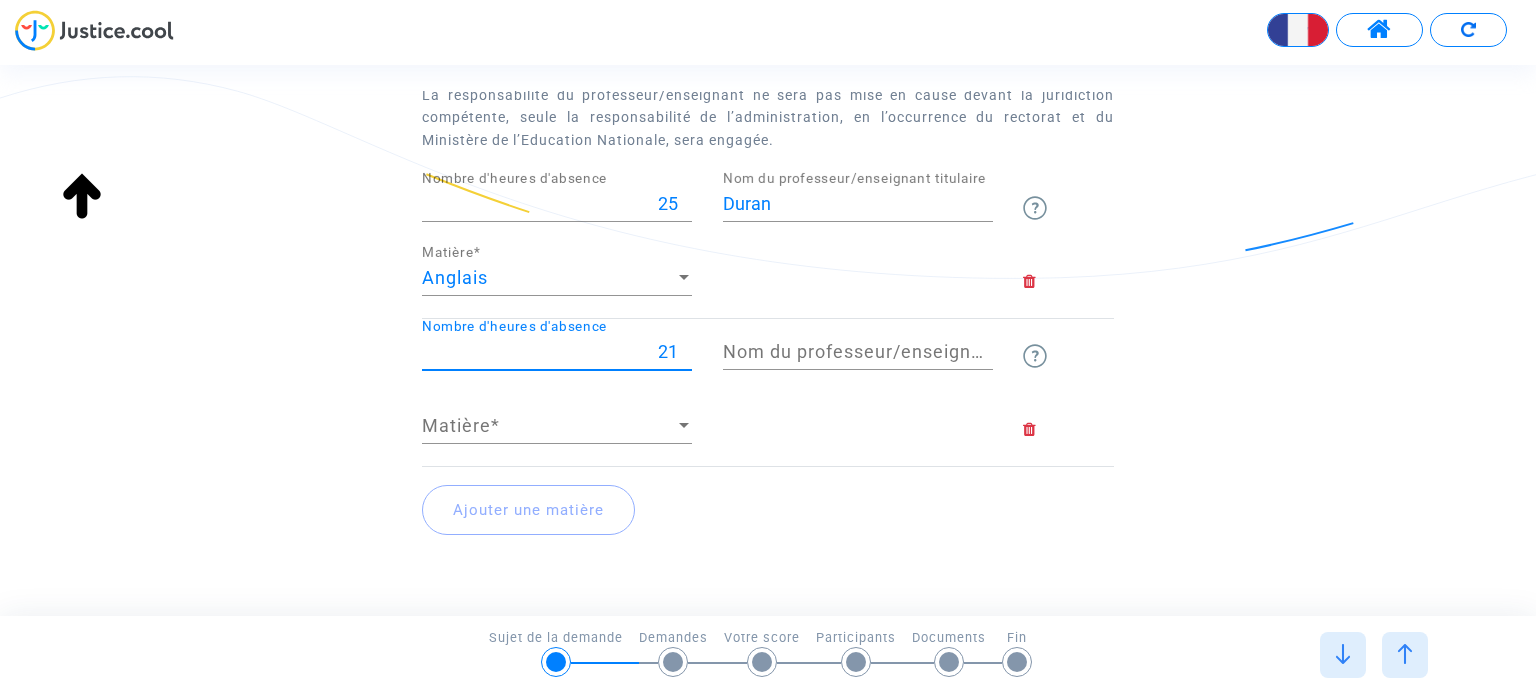 click on "21" at bounding box center (557, 352) 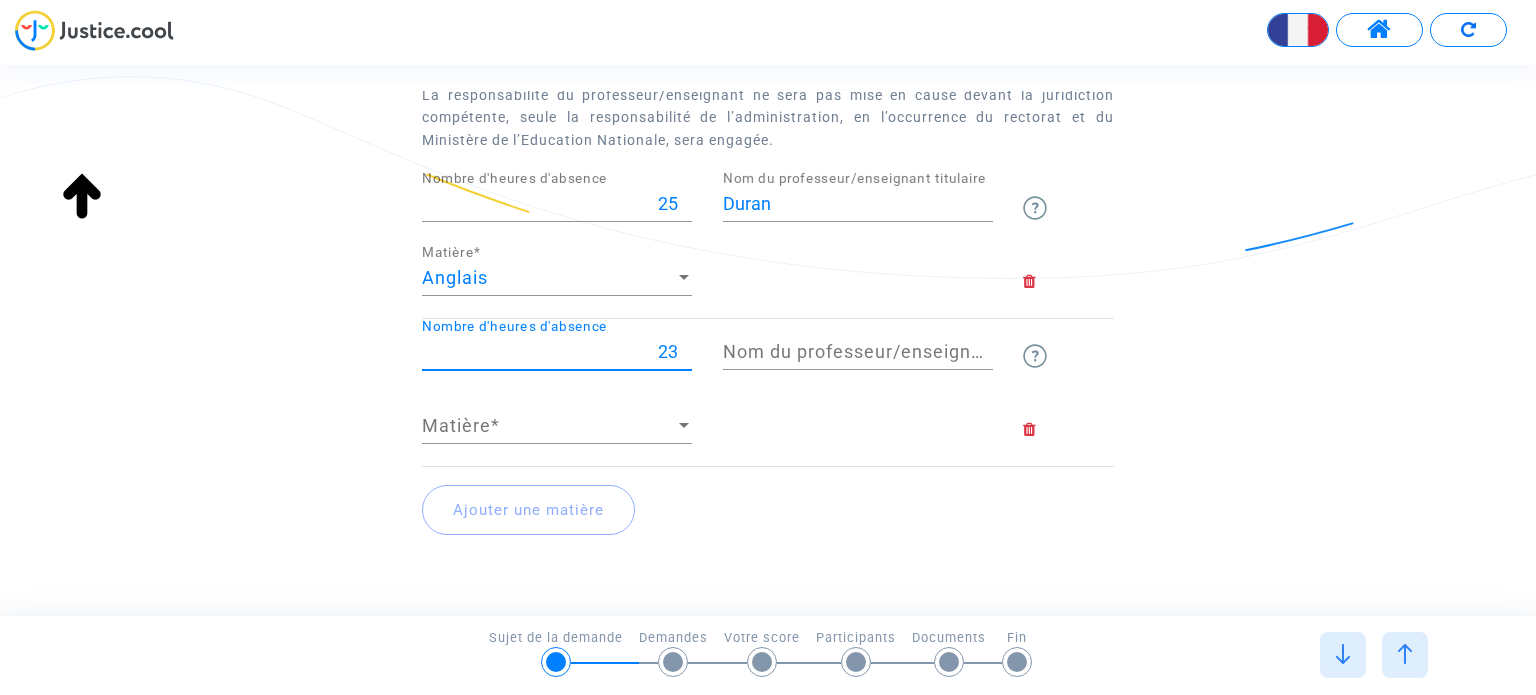 click on "23" at bounding box center (557, 352) 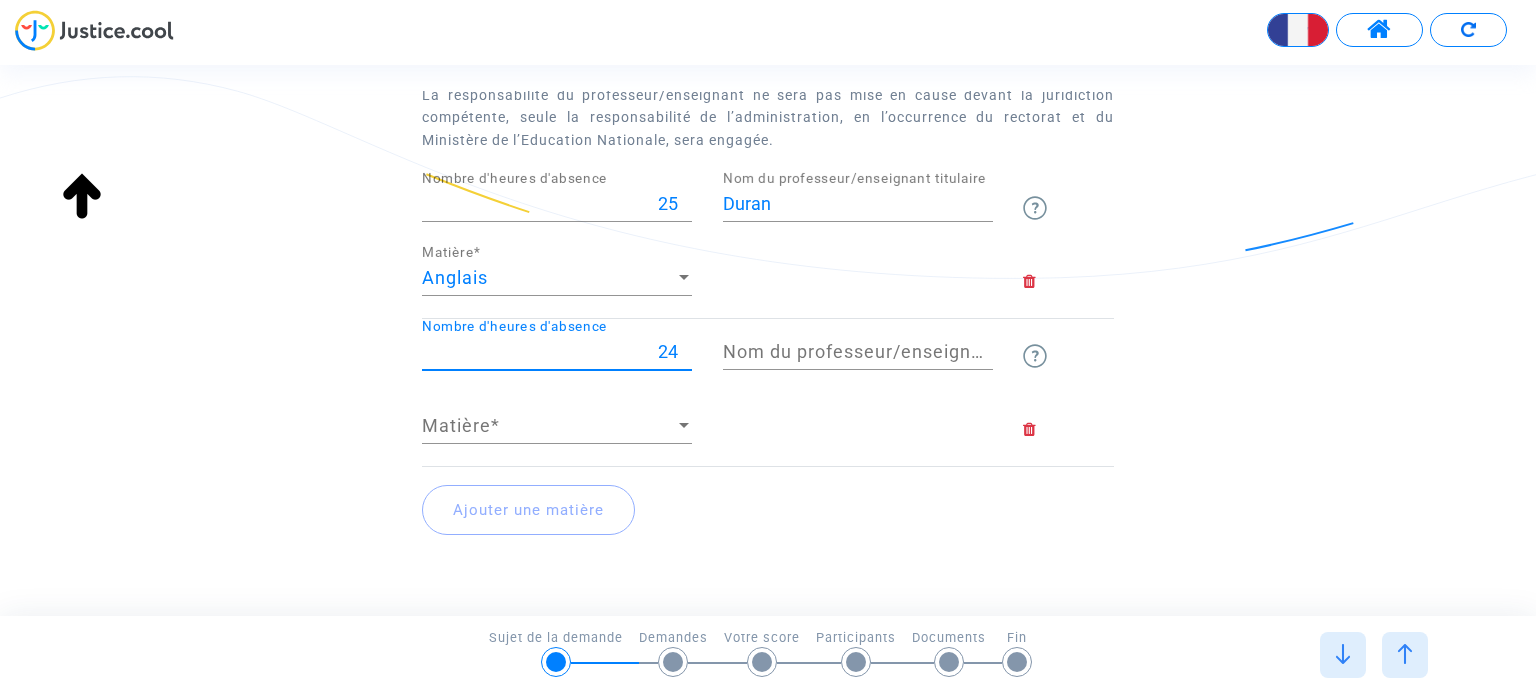 click on "24" at bounding box center [557, 352] 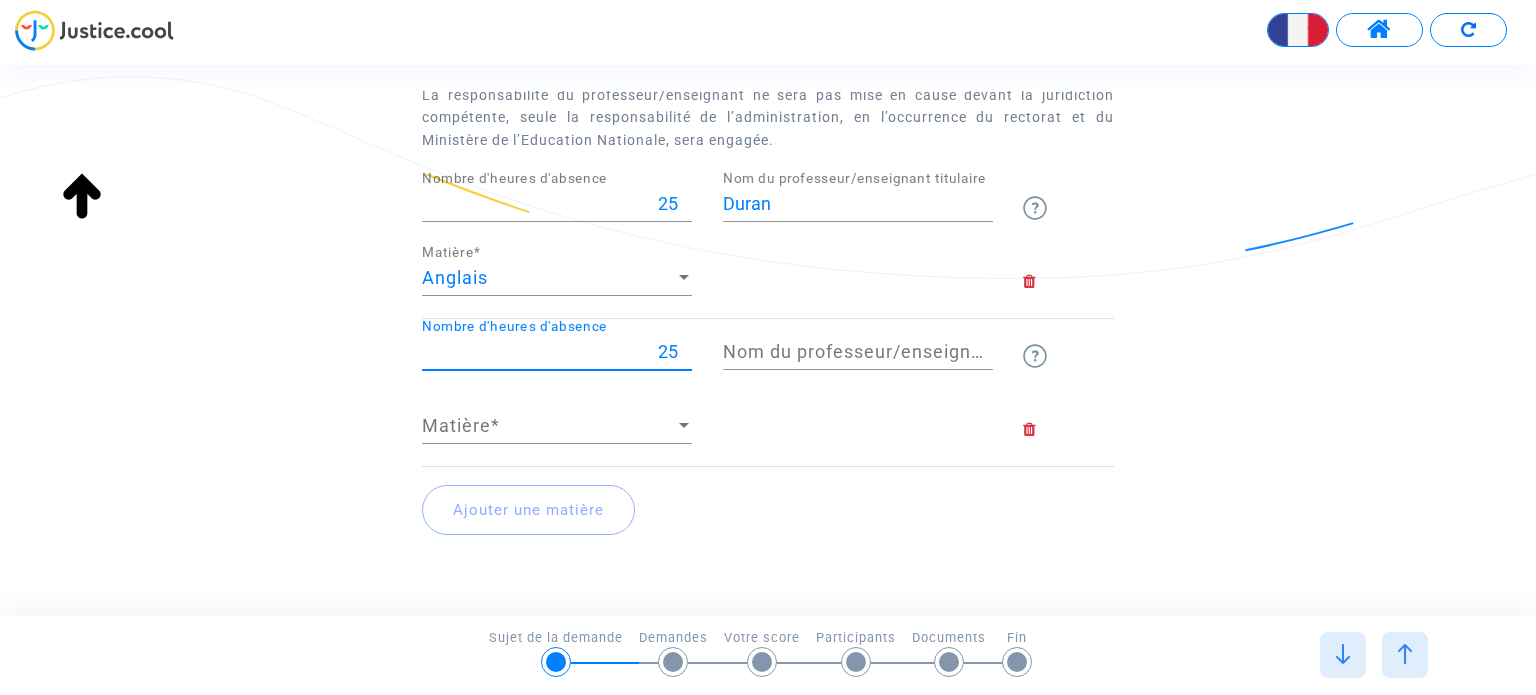 click on "25" at bounding box center [557, 352] 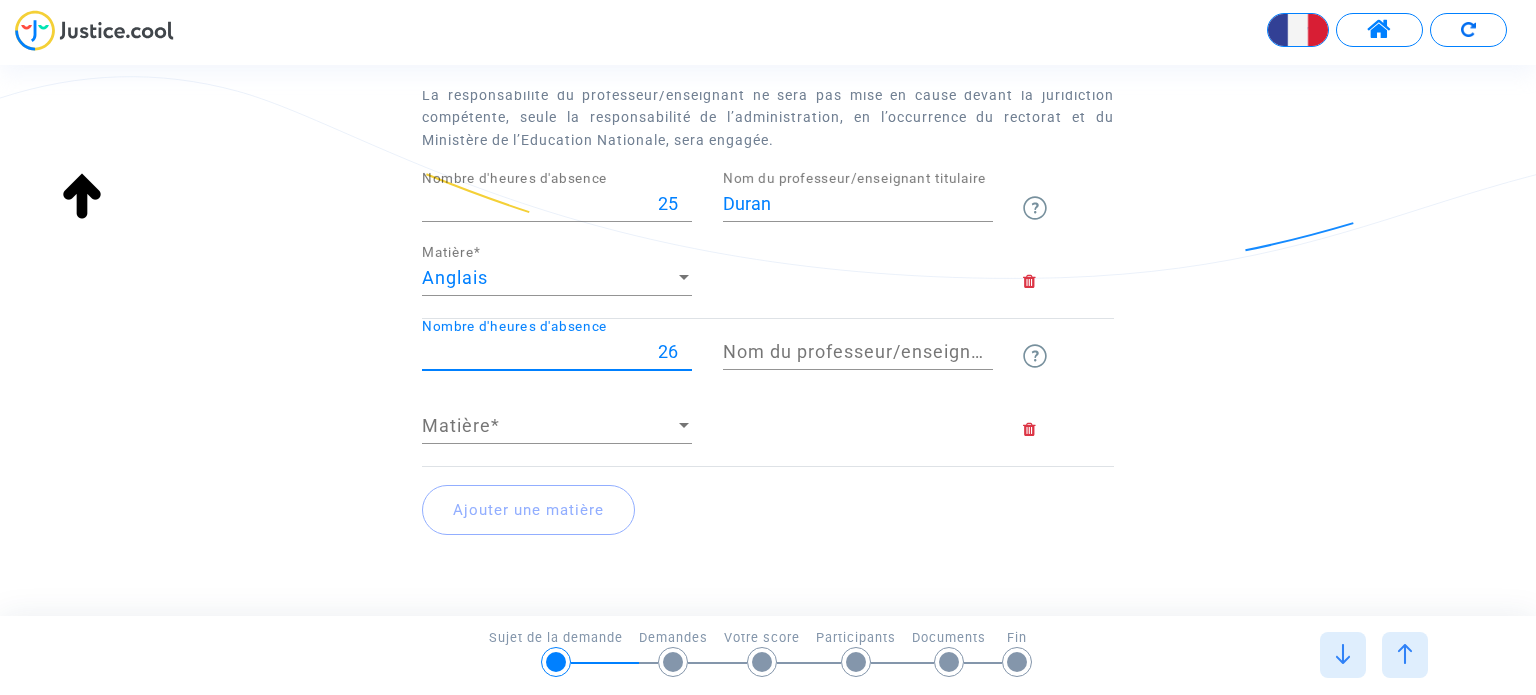click on "26" at bounding box center (557, 352) 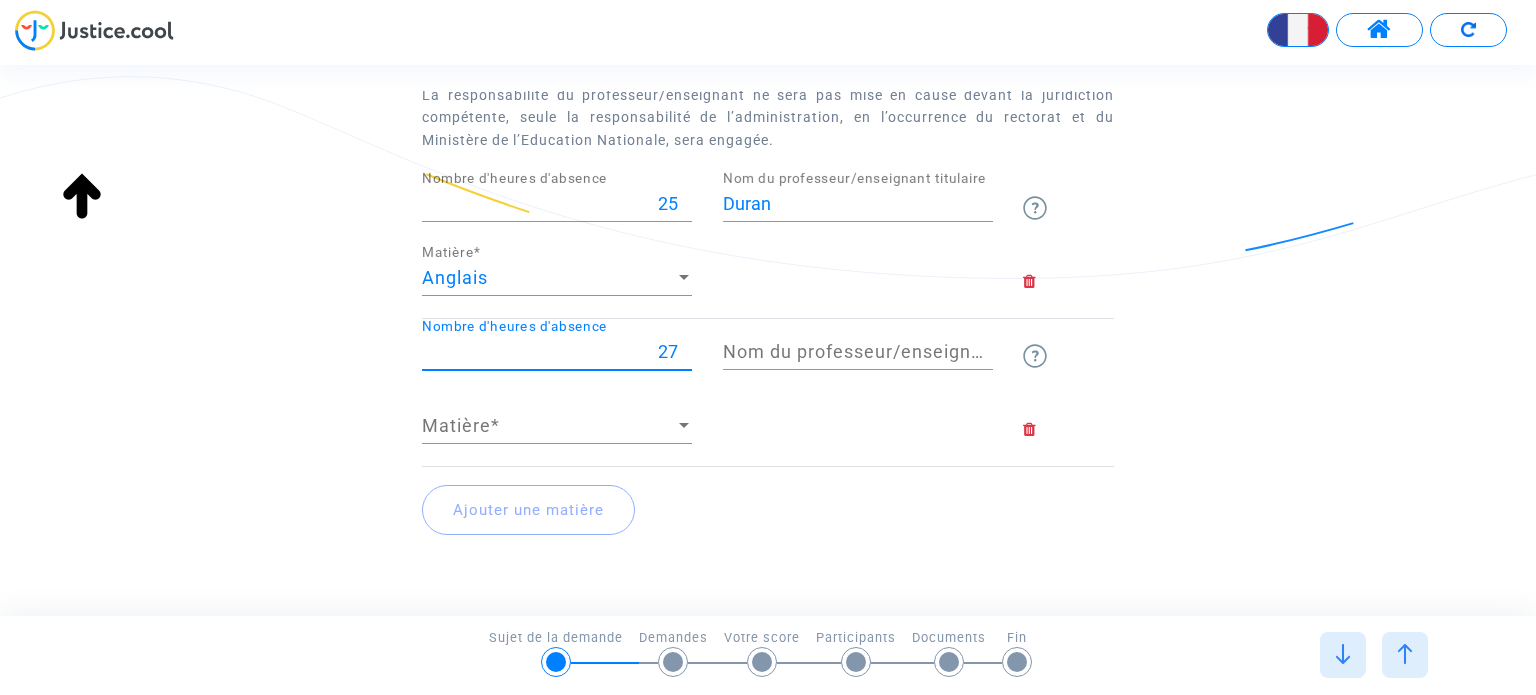click on "27" at bounding box center [557, 352] 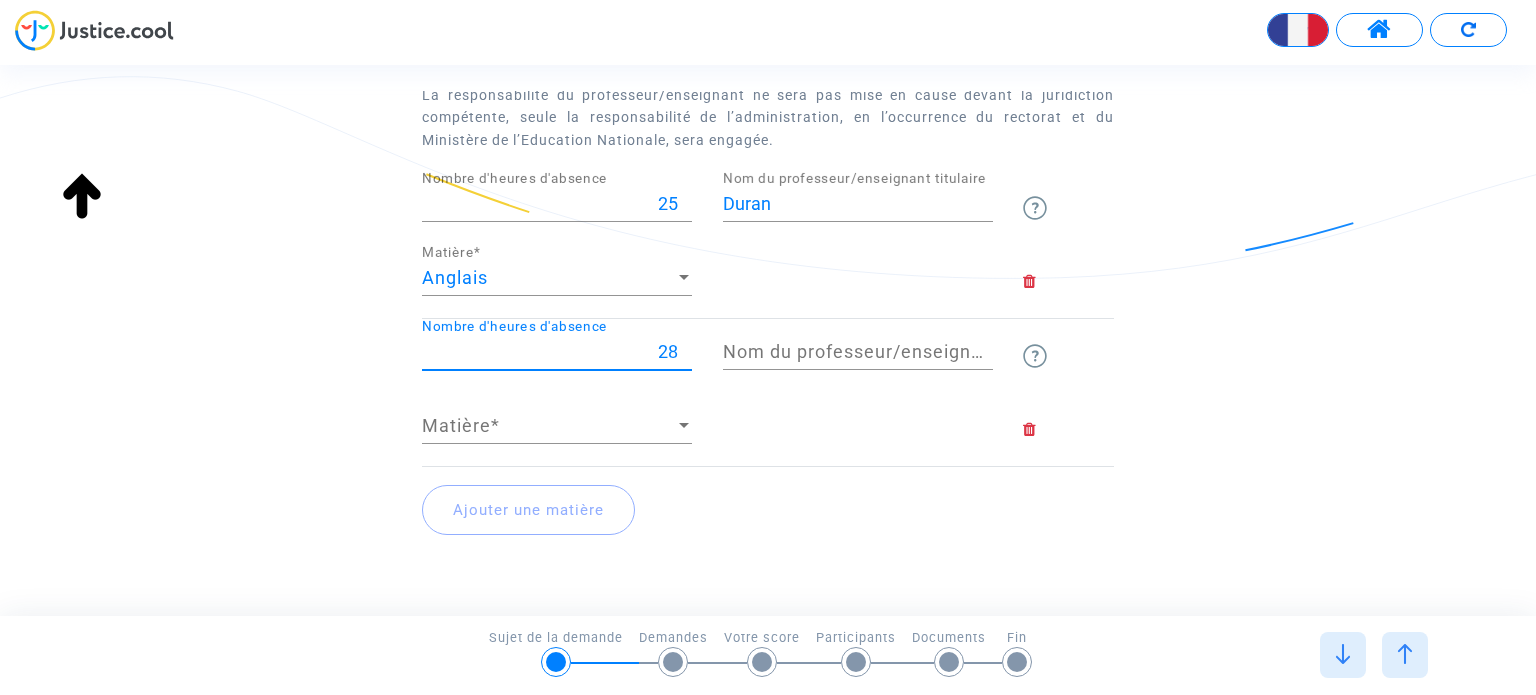 type on "28" 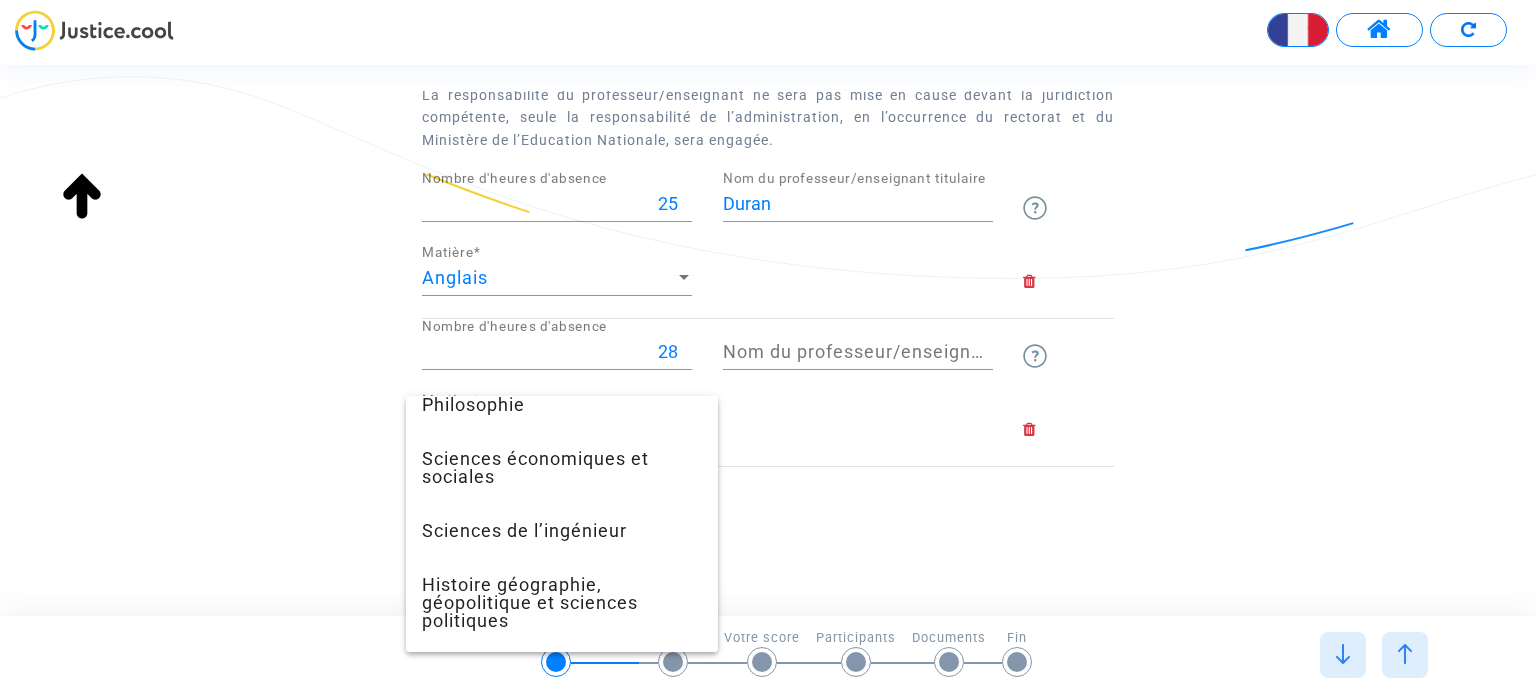 scroll, scrollTop: 574, scrollLeft: 0, axis: vertical 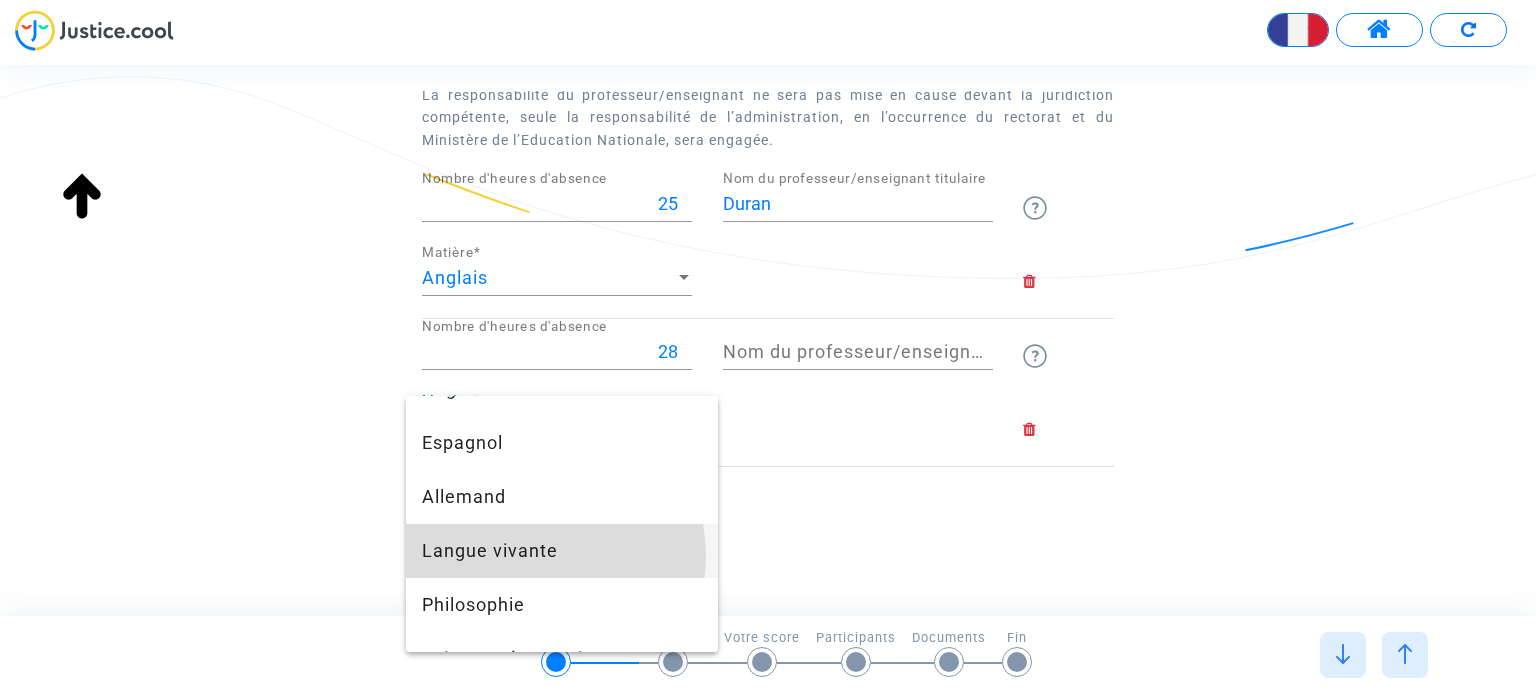 click on "Langue vivante" at bounding box center (562, 551) 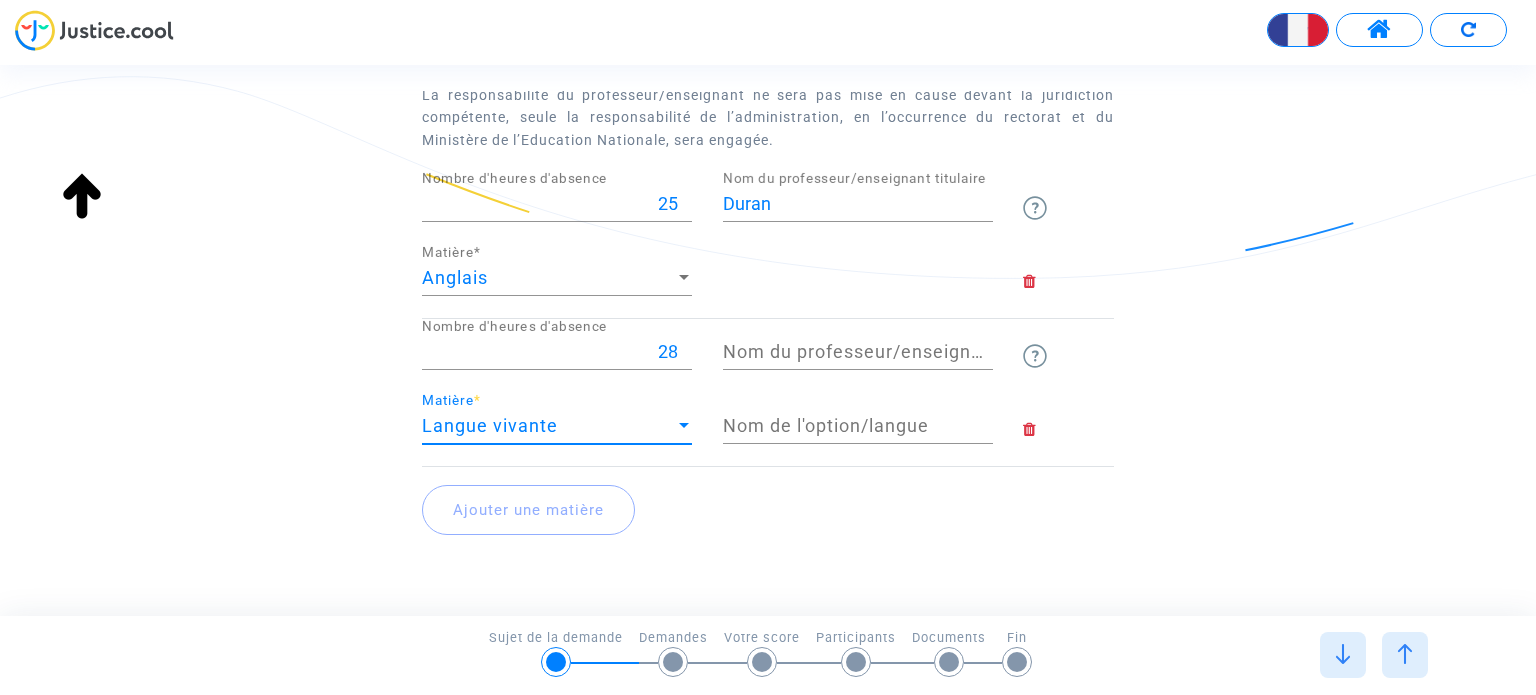 click on "Nom du professeur/enseignant titulaire" at bounding box center [858, 352] 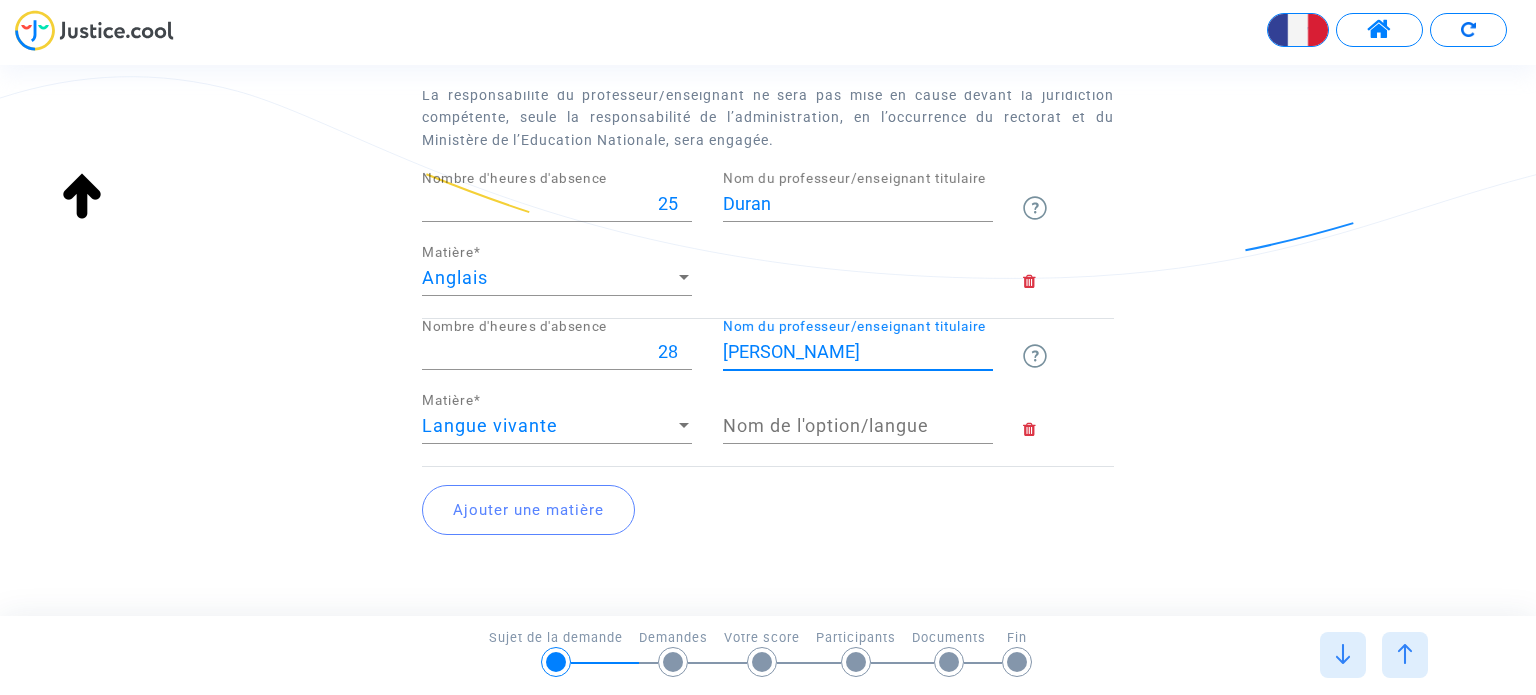 type on "Lambert" 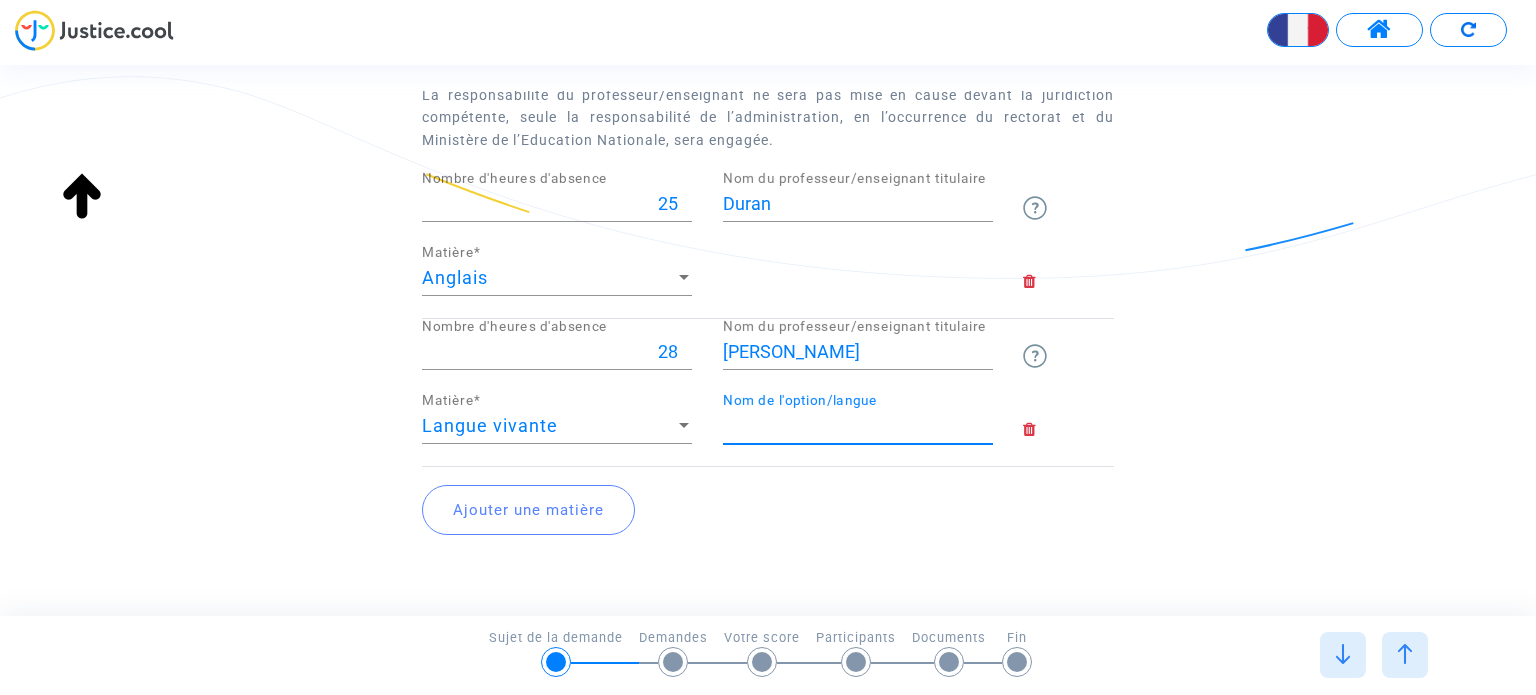 click on "Nom de l'option/langue" at bounding box center [858, 426] 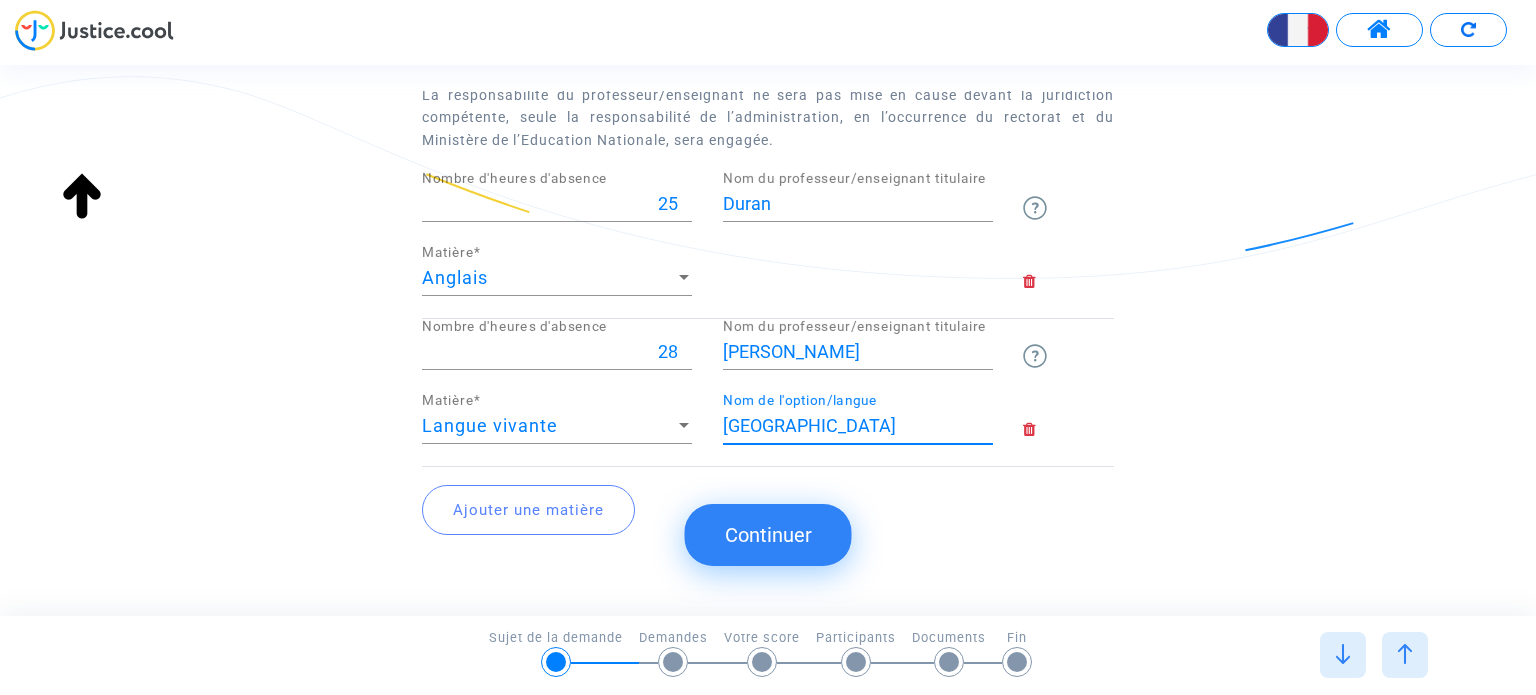 type on "Italien" 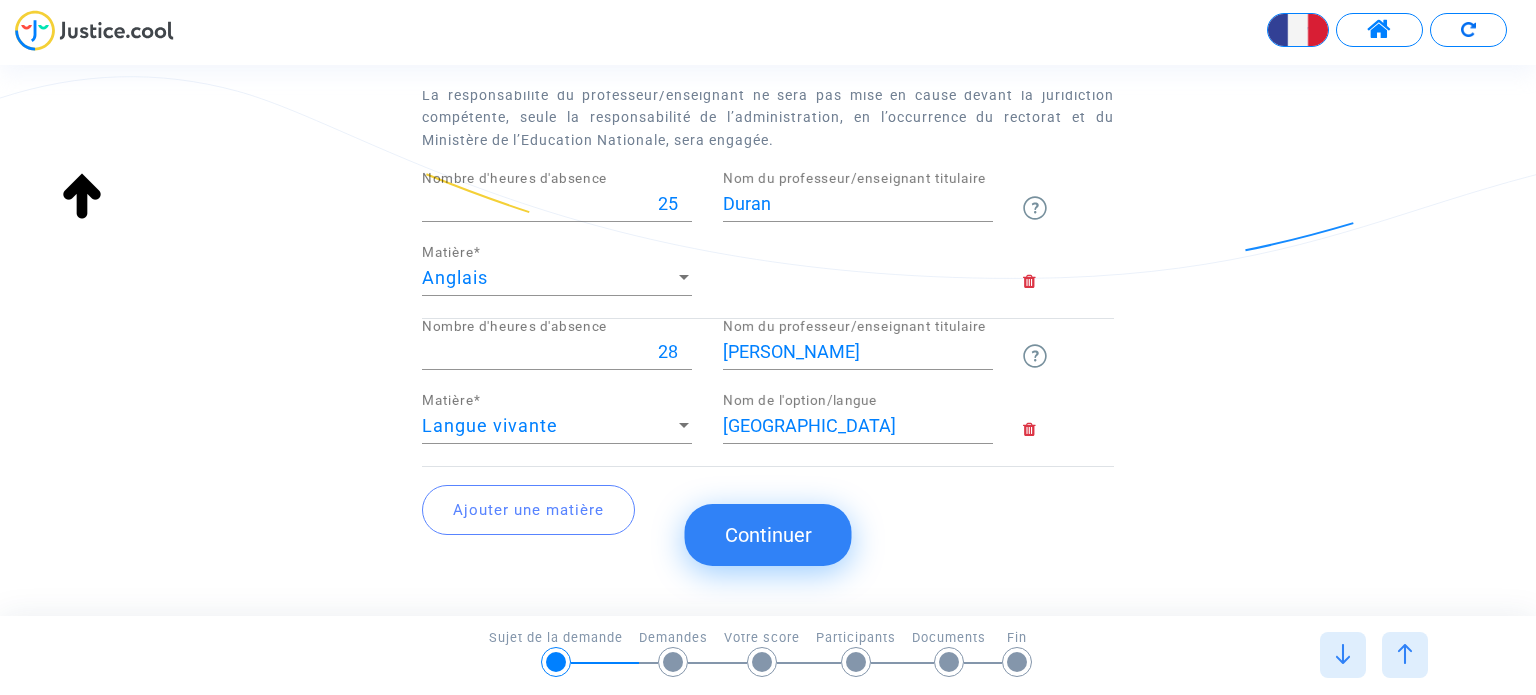click on "Continuer" 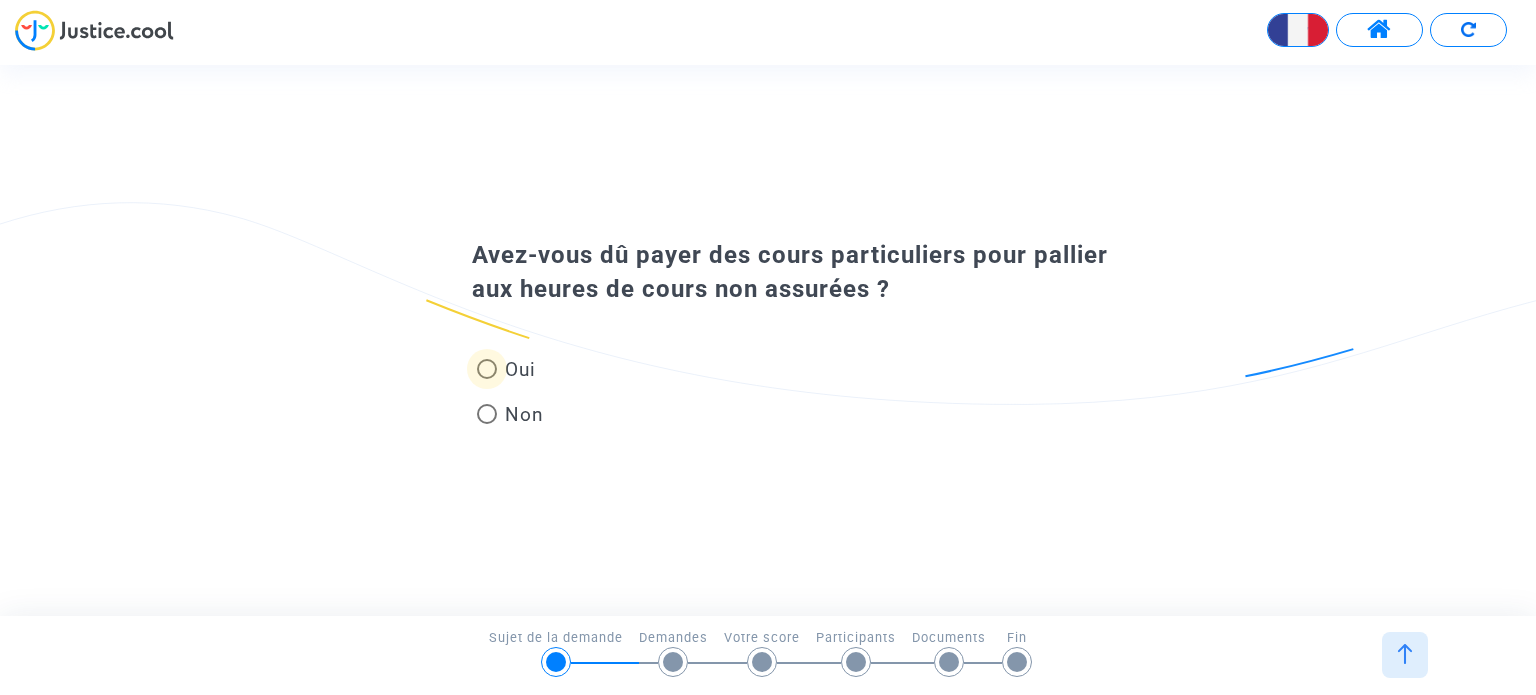 click at bounding box center (487, 369) 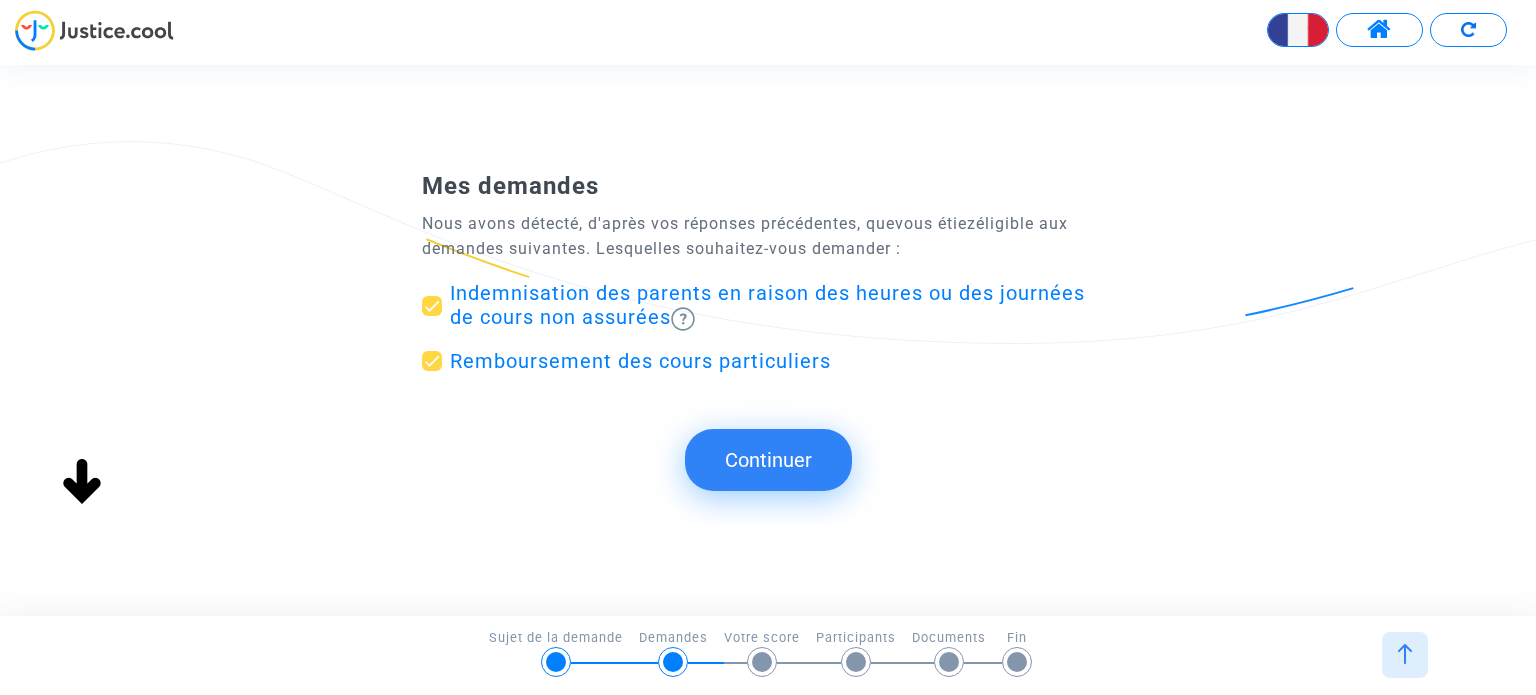 scroll, scrollTop: 0, scrollLeft: 0, axis: both 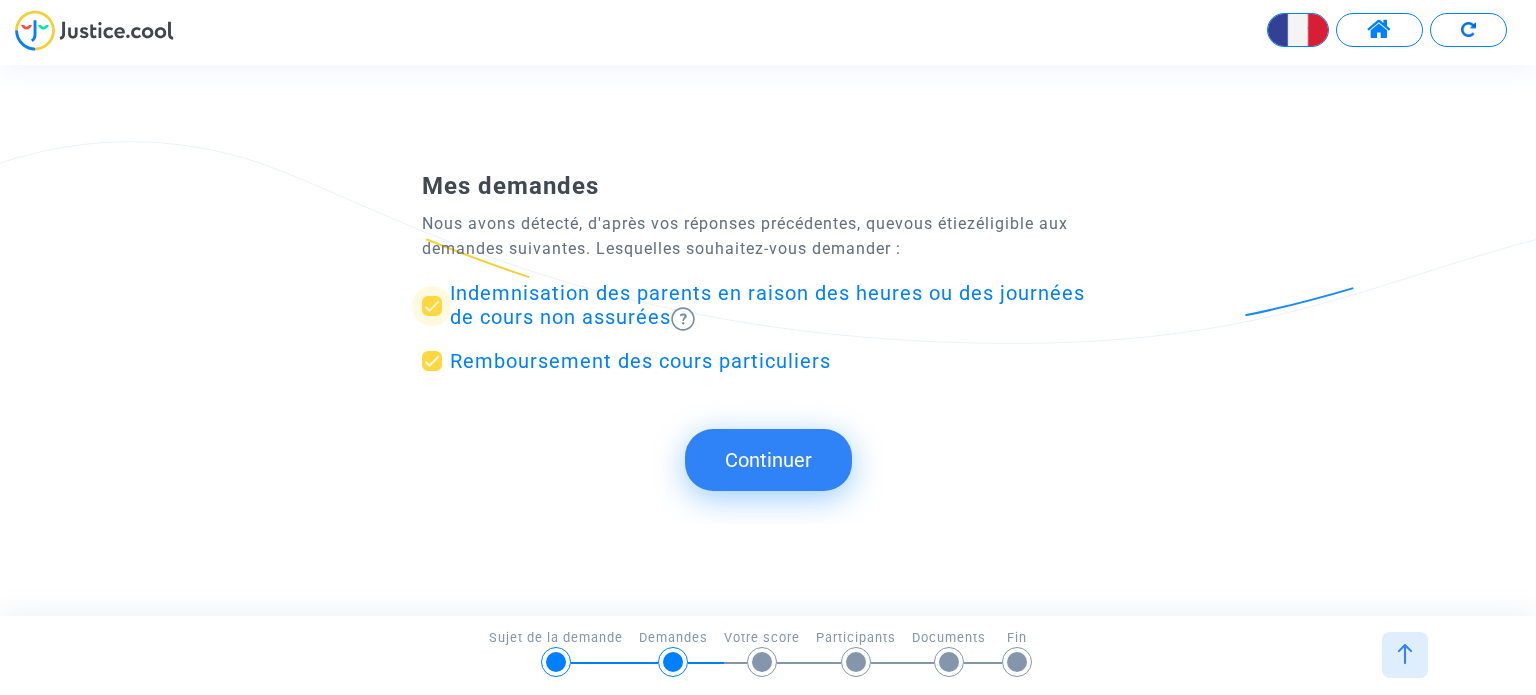 drag, startPoint x: 428, startPoint y: 305, endPoint x: 455, endPoint y: 311, distance: 27.658634 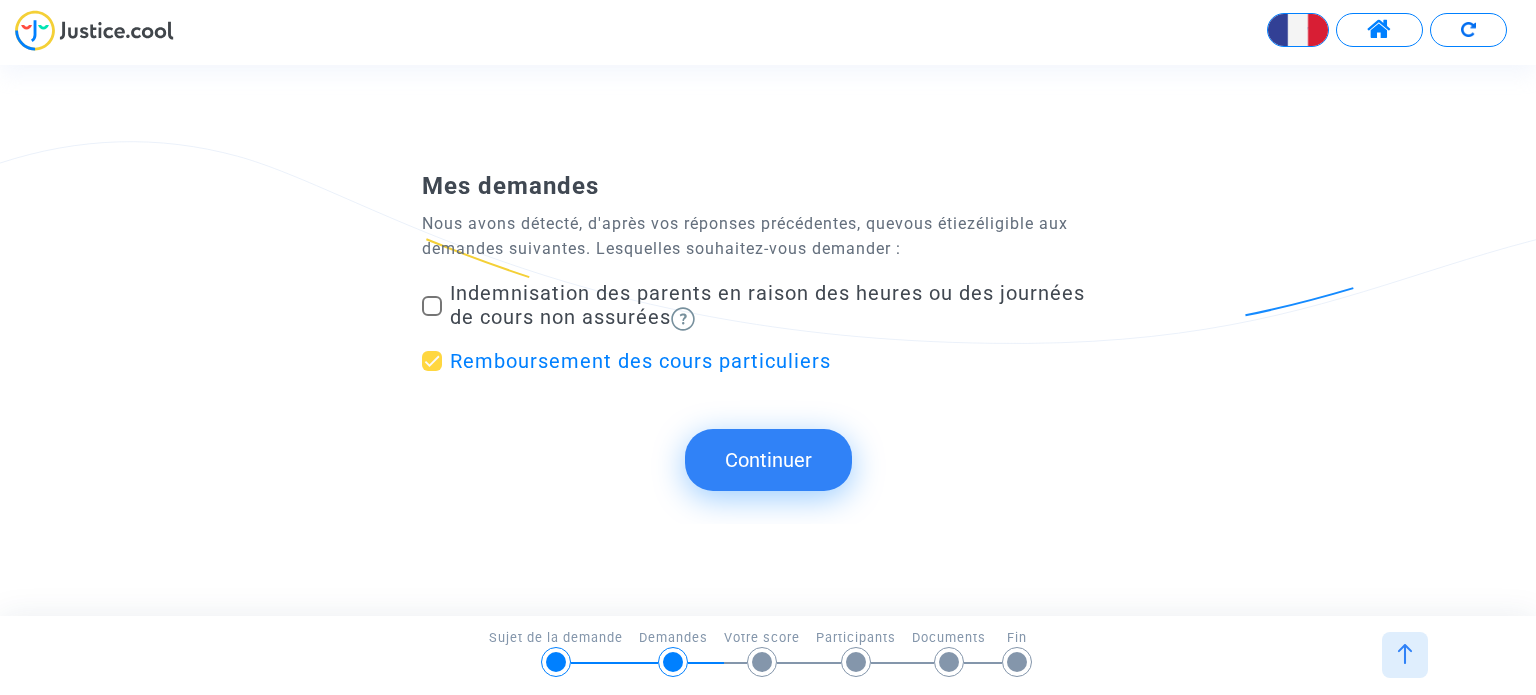 click at bounding box center (432, 361) 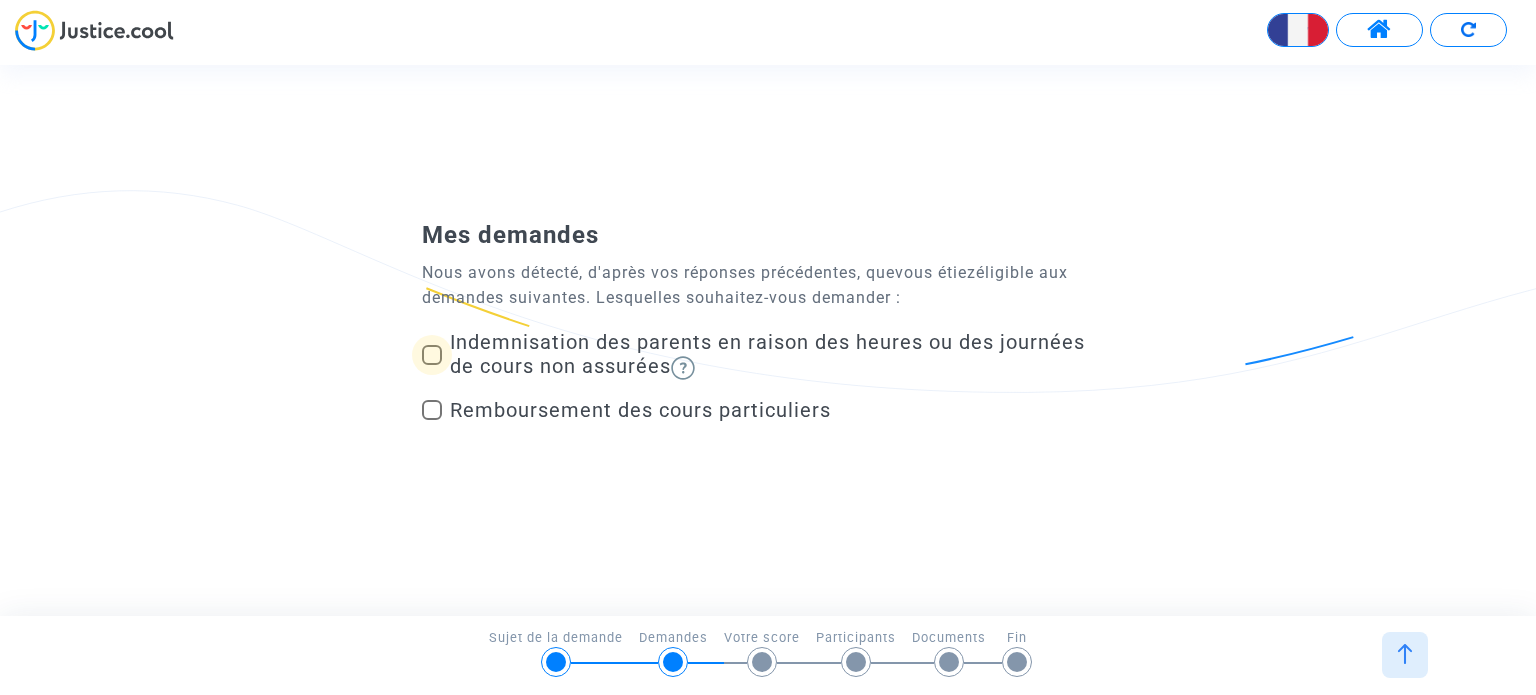 drag, startPoint x: 425, startPoint y: 352, endPoint x: 612, endPoint y: 363, distance: 187.32326 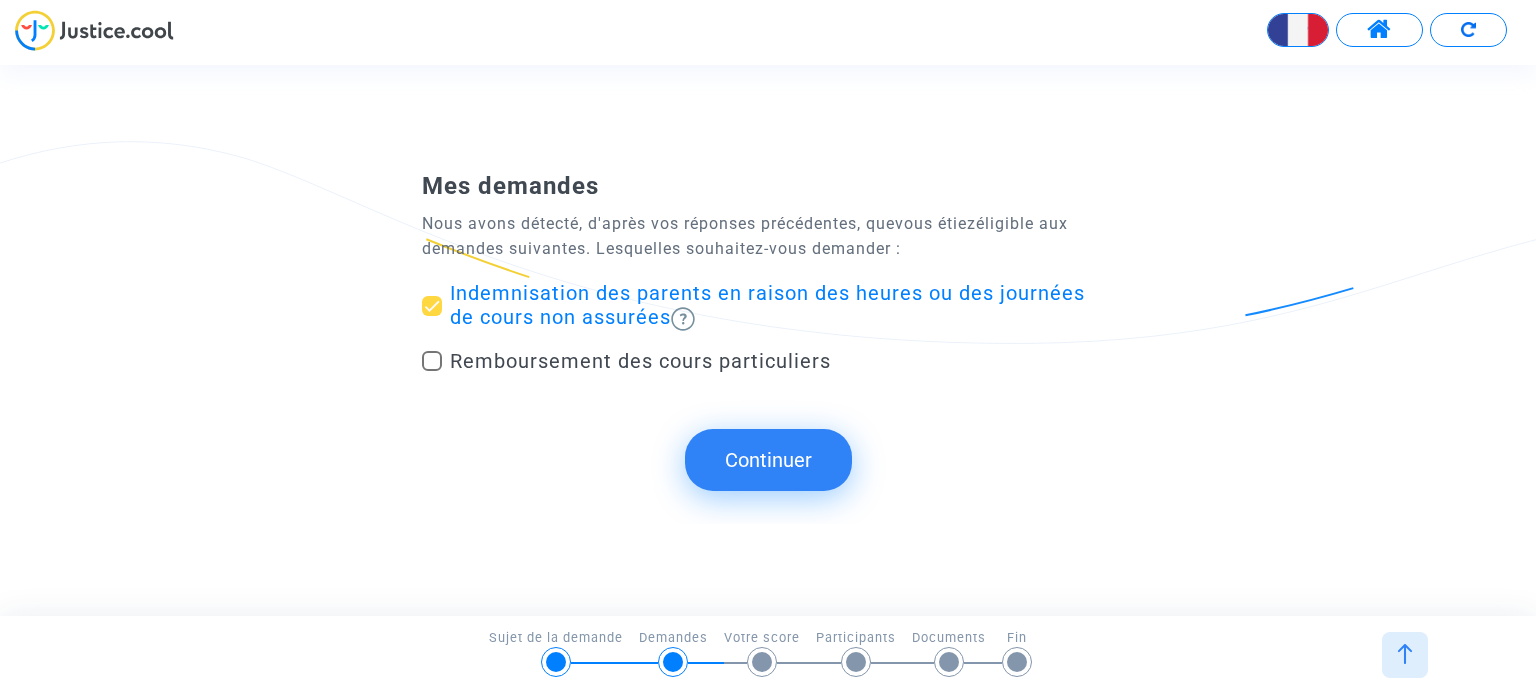 click at bounding box center (432, 361) 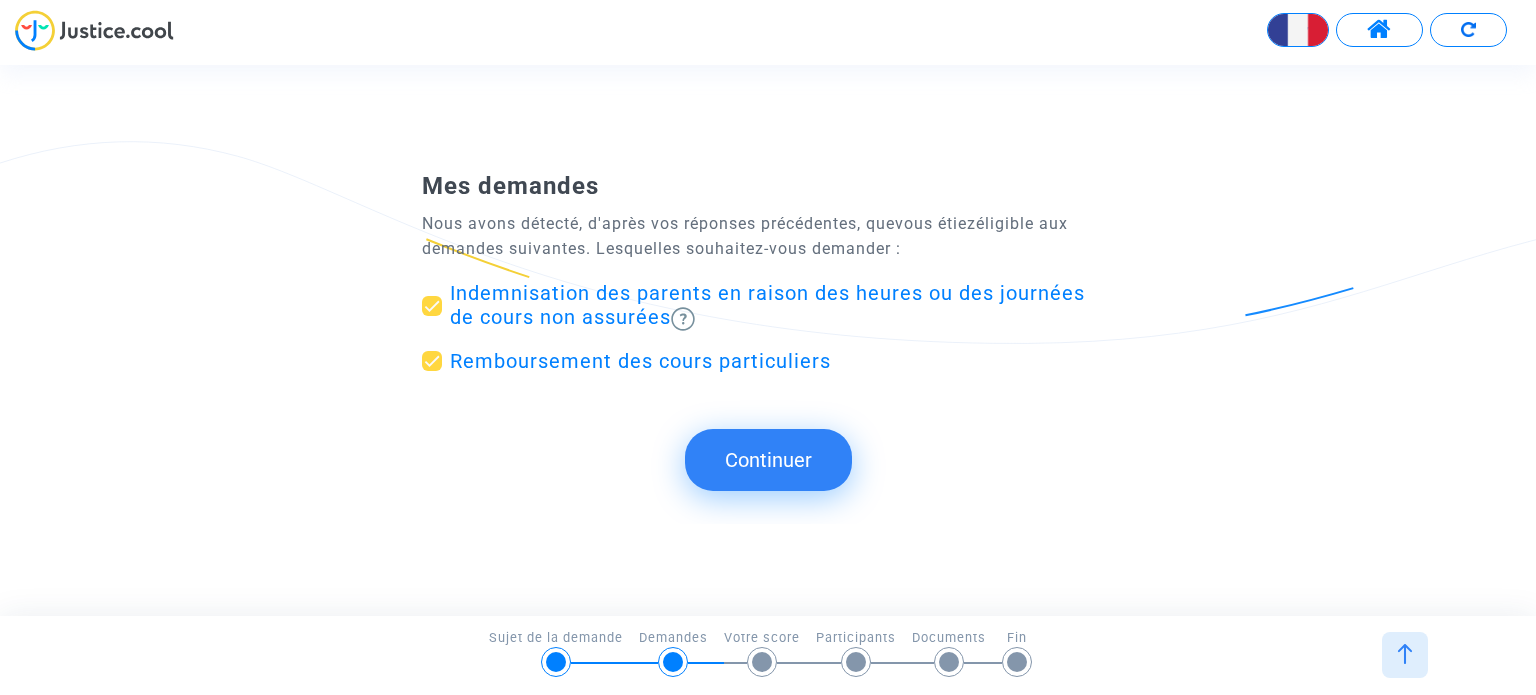 click on "Continuer" 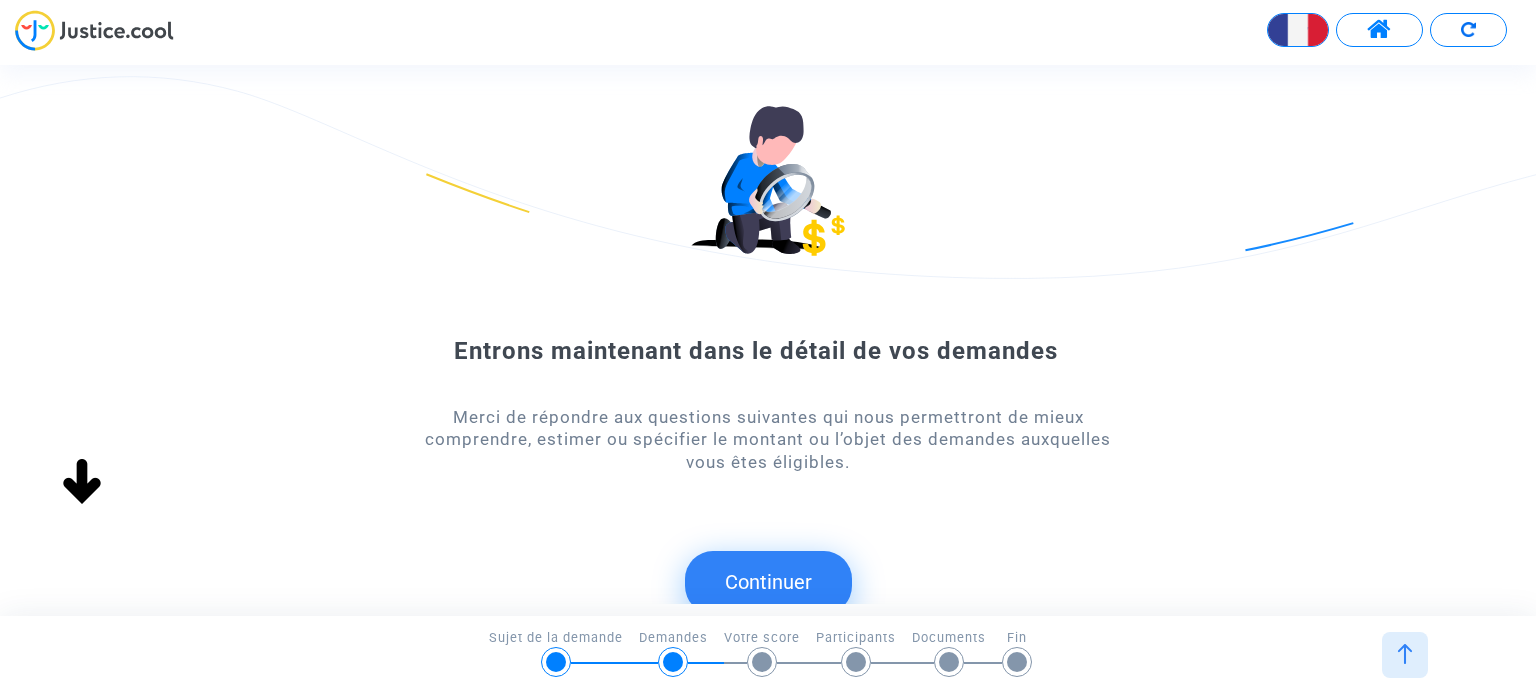 scroll, scrollTop: 27, scrollLeft: 0, axis: vertical 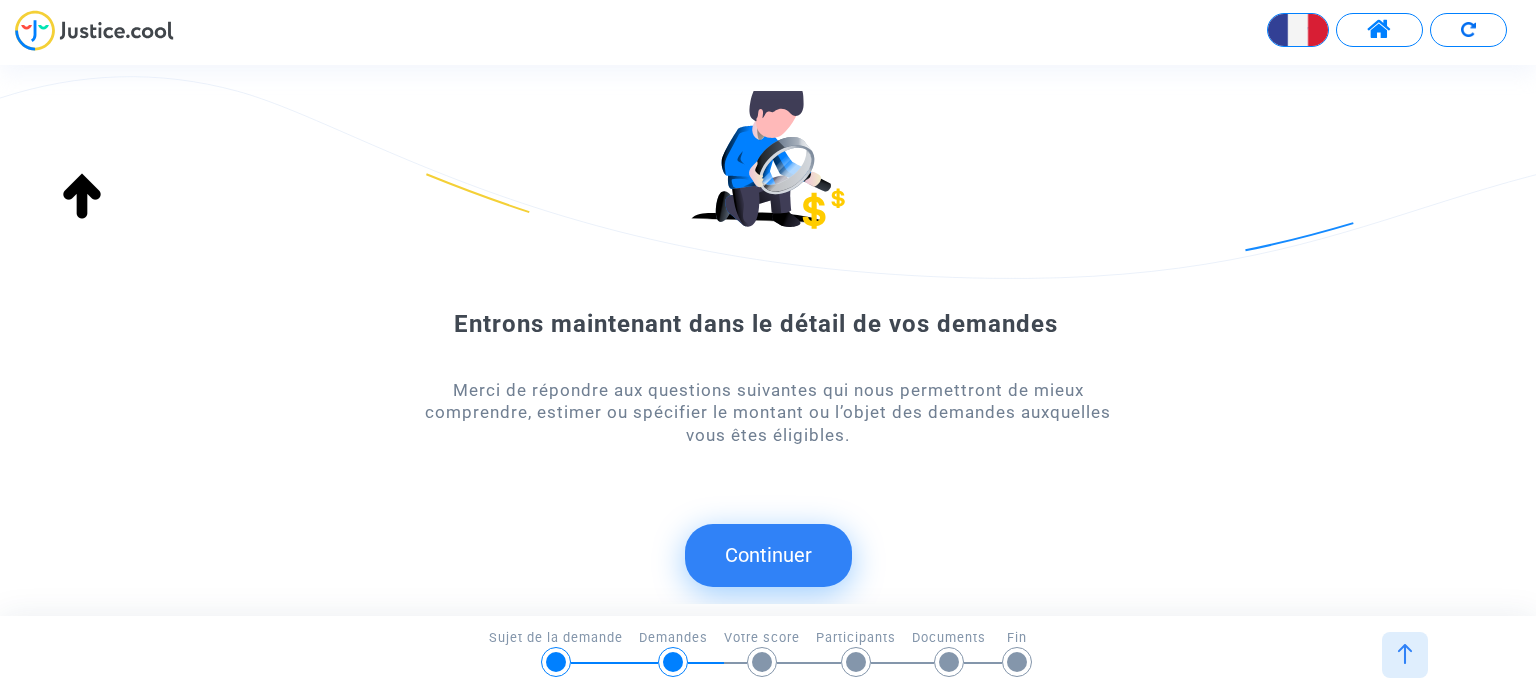 click on "Continuer" 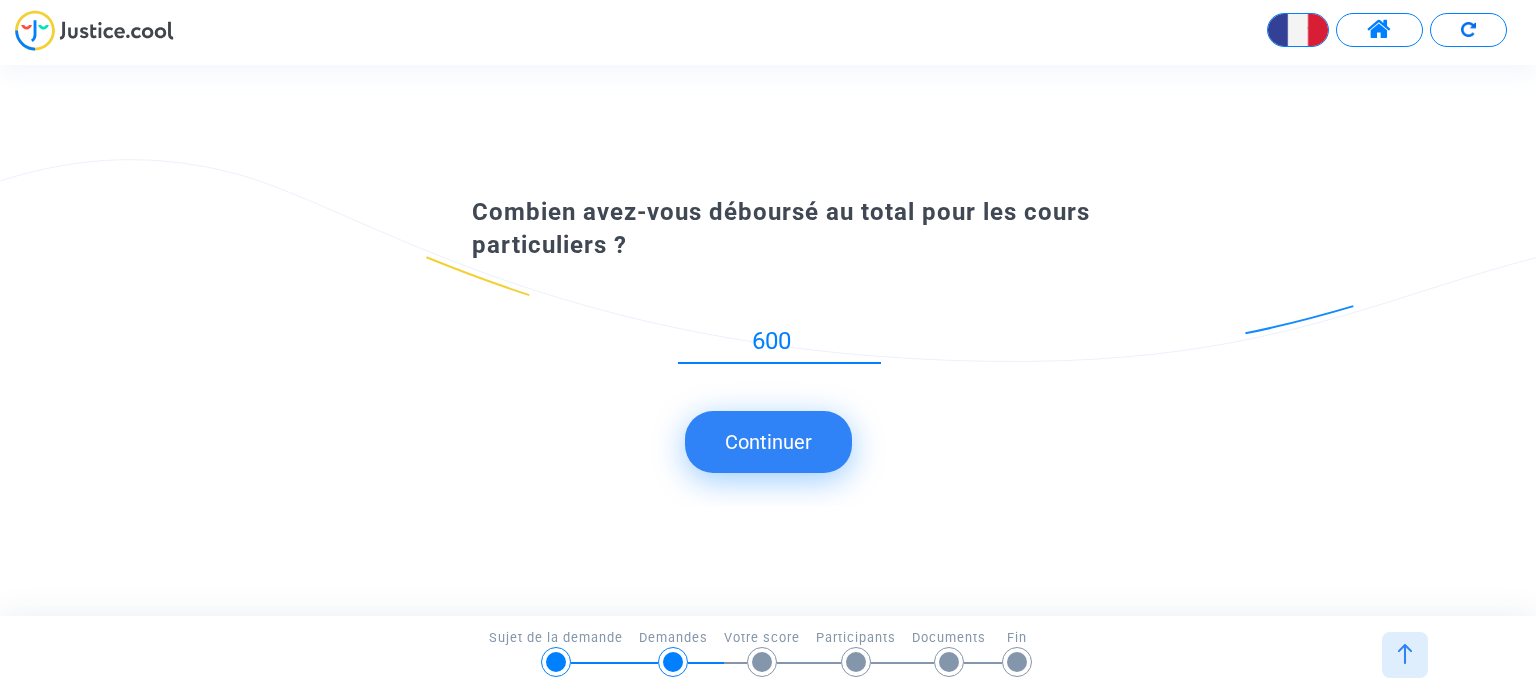 type on "600" 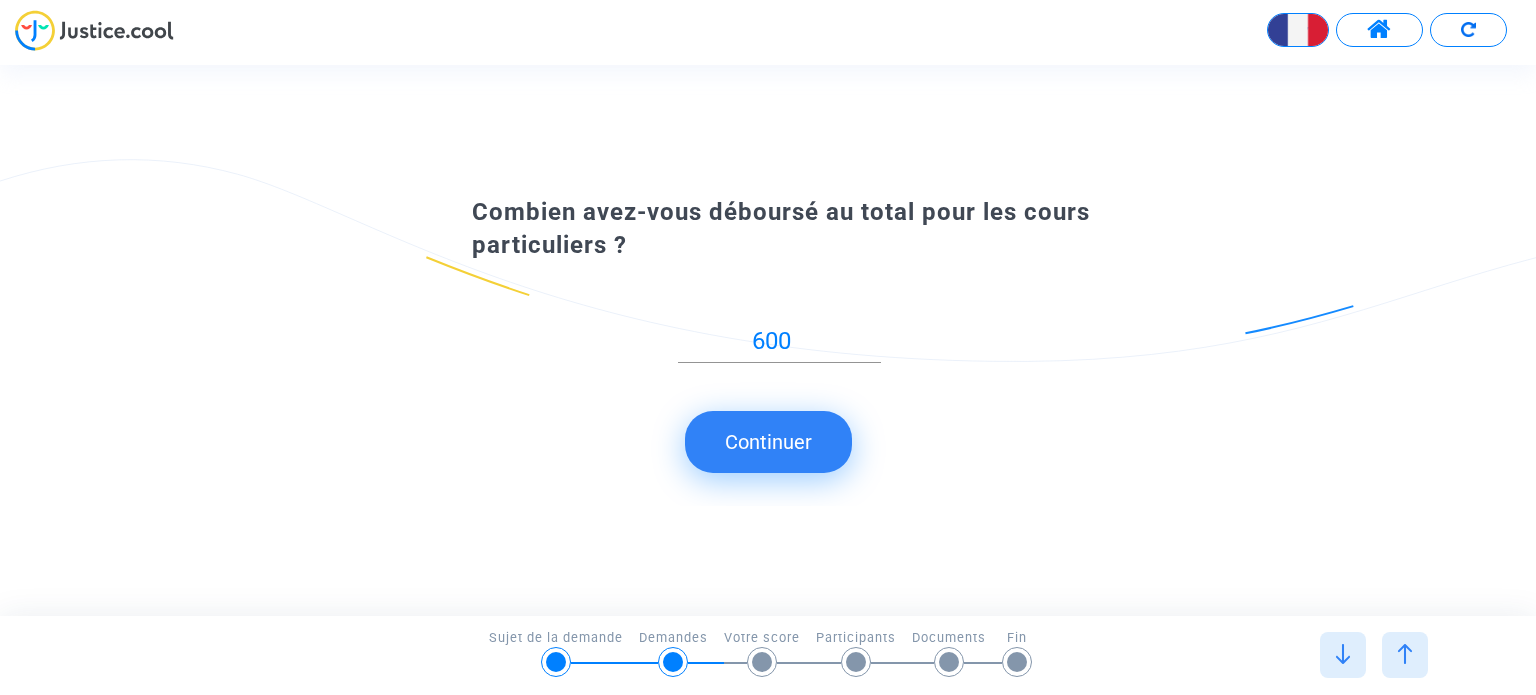 scroll, scrollTop: 0, scrollLeft: 0, axis: both 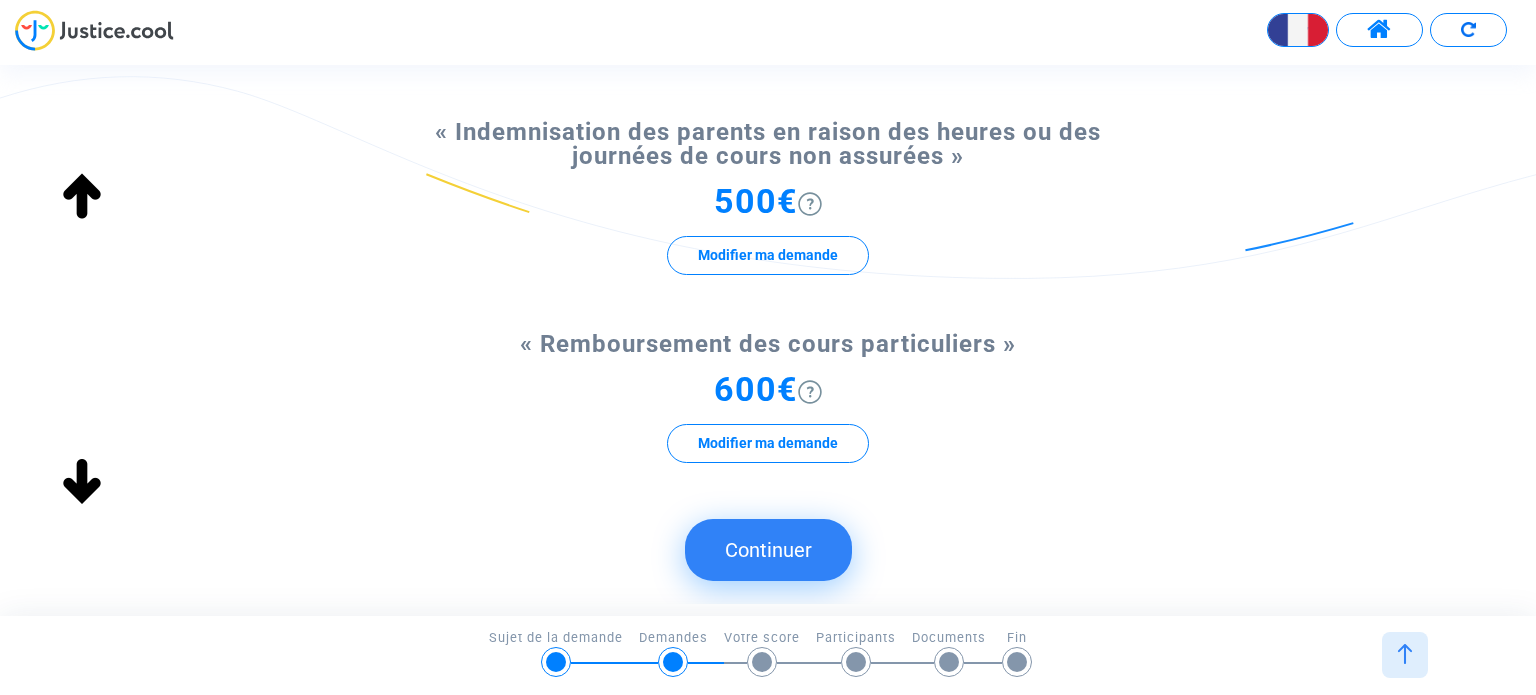 click on "Continuer" 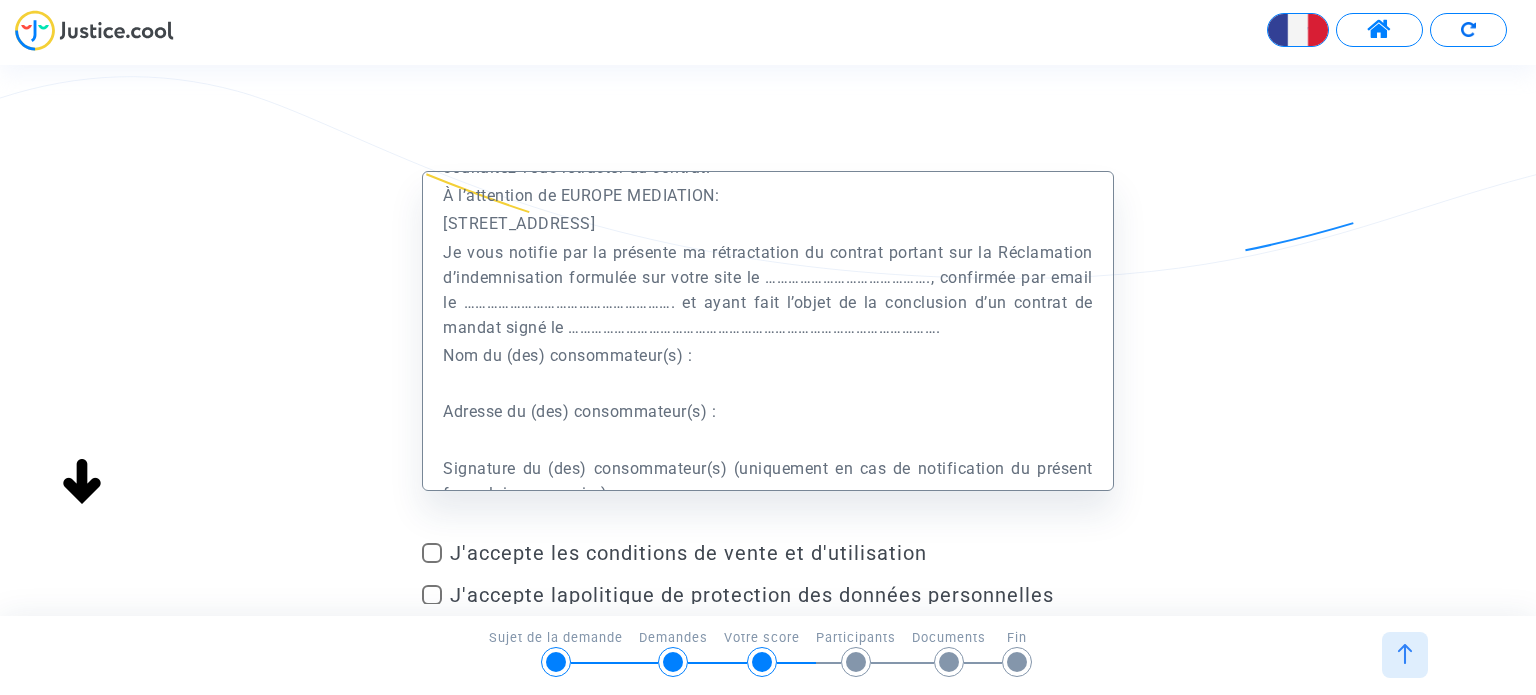 scroll, scrollTop: 17100, scrollLeft: 0, axis: vertical 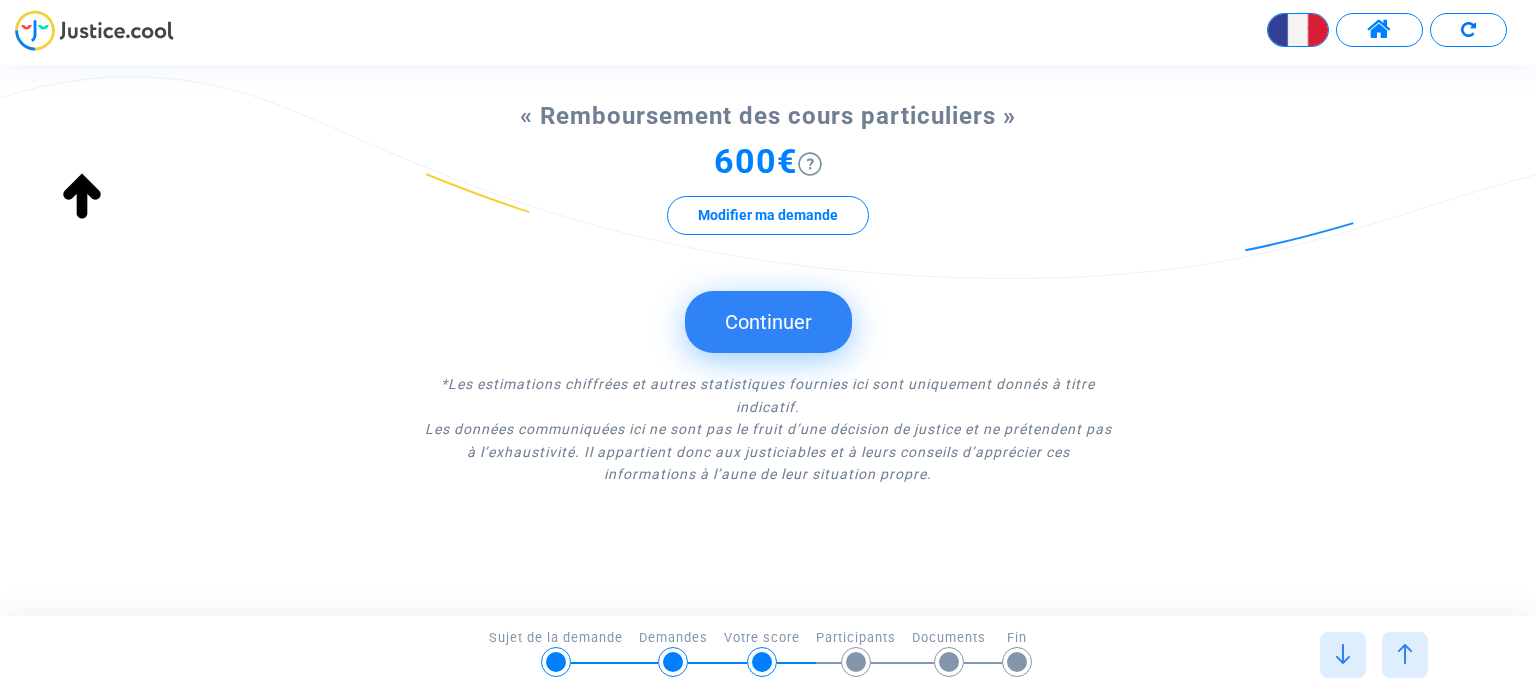 click on "Continuer" 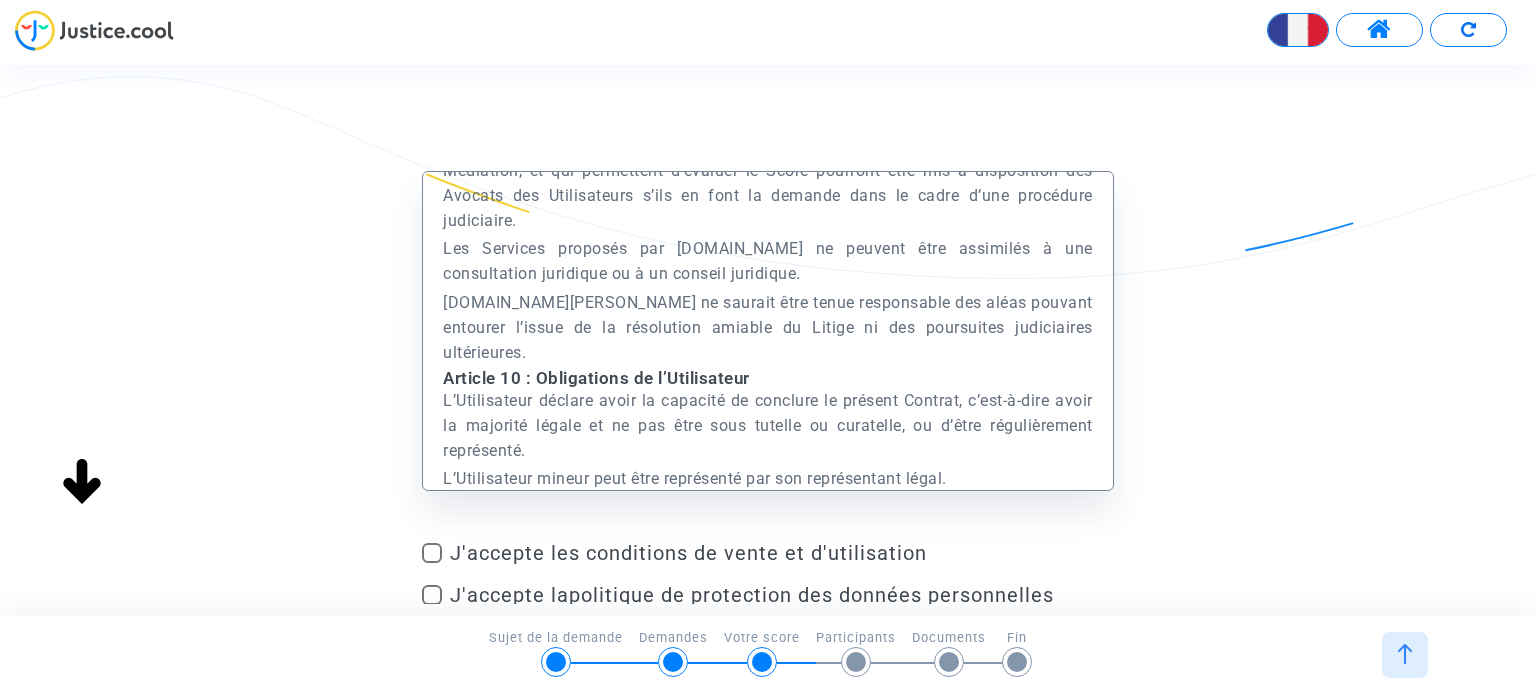 click on "Synthèse  de vos demandes * « Indemnisation des parents en raison des heures ou des journées de cours non assurées »  500€   Modifier ma demande  « Remboursement des cours particuliers »  600€   Modifier ma demande   Continuer  *Les estimations chiffrées et autres statistiques fournies ici sont uniquement donnés à titre indicatif. Les données communiquées ici ne sont pas le fruit d’une décision de justice et ne prétendent pas à l’exhaustivité. Il appartient donc aux justiciables et à leurs conseils d’apprécier ces informations à l’aune de leur situation propre." 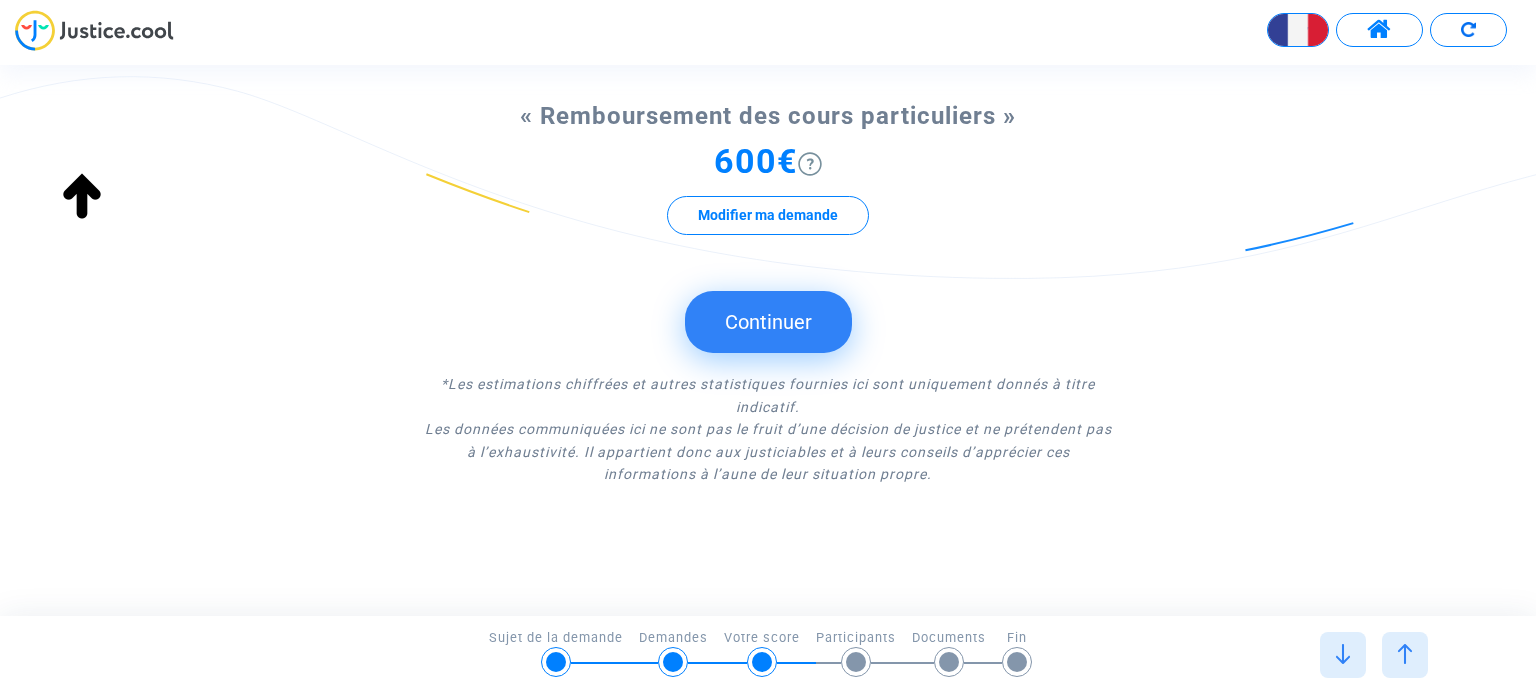 click on "Continuer" 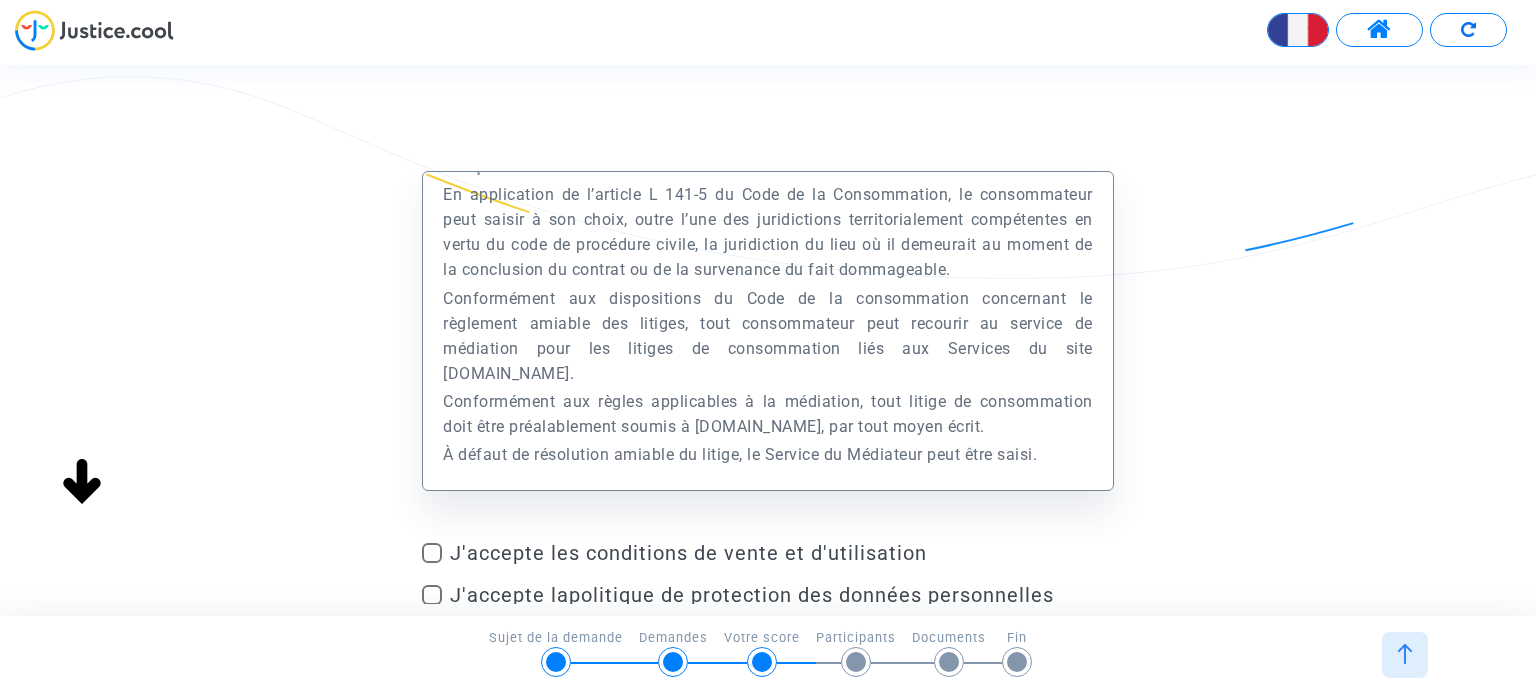 scroll, scrollTop: 38452, scrollLeft: 0, axis: vertical 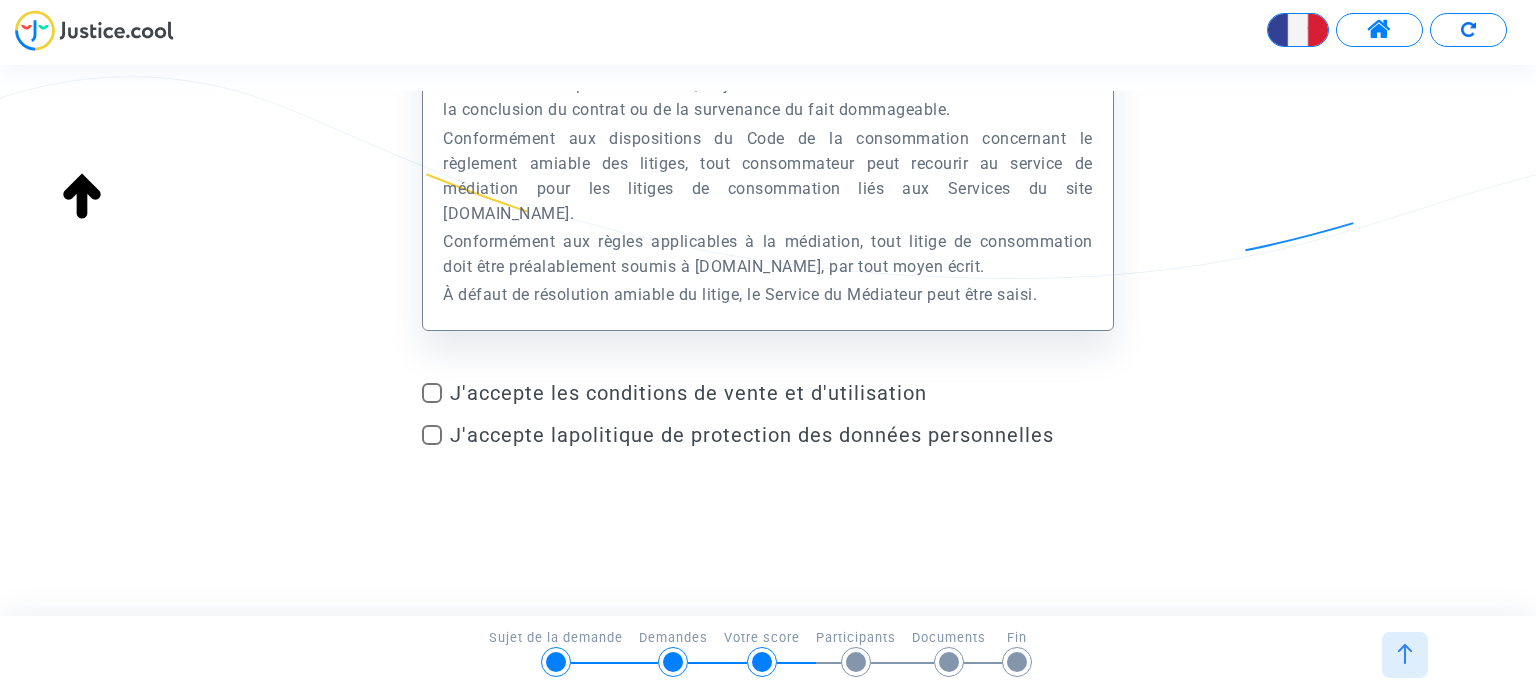 click on "J'accepte les conditions de vente et d'utilisation" at bounding box center (781, 393) 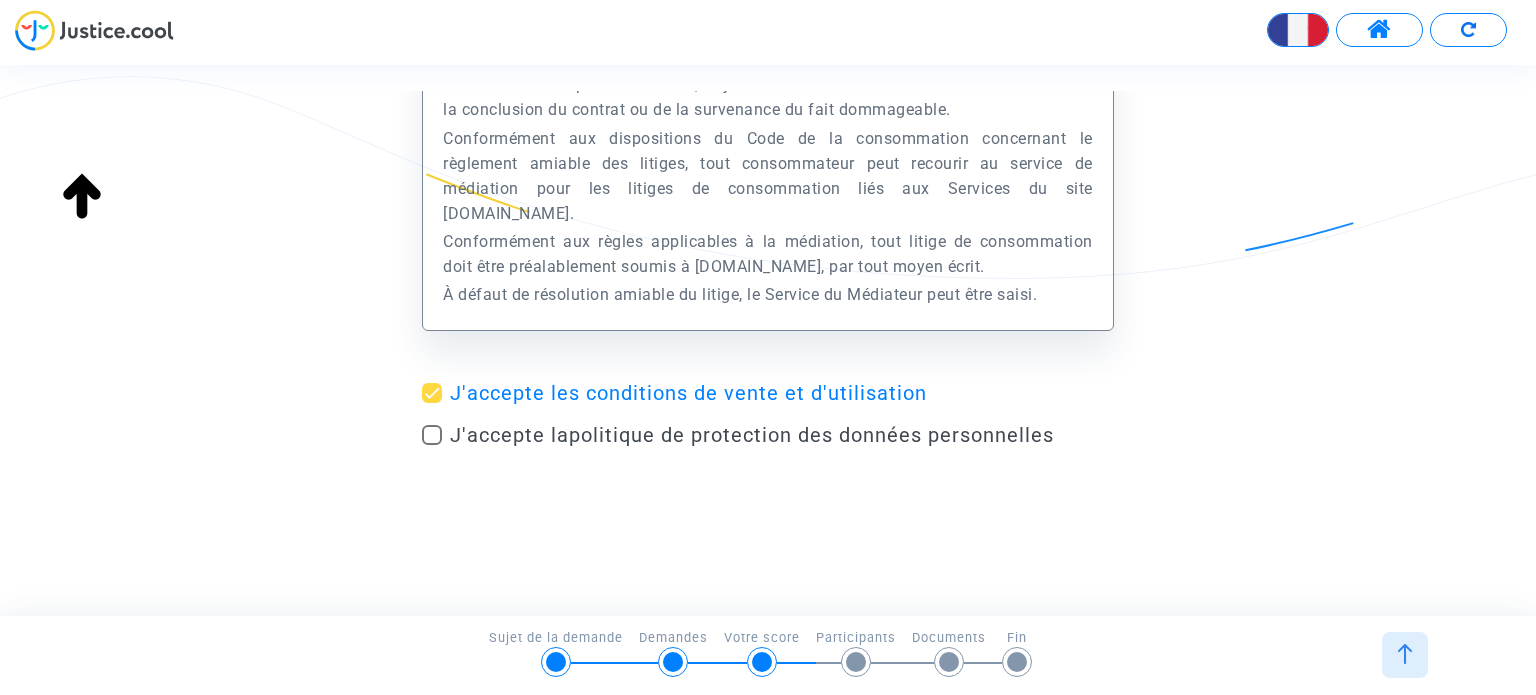 click on "J'accepte la  politique de protection des données personnelles" at bounding box center (752, 435) 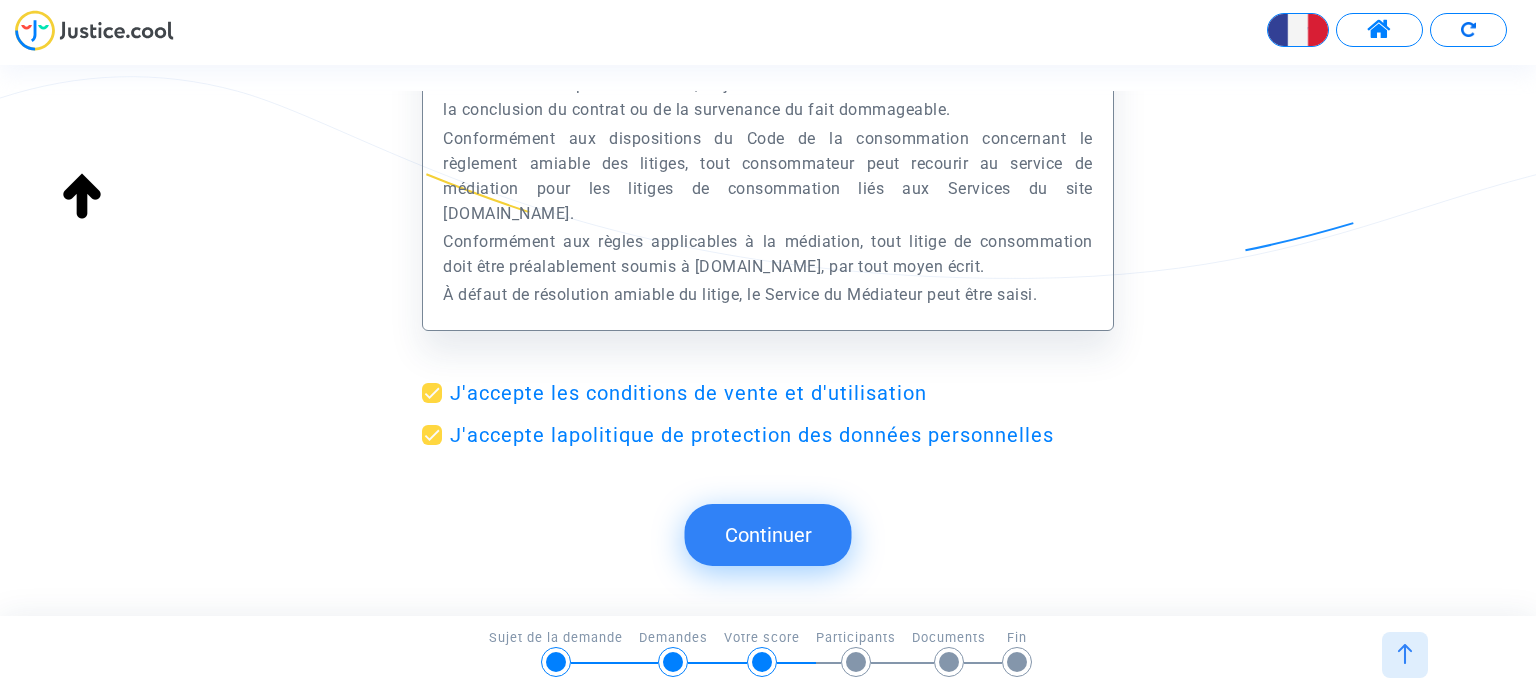 click on "Continuer" 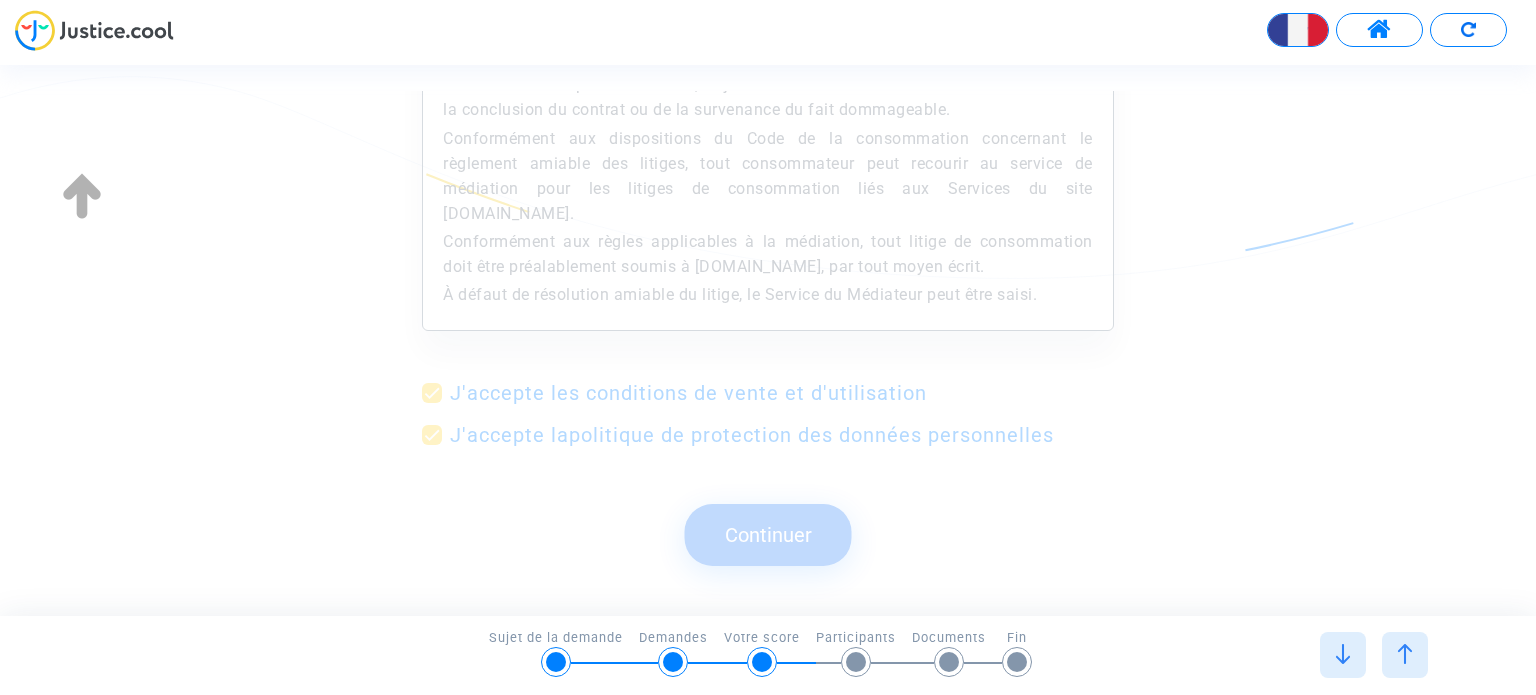 scroll, scrollTop: 0, scrollLeft: 0, axis: both 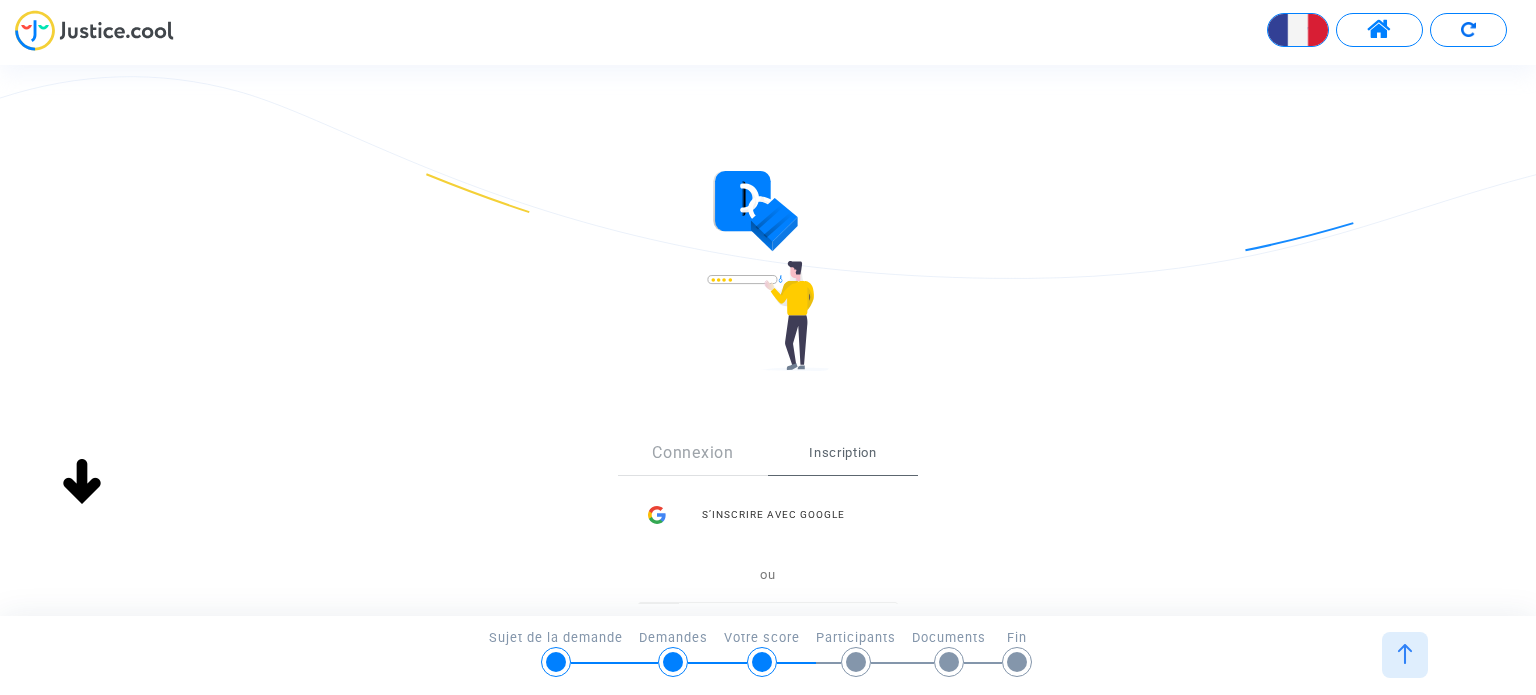 click on "Inscription" at bounding box center [843, 453] 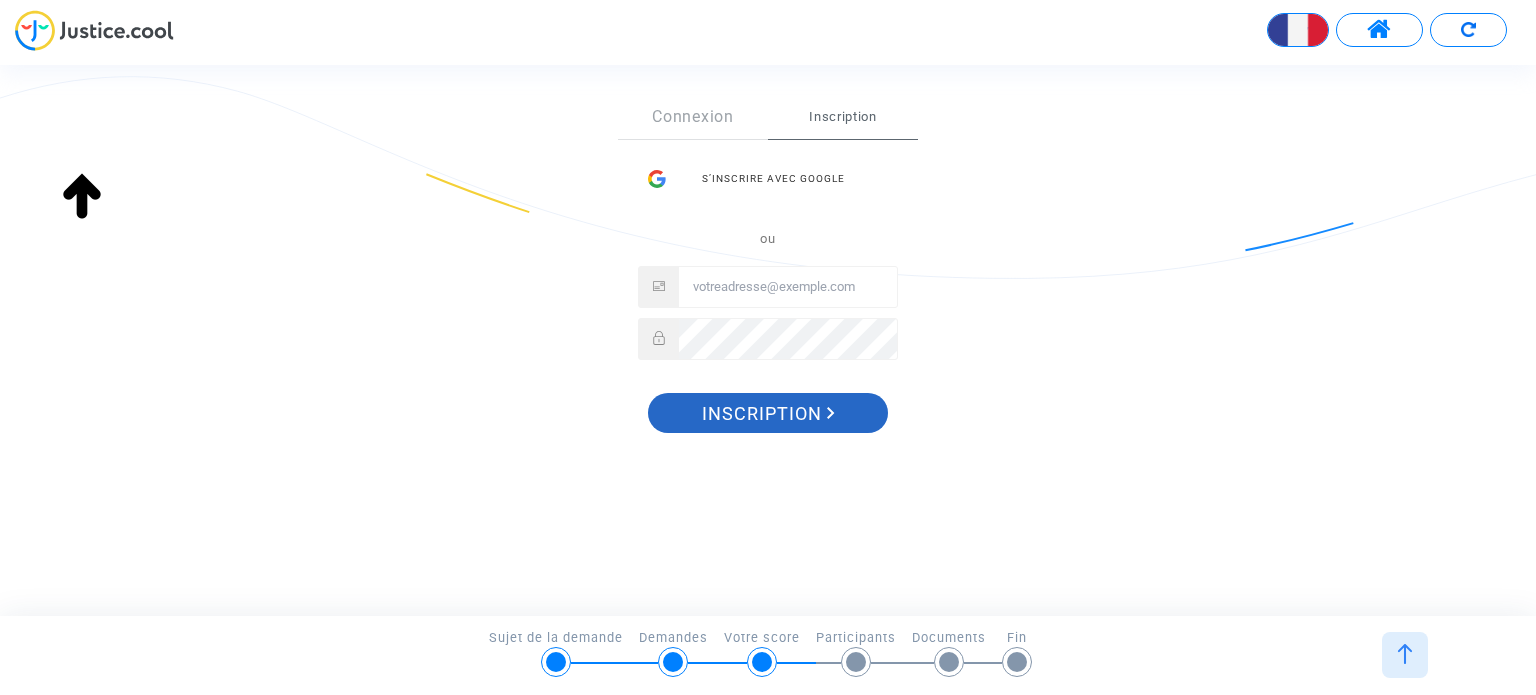 click on "Inscription" at bounding box center [768, 414] 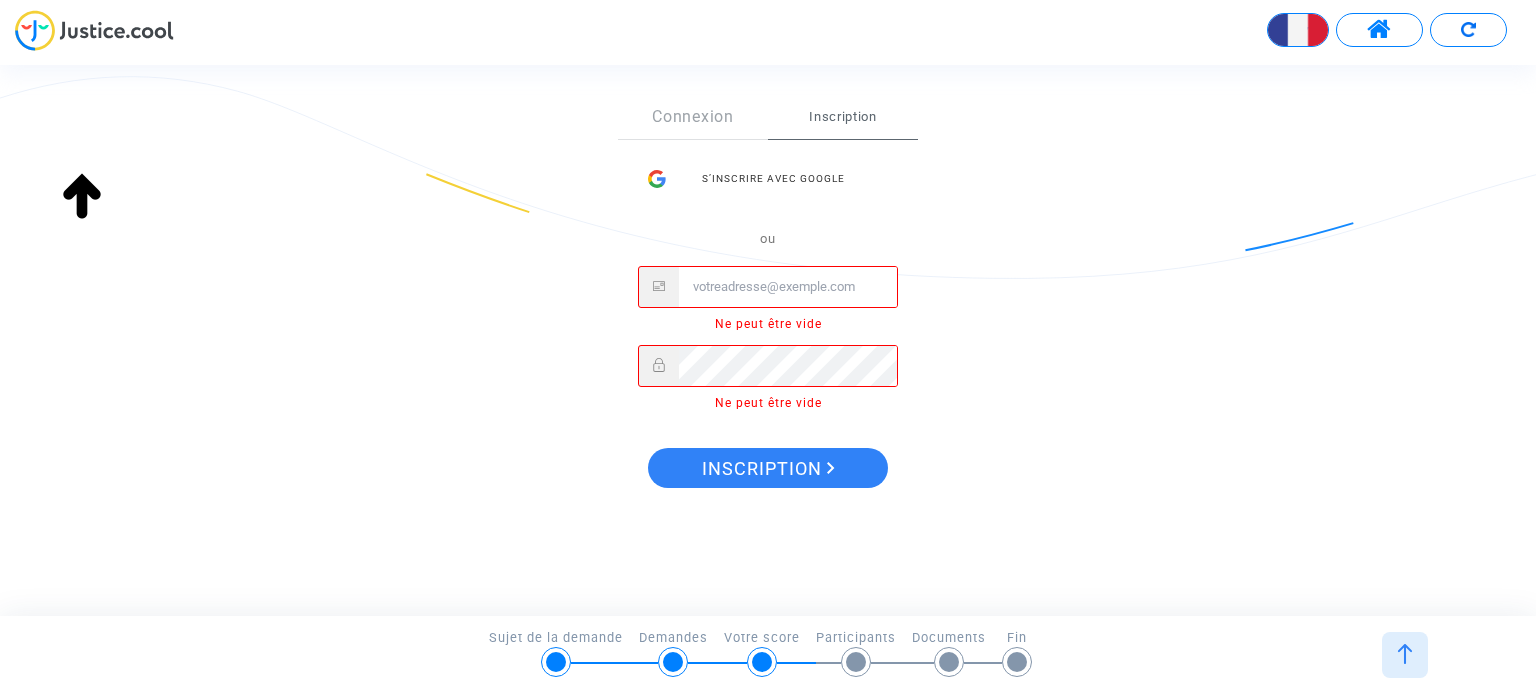 click at bounding box center [788, 287] 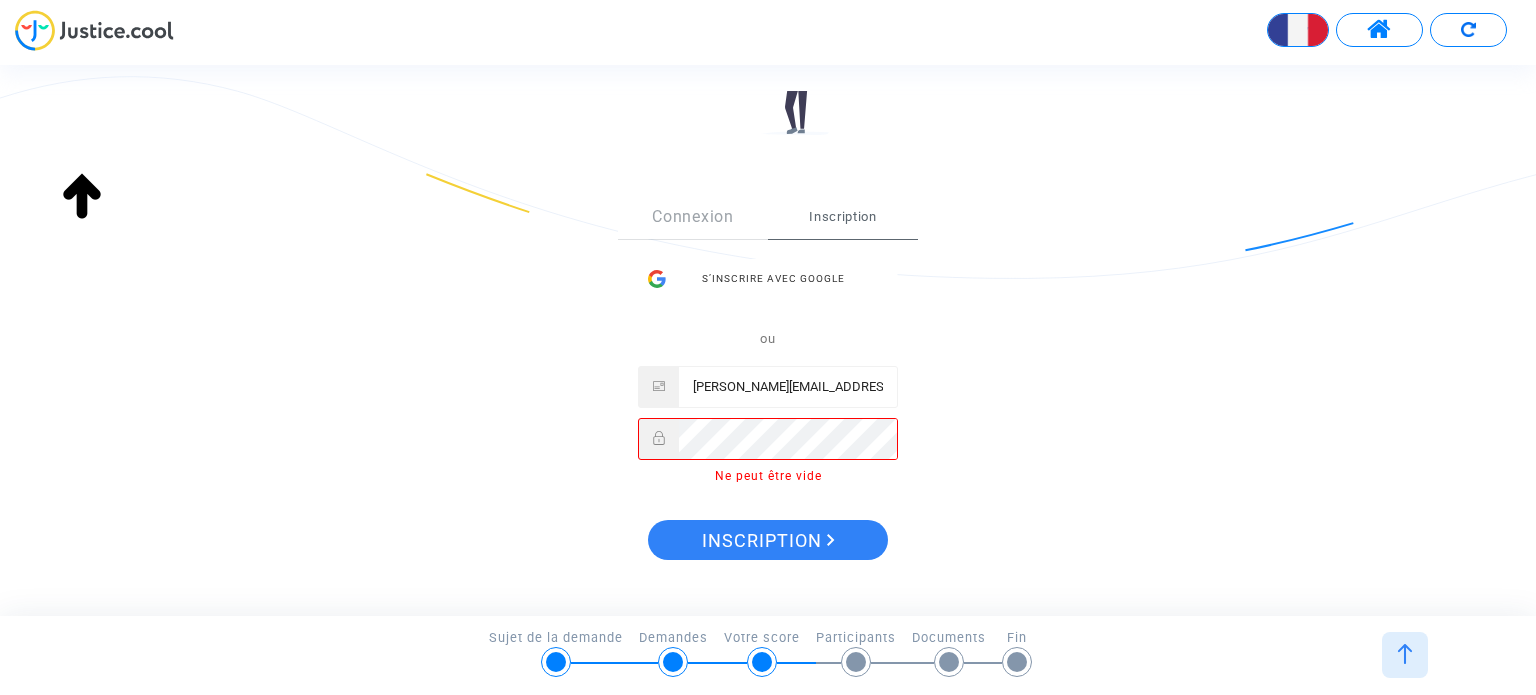 scroll, scrollTop: 136, scrollLeft: 0, axis: vertical 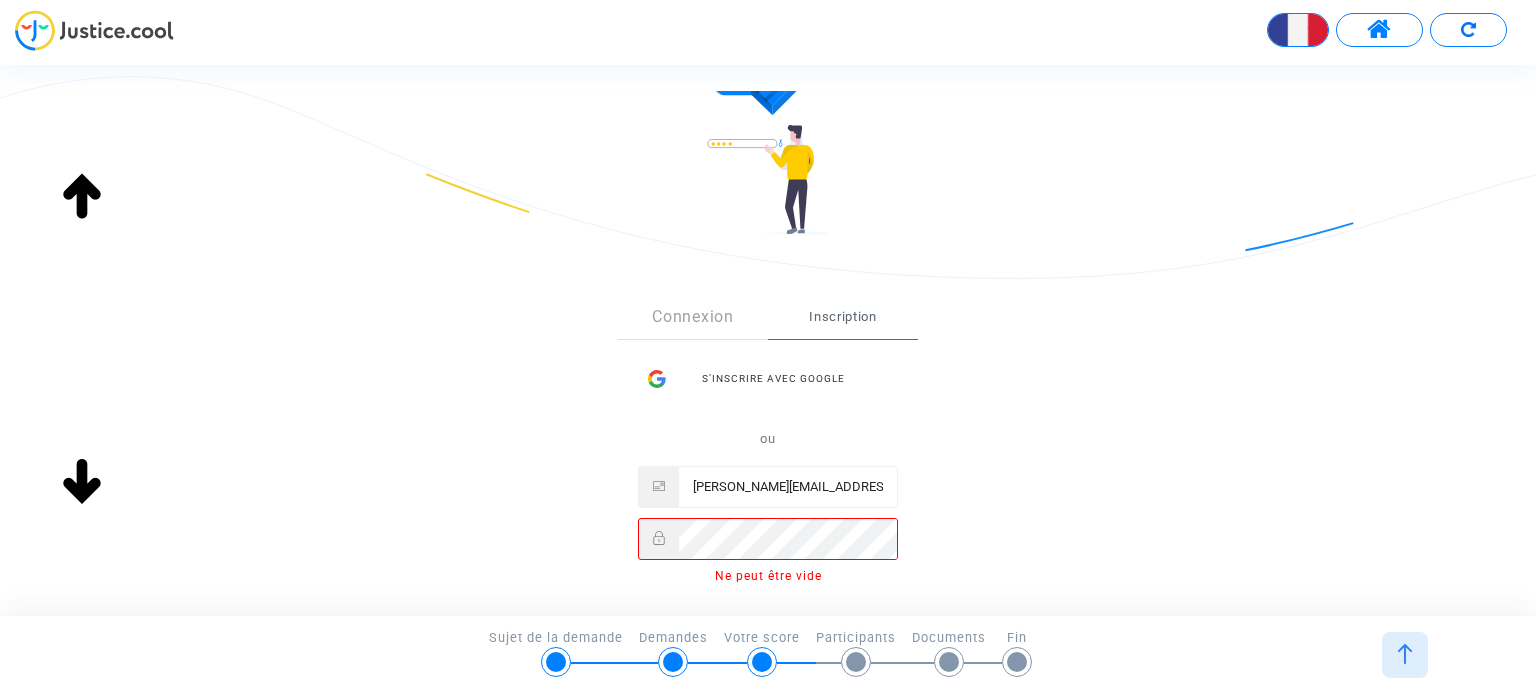 click on "Inscription" at bounding box center [843, 317] 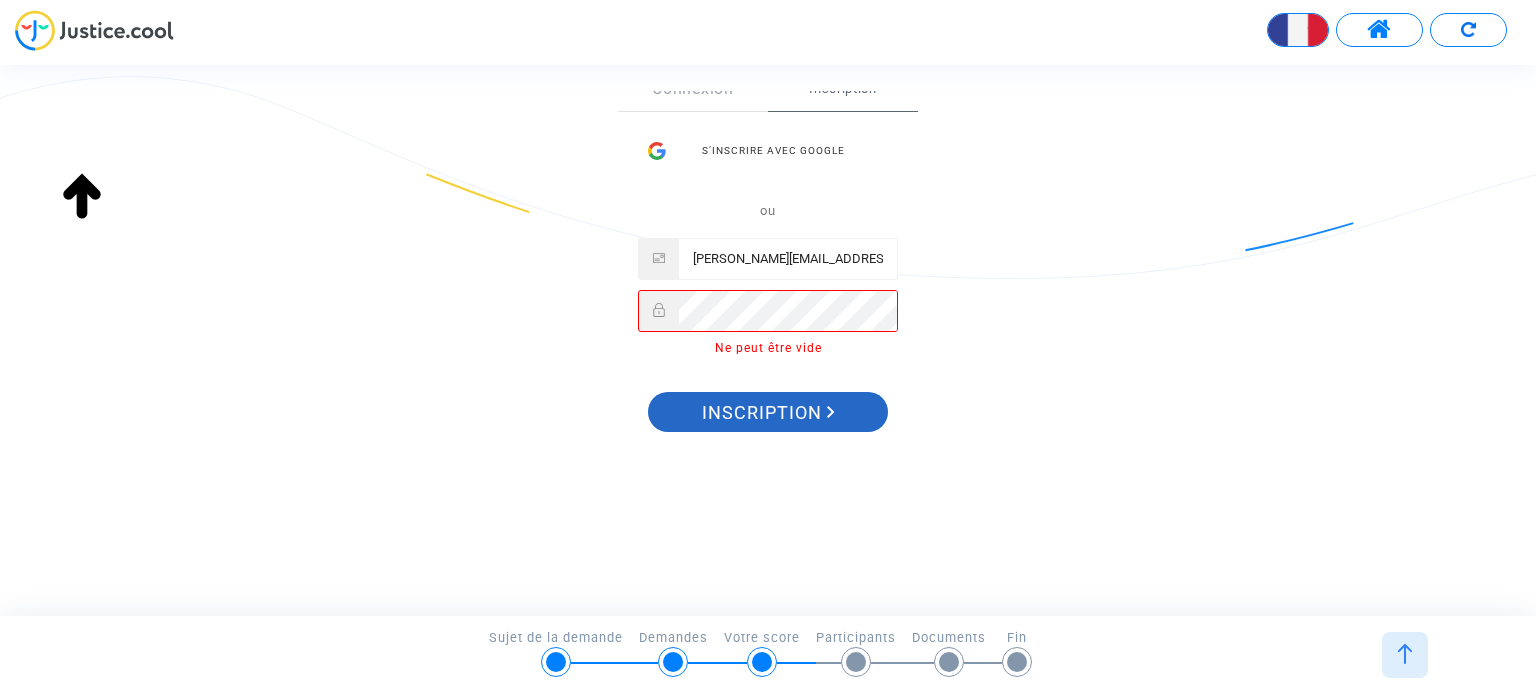 click on "Inscription" at bounding box center (768, 413) 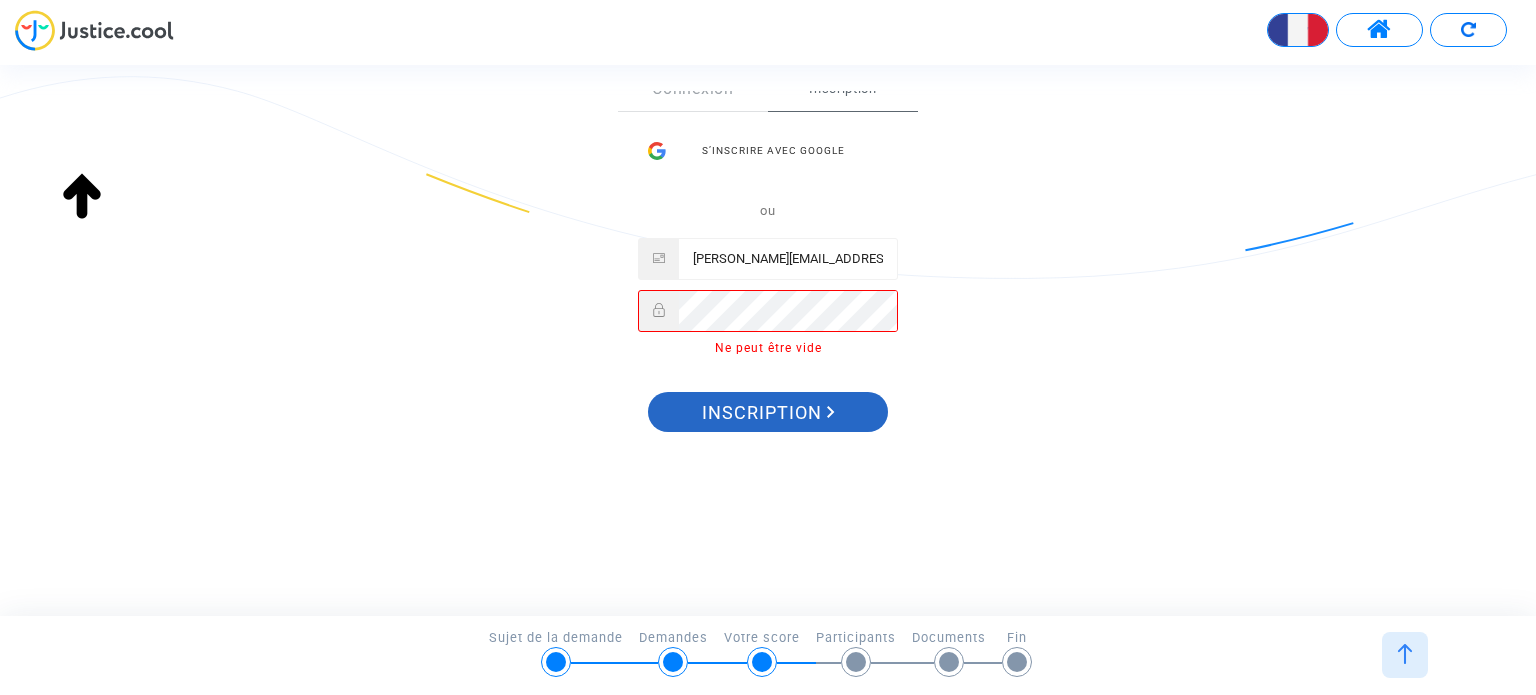 click on "Inscription" at bounding box center (768, 413) 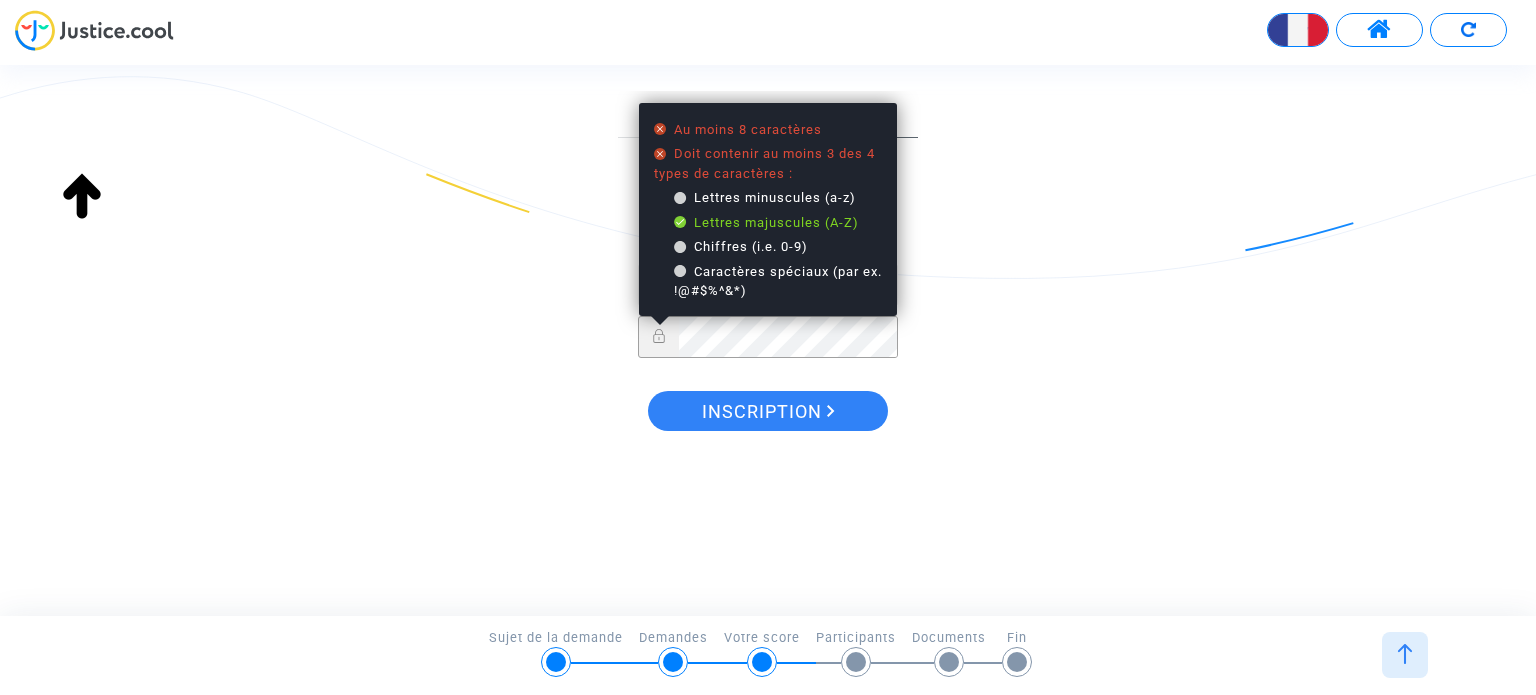 scroll, scrollTop: 336, scrollLeft: 0, axis: vertical 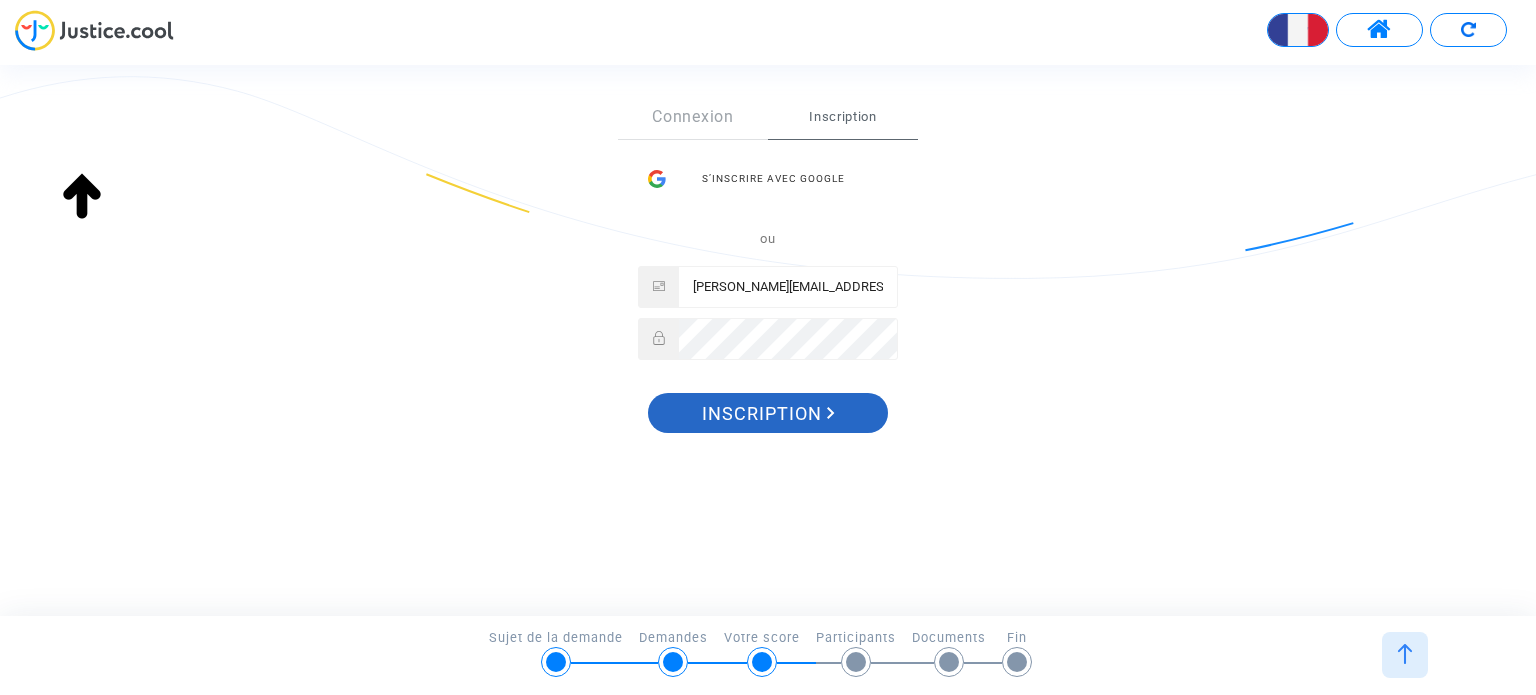 click on "Inscription" at bounding box center (768, 414) 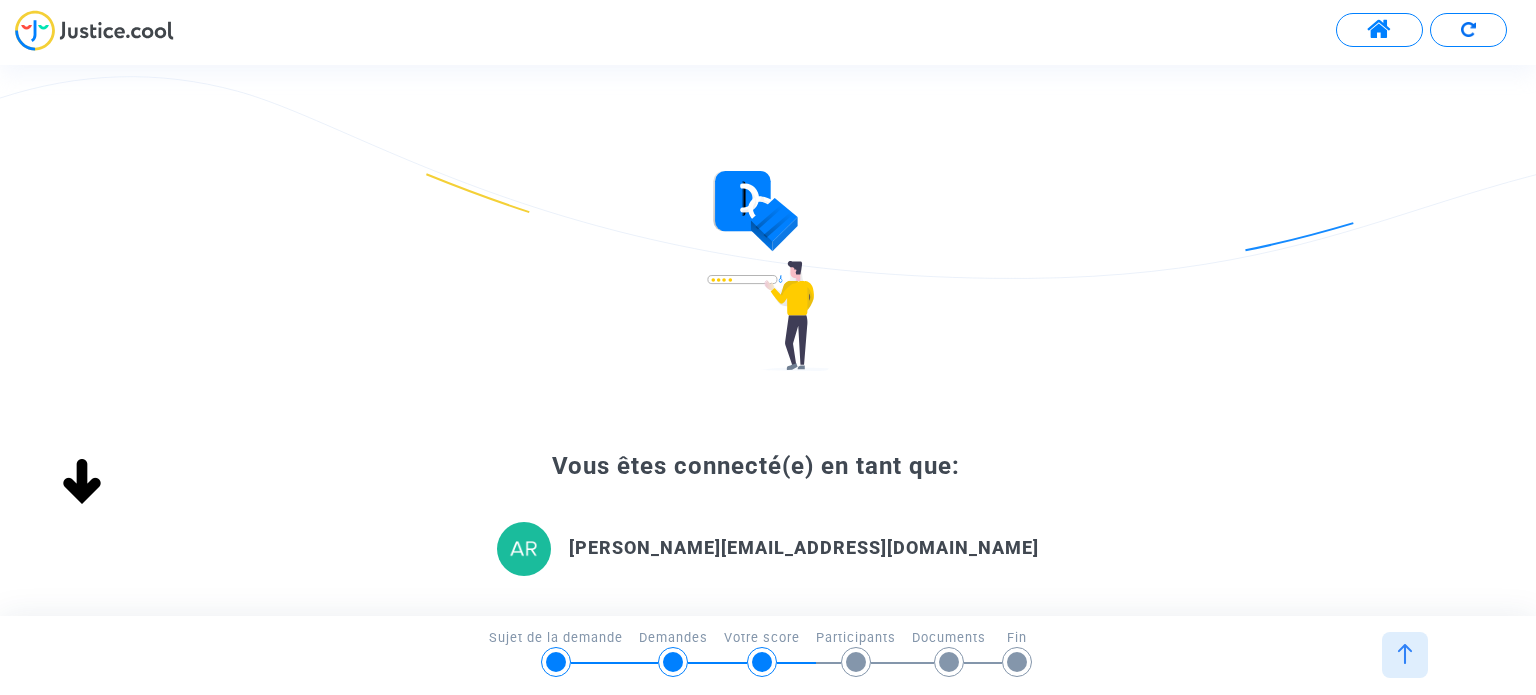 scroll, scrollTop: 0, scrollLeft: 0, axis: both 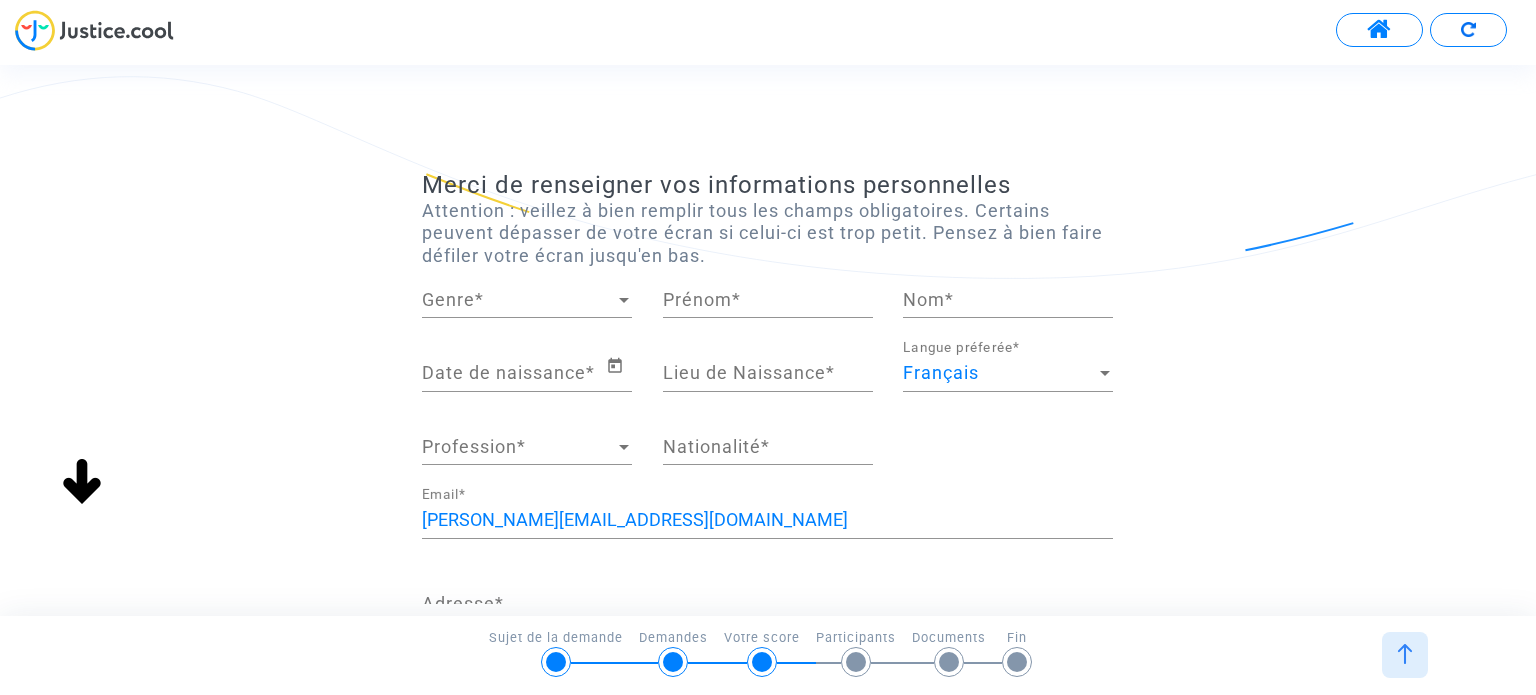click at bounding box center [624, 300] 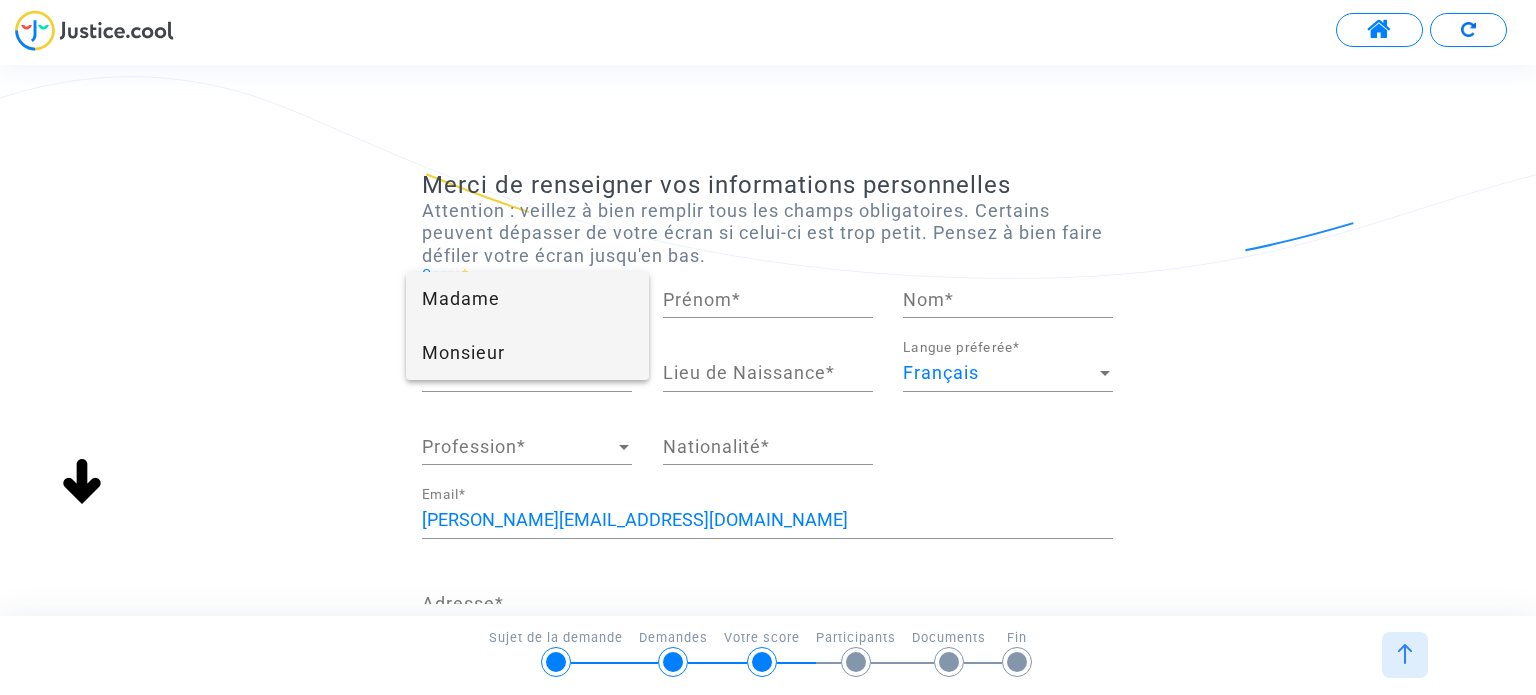 drag, startPoint x: 546, startPoint y: 351, endPoint x: 562, endPoint y: 343, distance: 17.888544 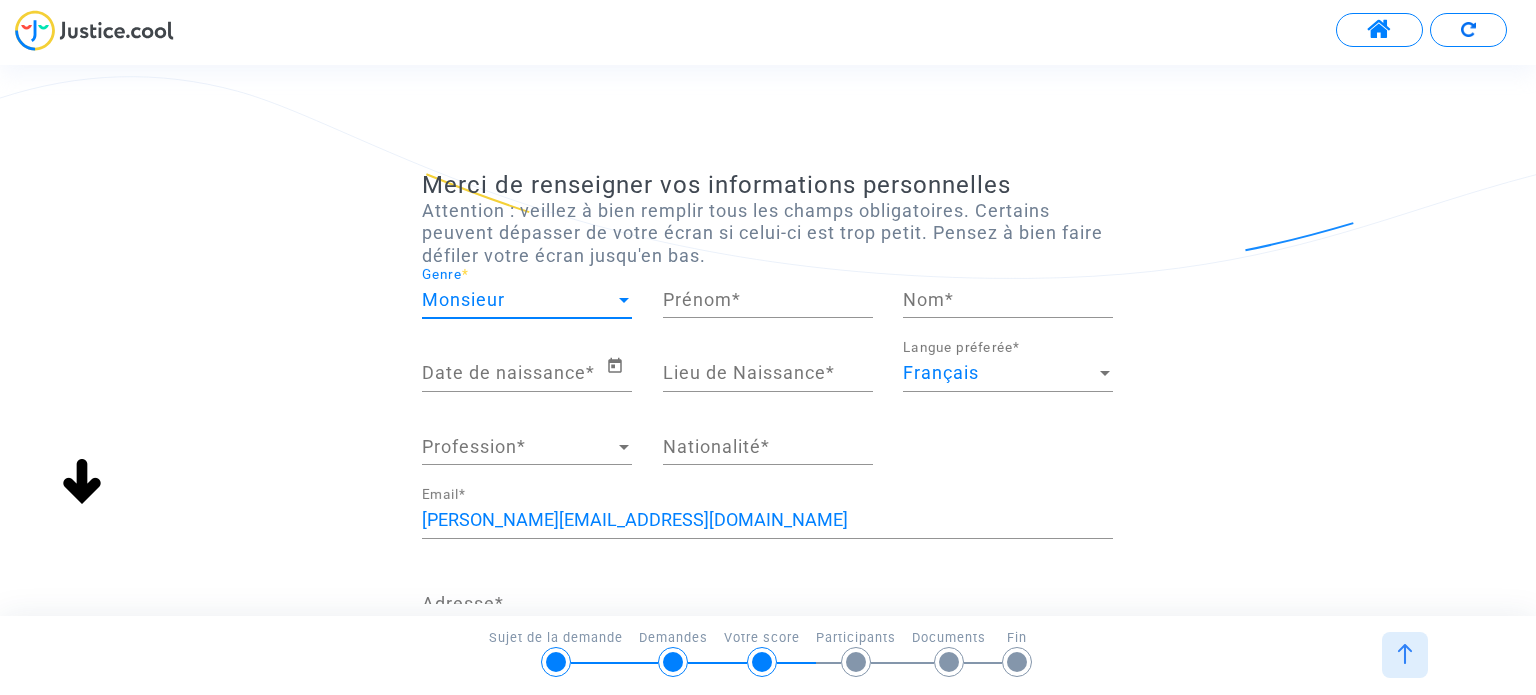 click on "Prénom  *" at bounding box center [768, 300] 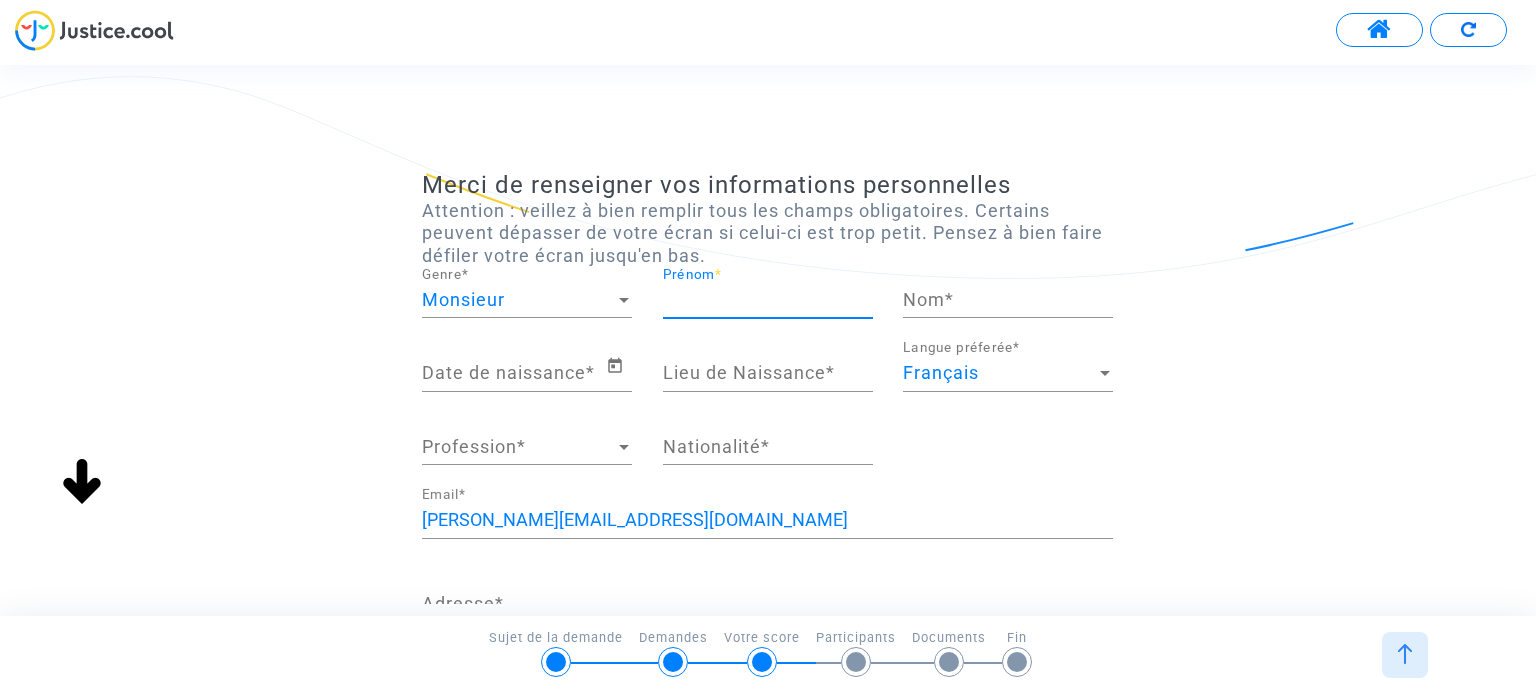 type on "[PERSON_NAME]" 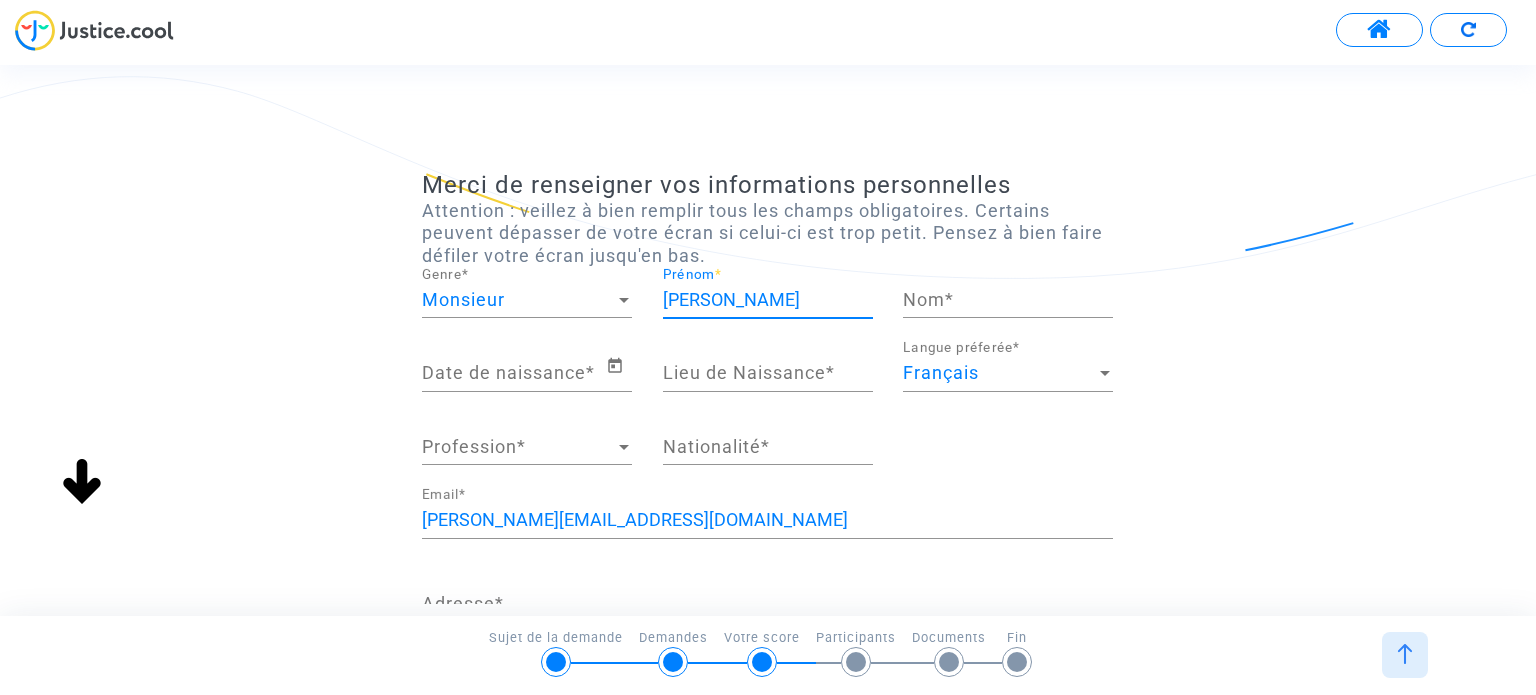 type on "Chaton" 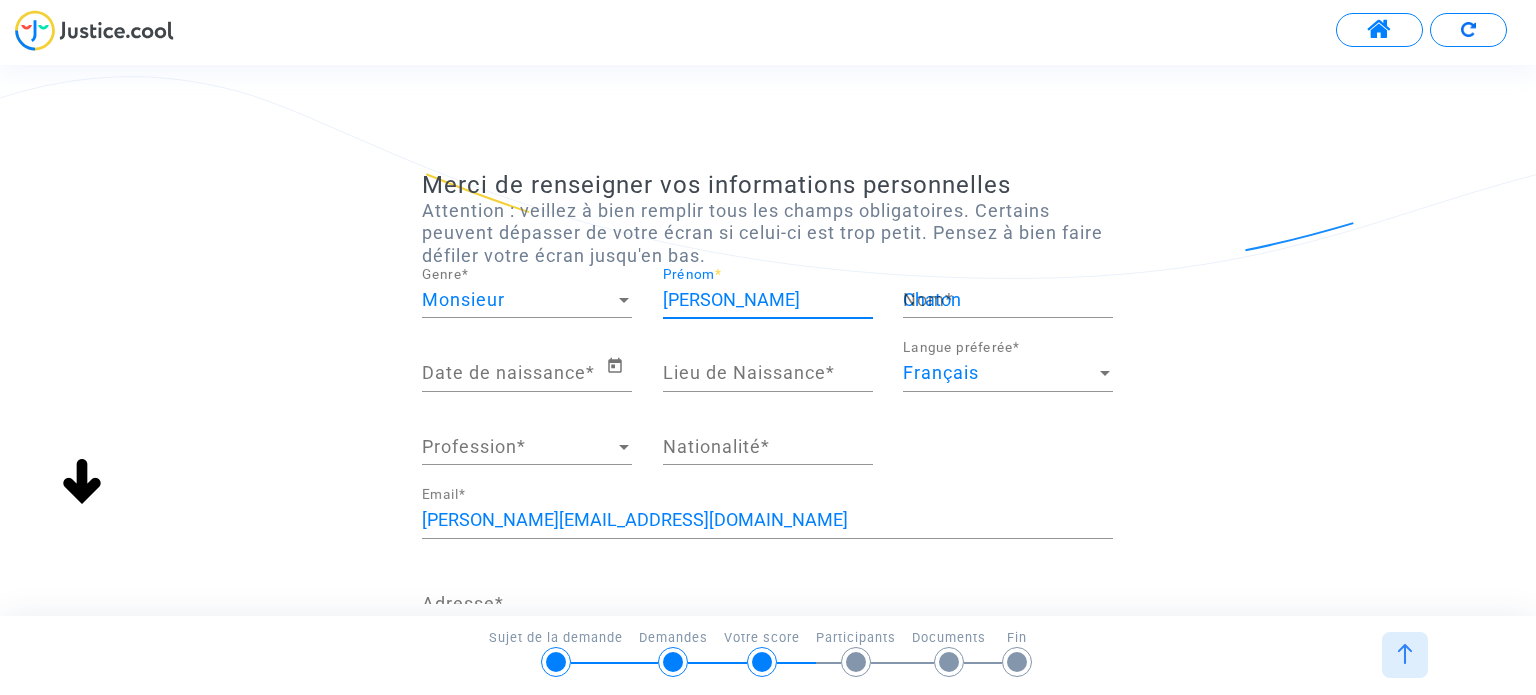 type on "[GEOGRAPHIC_DATA]" 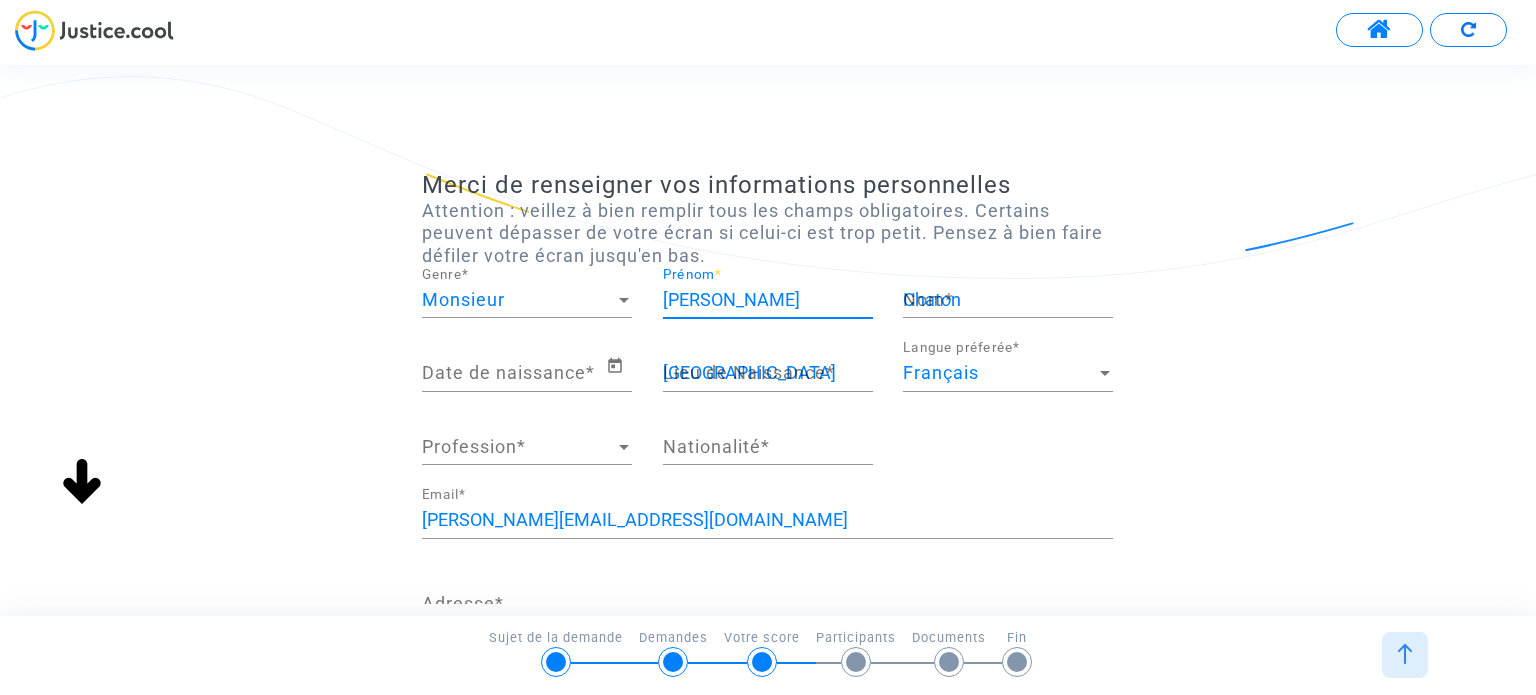 type on "Domicile" 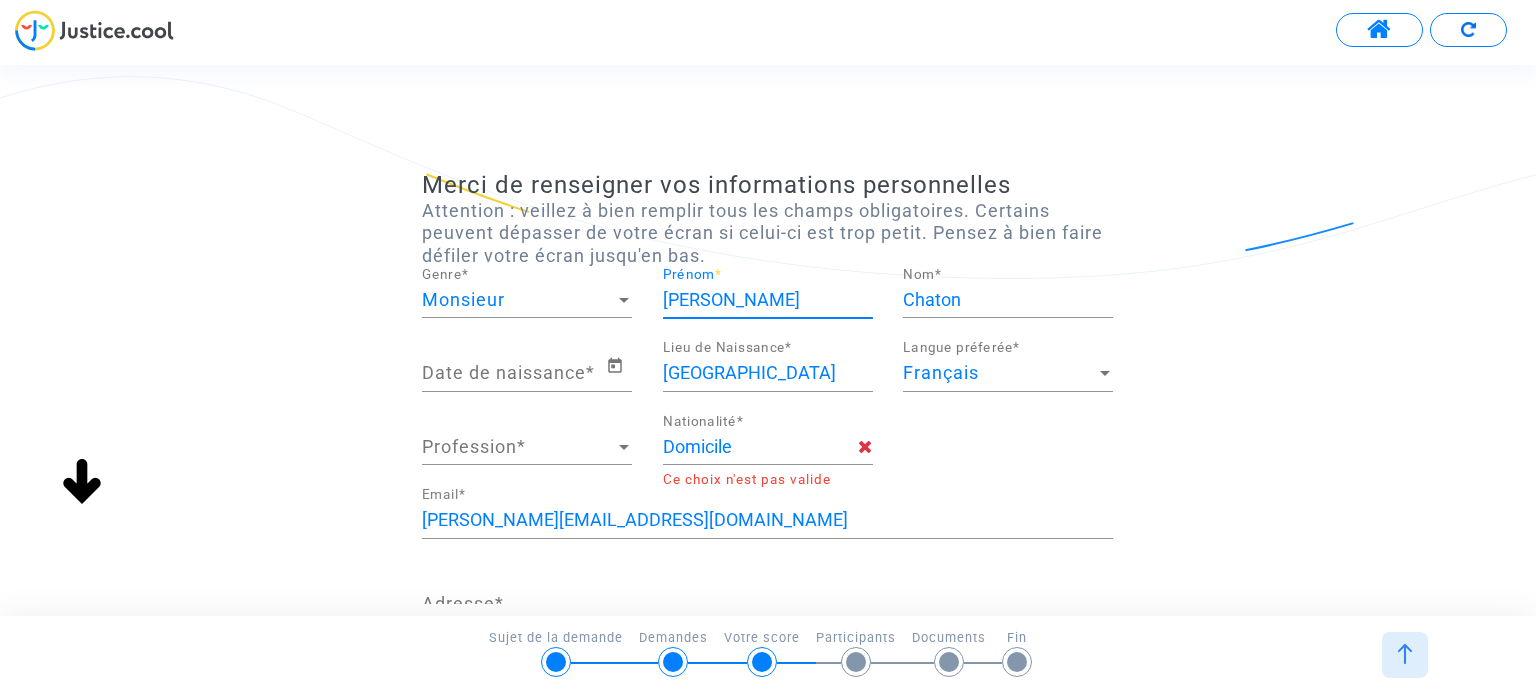 click on "[GEOGRAPHIC_DATA]" at bounding box center [768, 373] 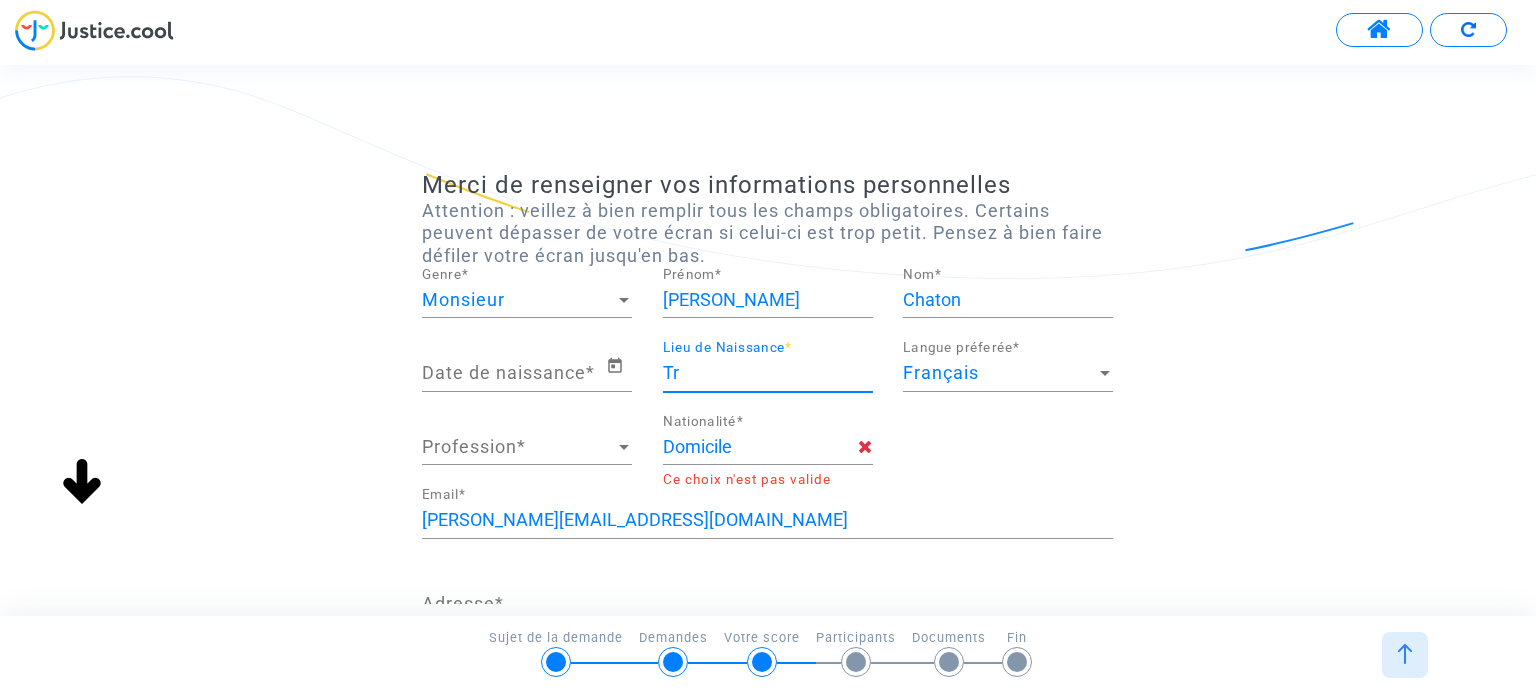 type on "T" 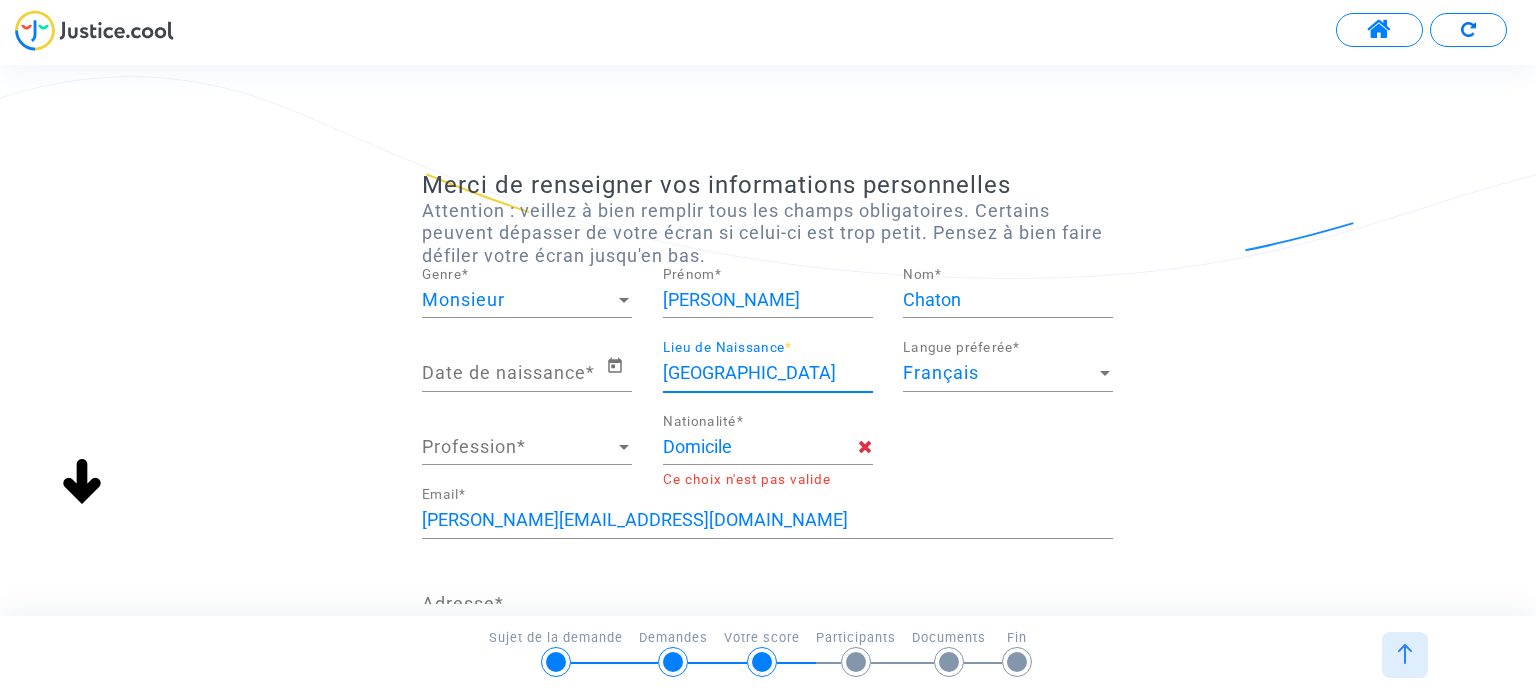 type on "[GEOGRAPHIC_DATA]" 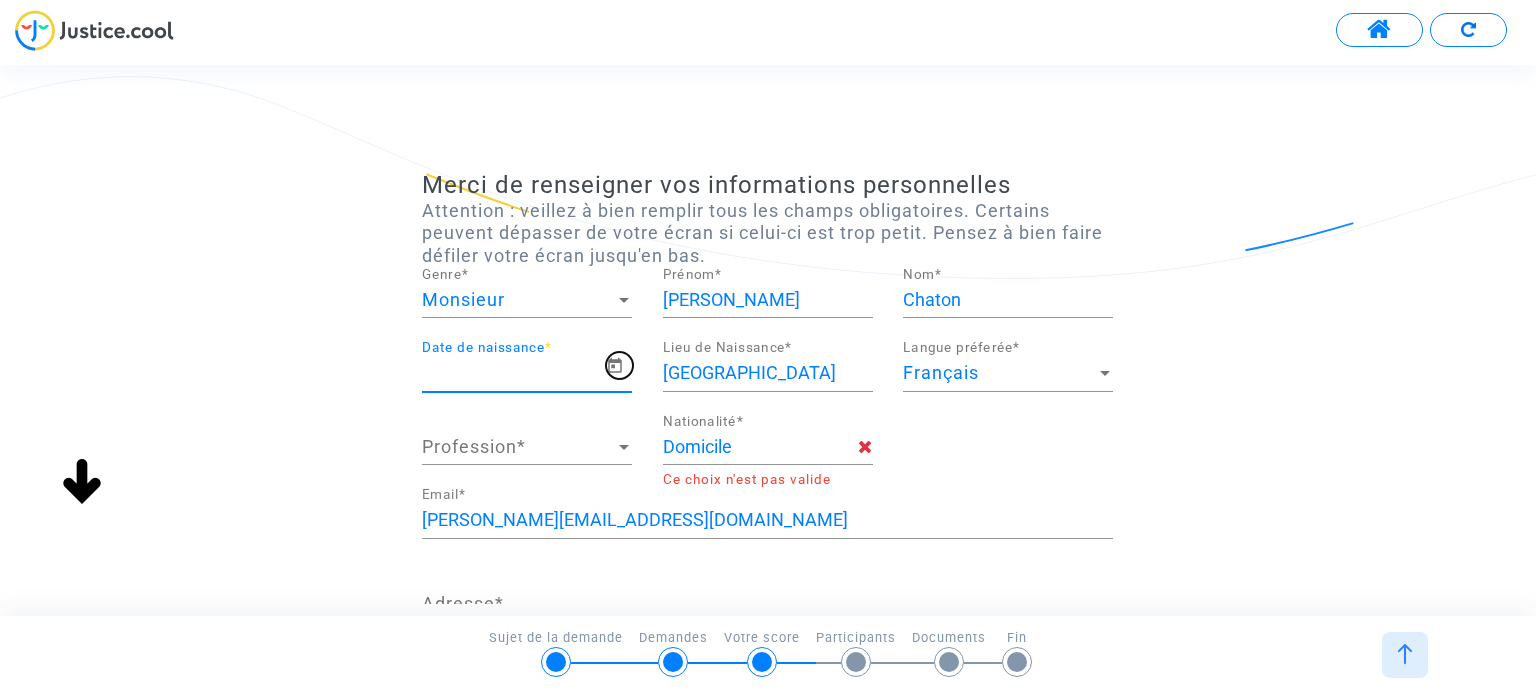 click 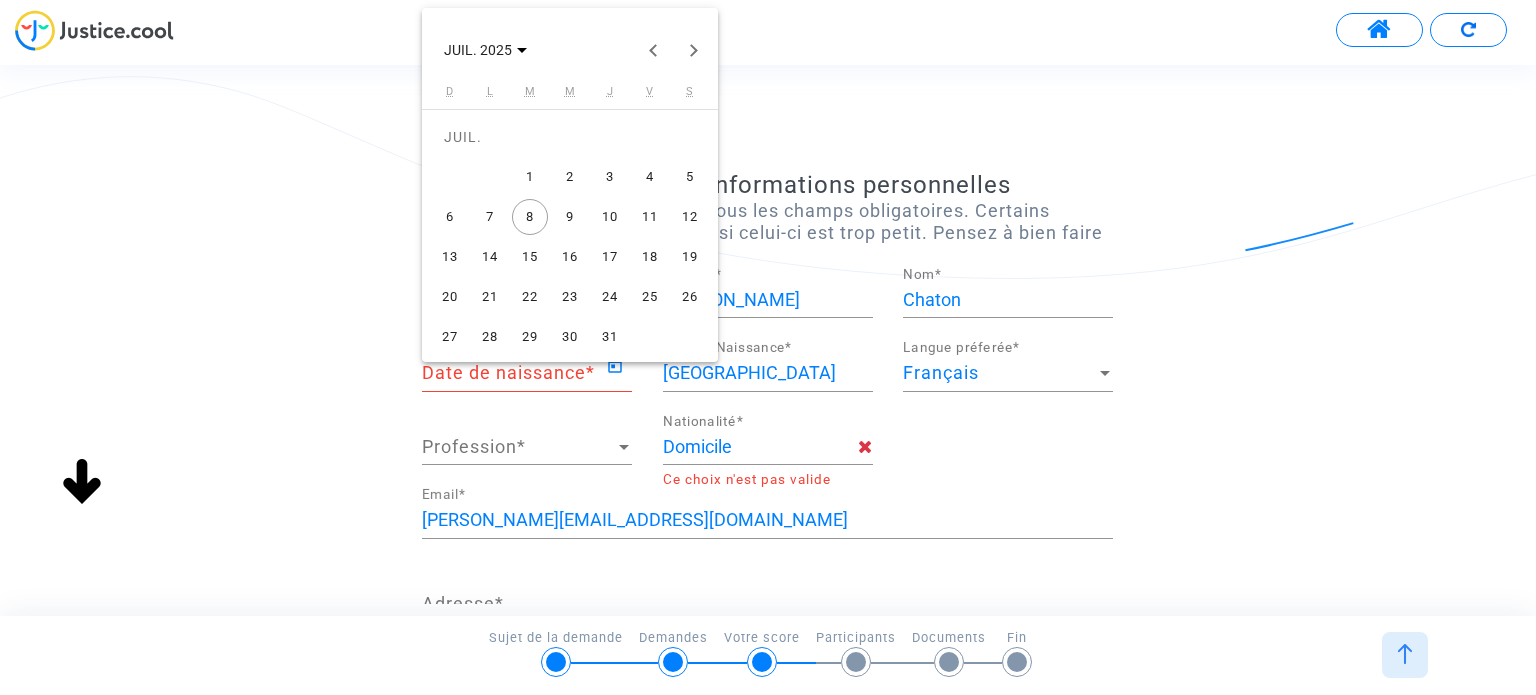 click on "19" at bounding box center (690, 257) 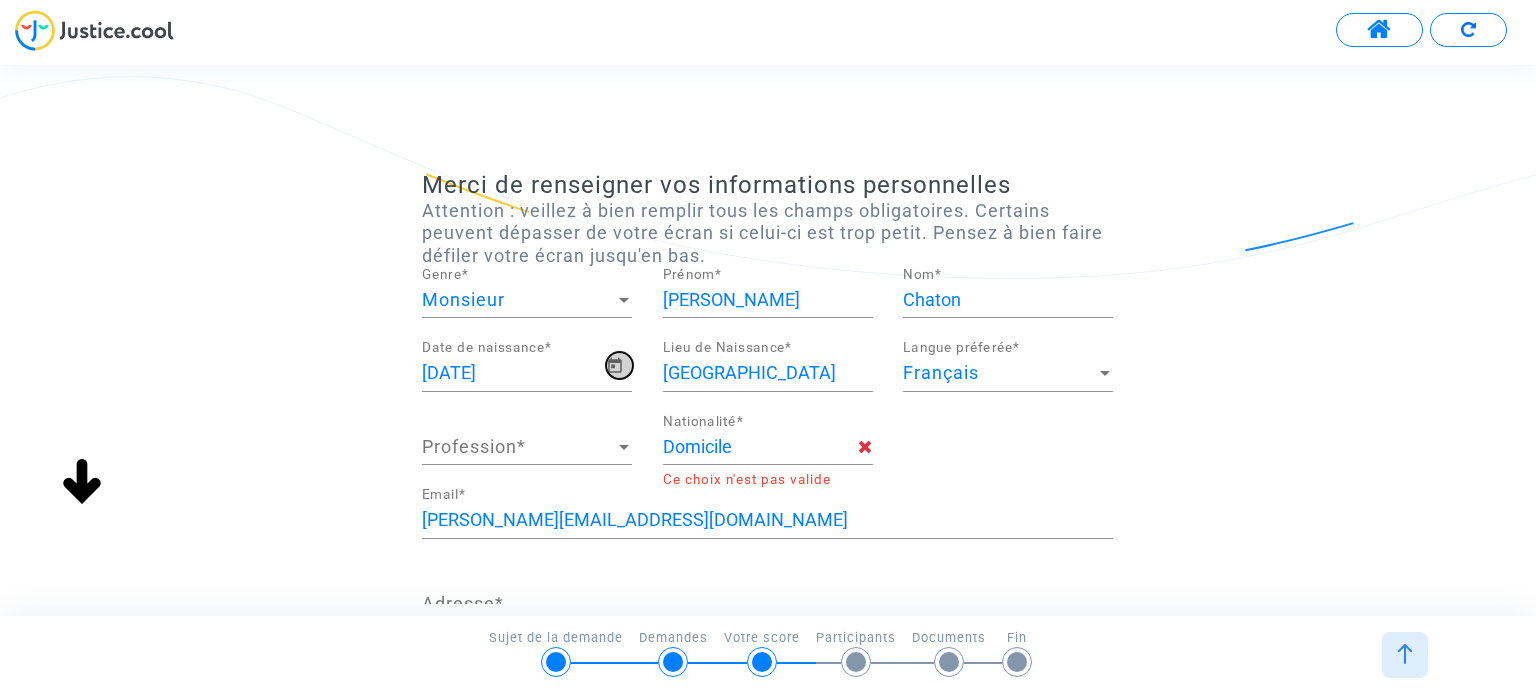 click 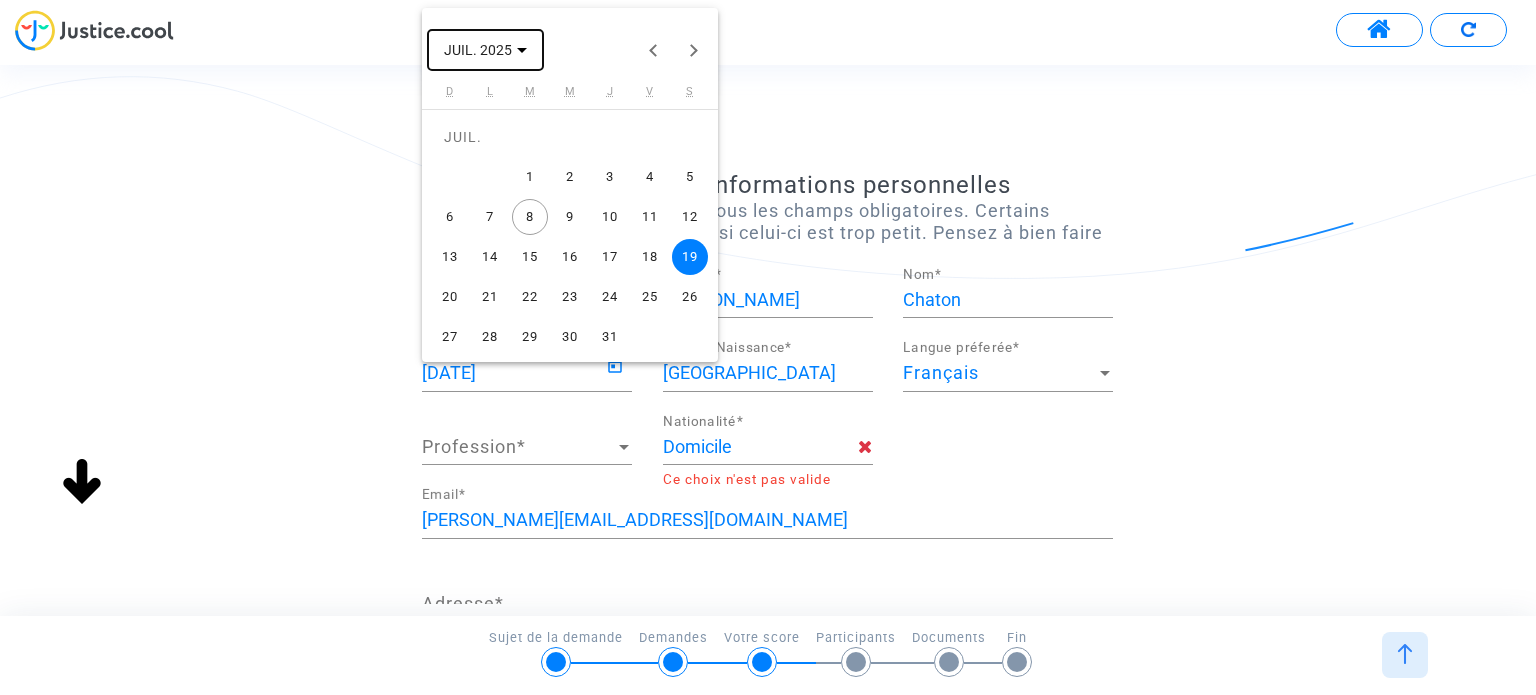 click 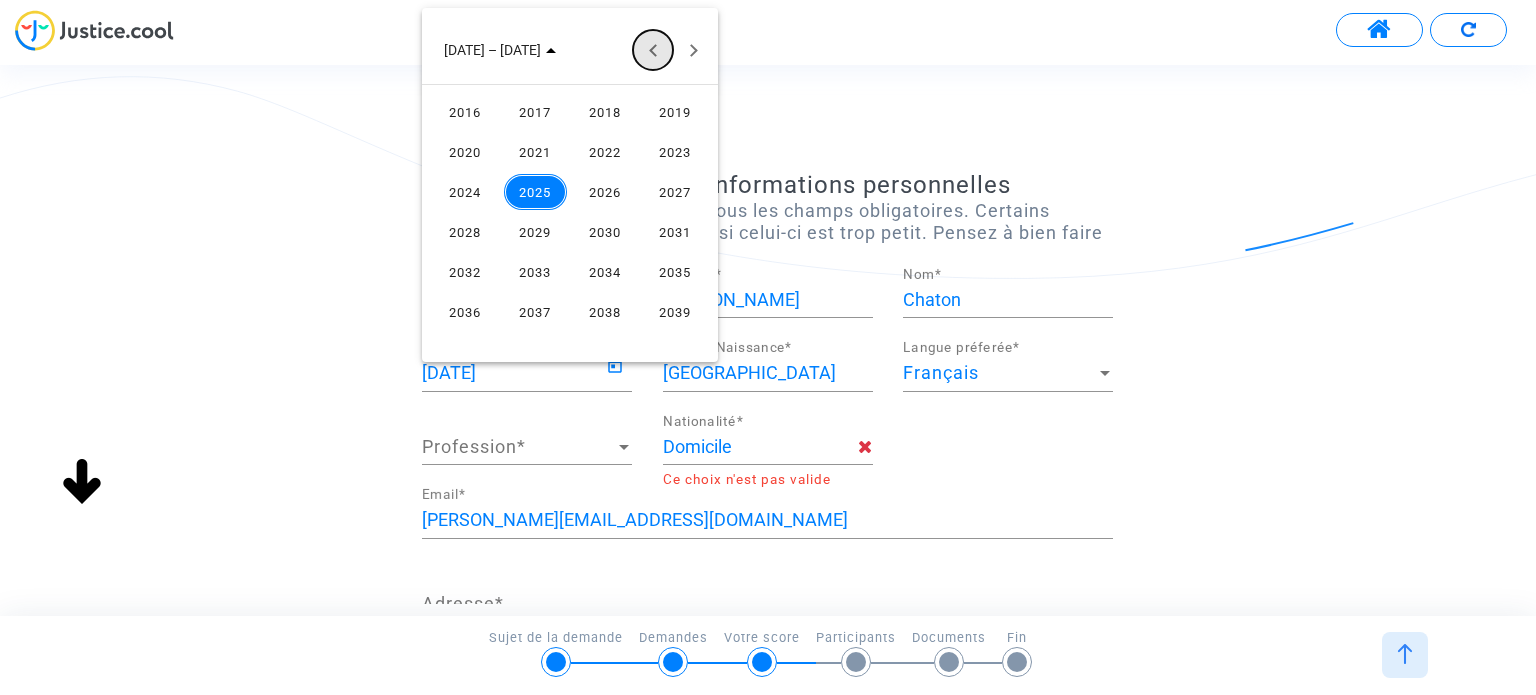 click at bounding box center (653, 50) 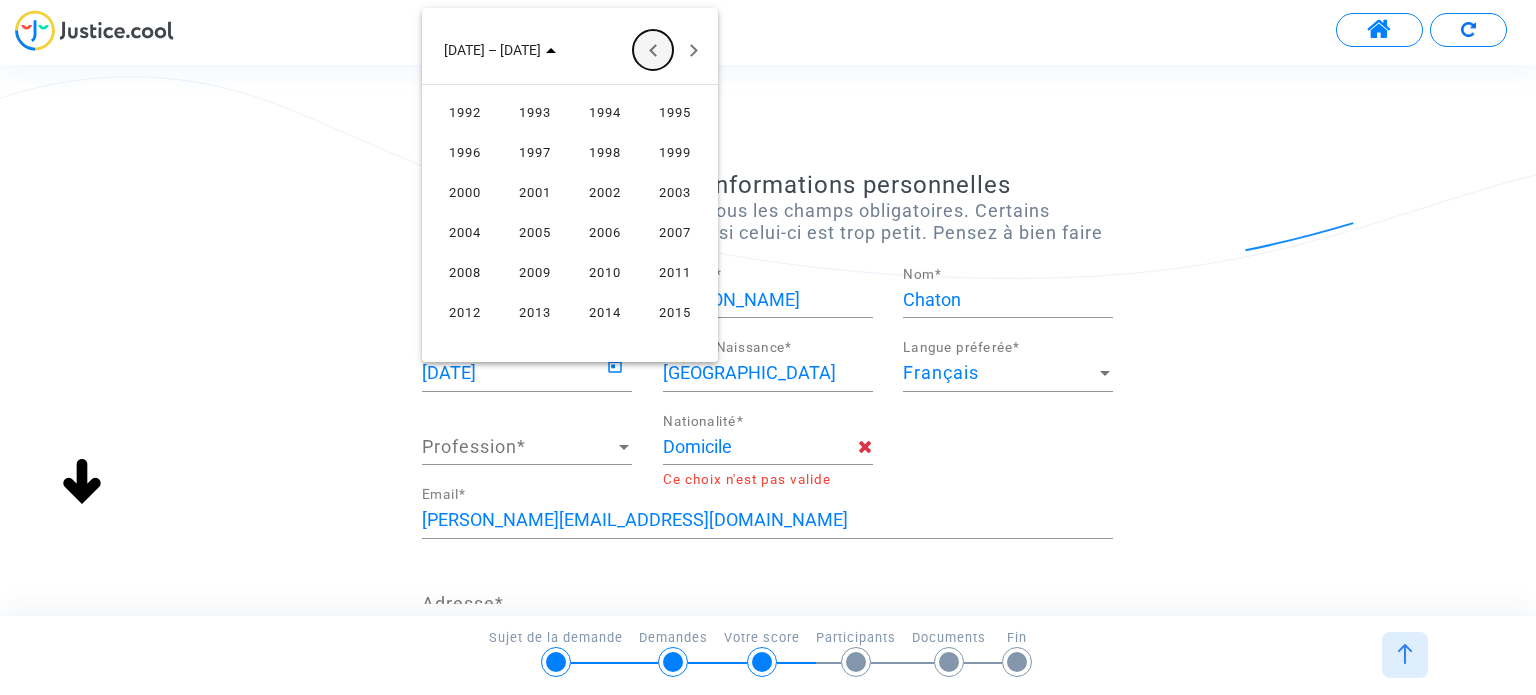 click at bounding box center [653, 50] 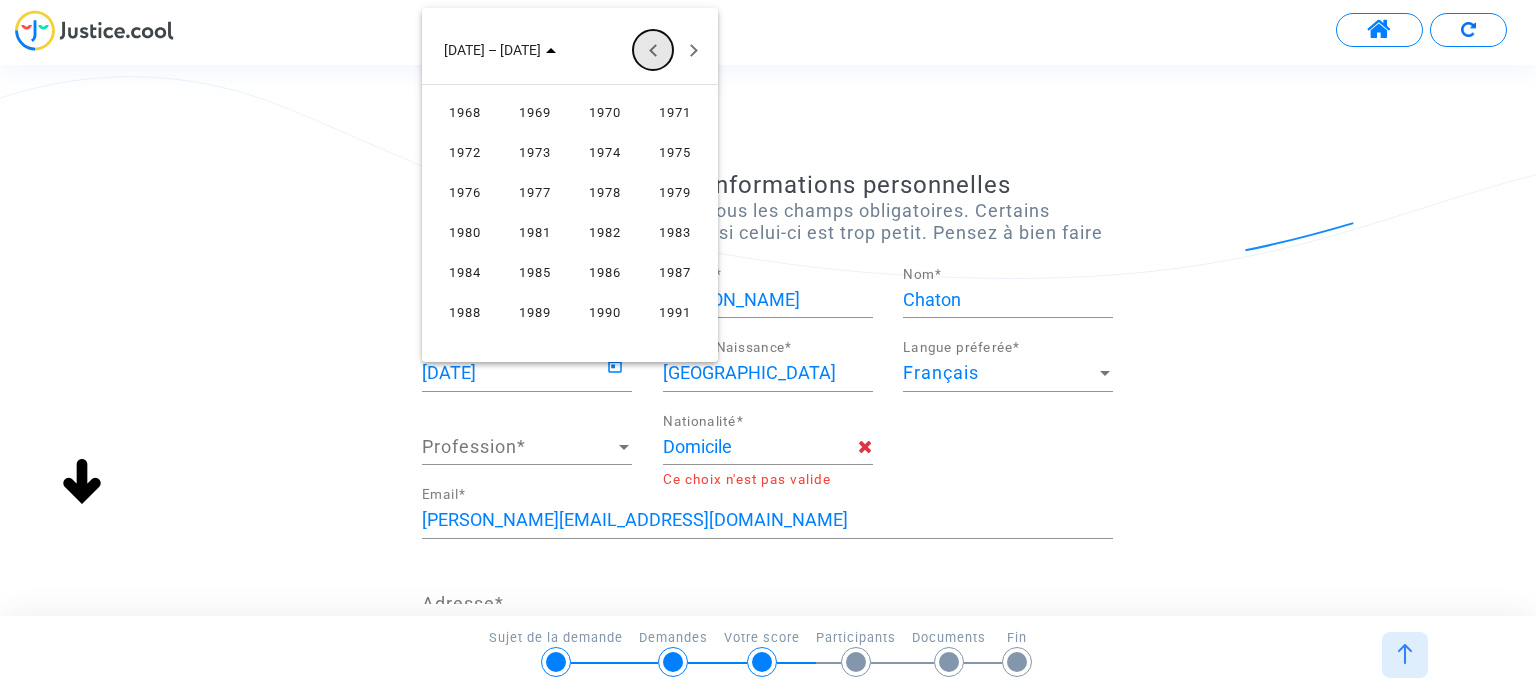 click at bounding box center [653, 50] 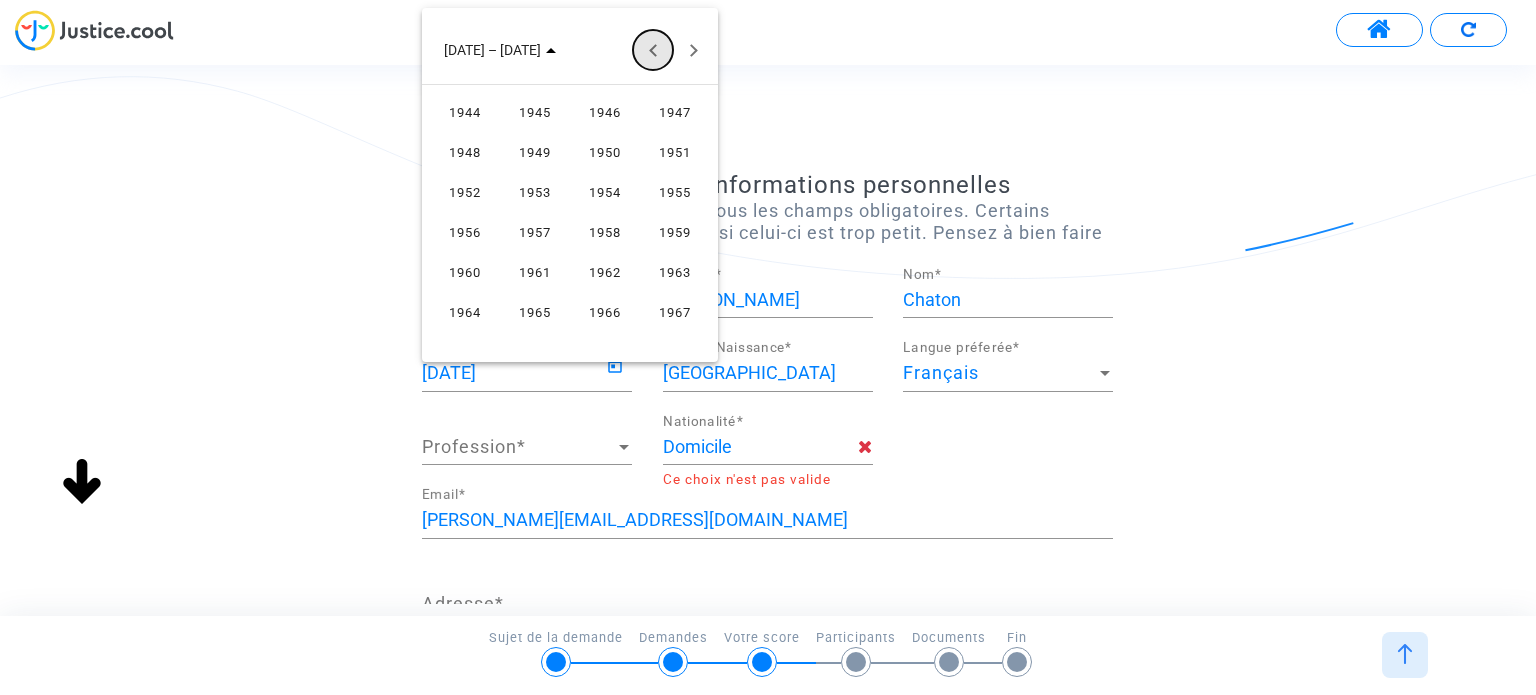 click at bounding box center (653, 50) 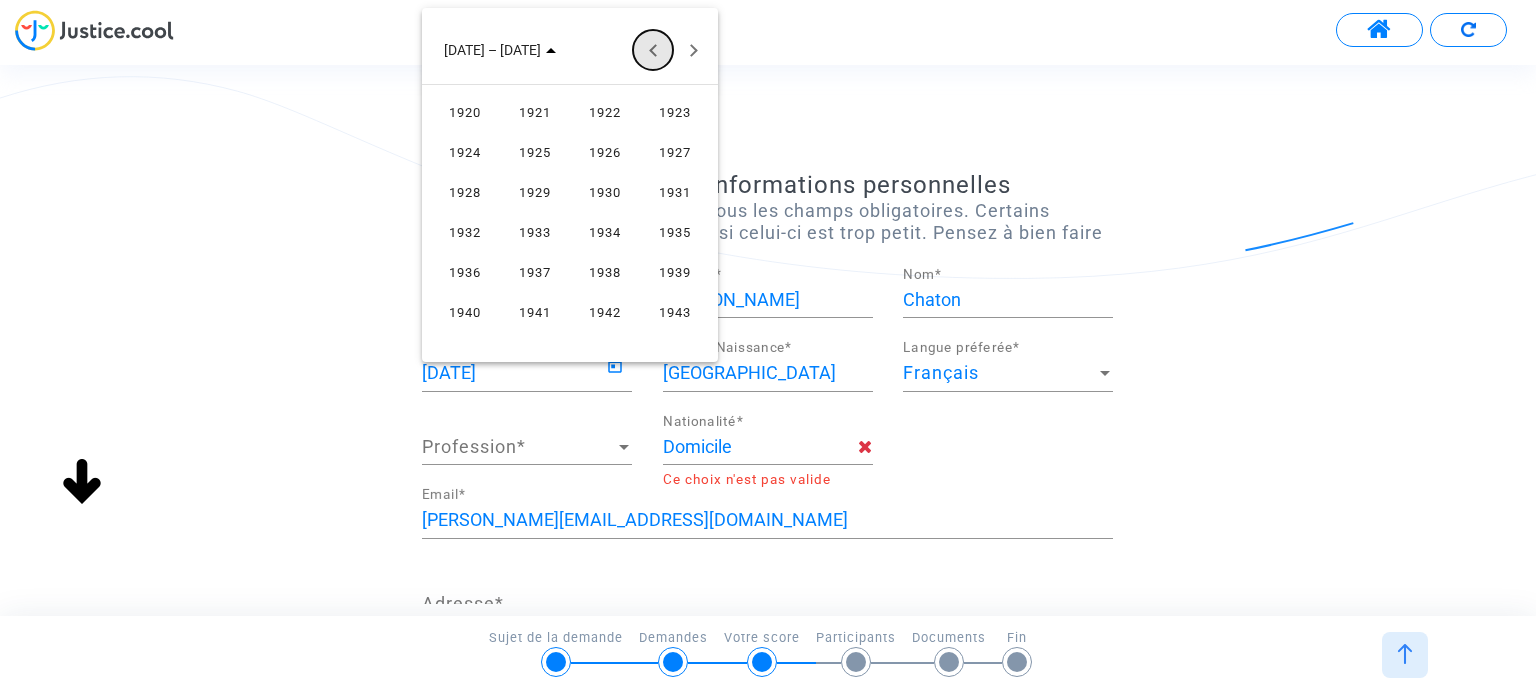 click at bounding box center [653, 50] 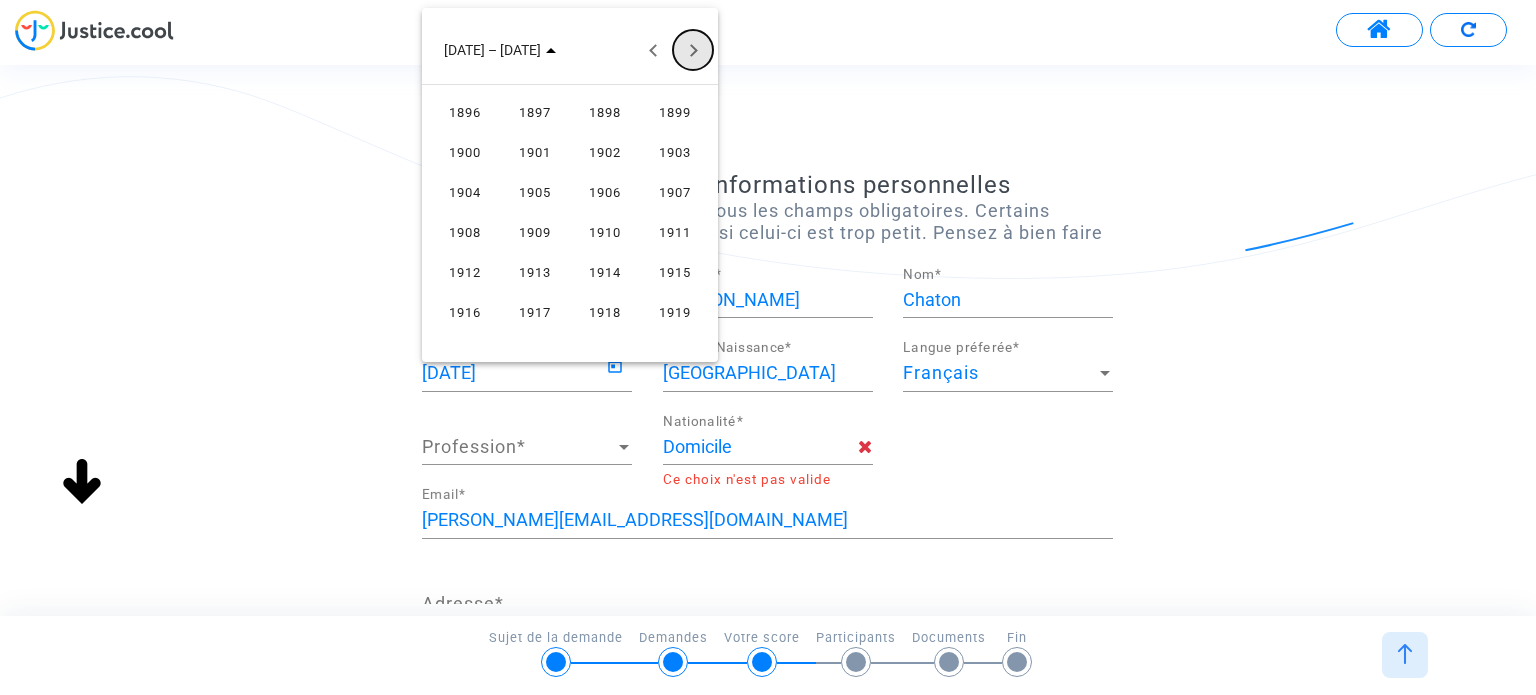 click at bounding box center [693, 50] 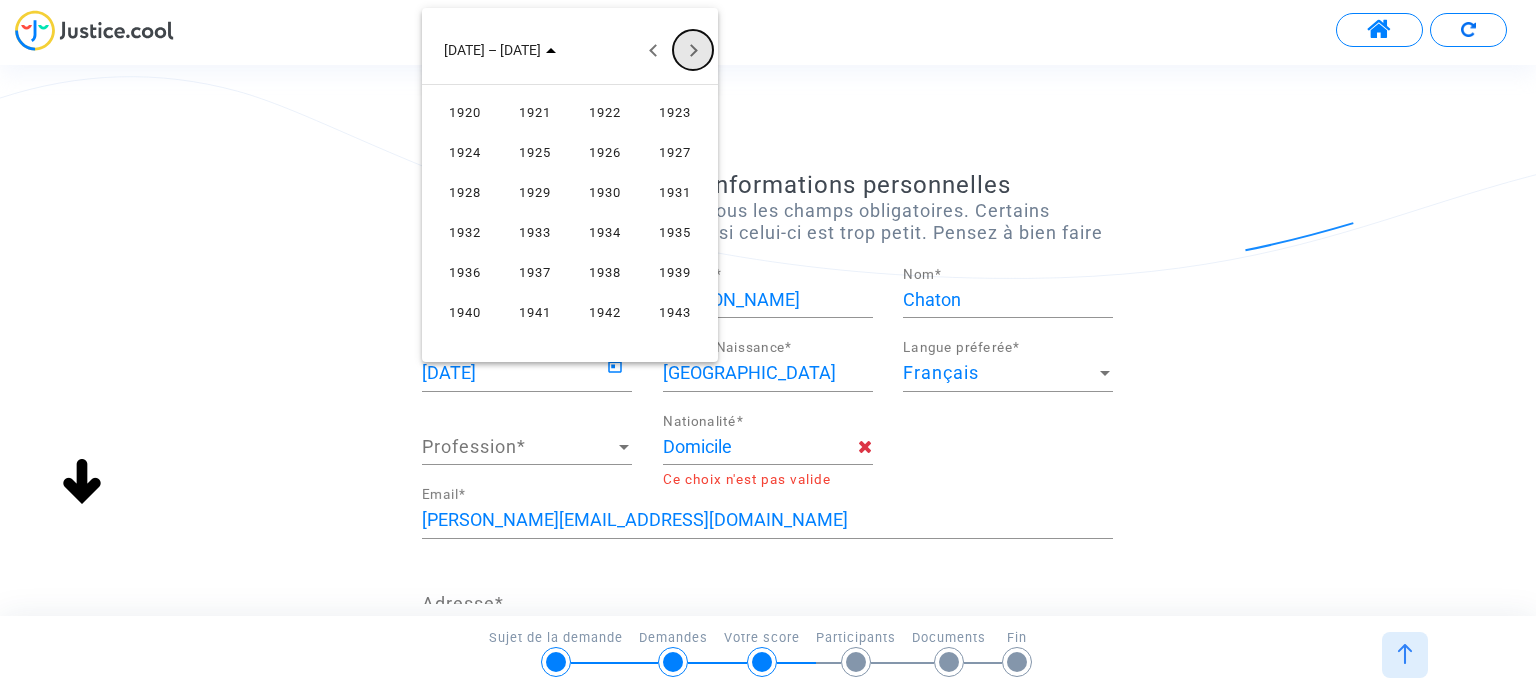 click at bounding box center (693, 50) 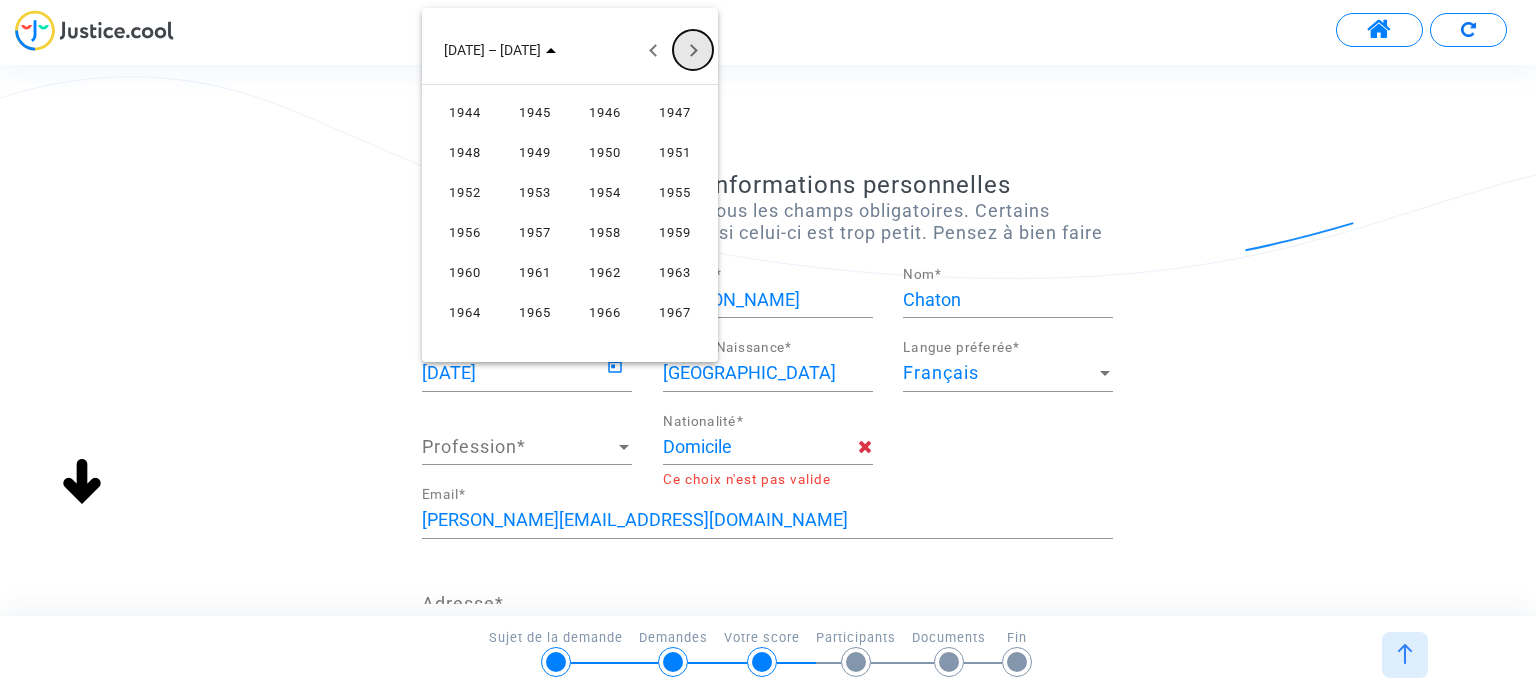 click at bounding box center (693, 50) 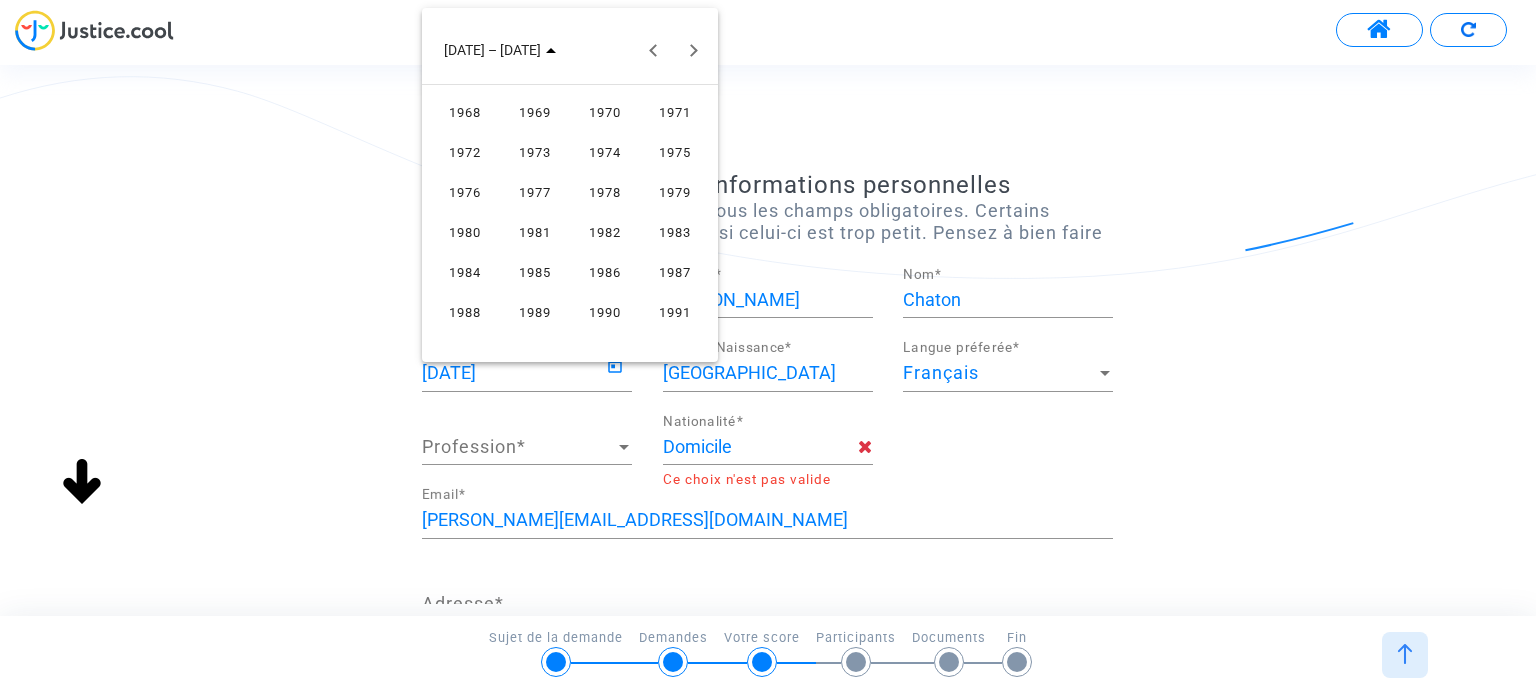 click on "1975" at bounding box center (675, 152) 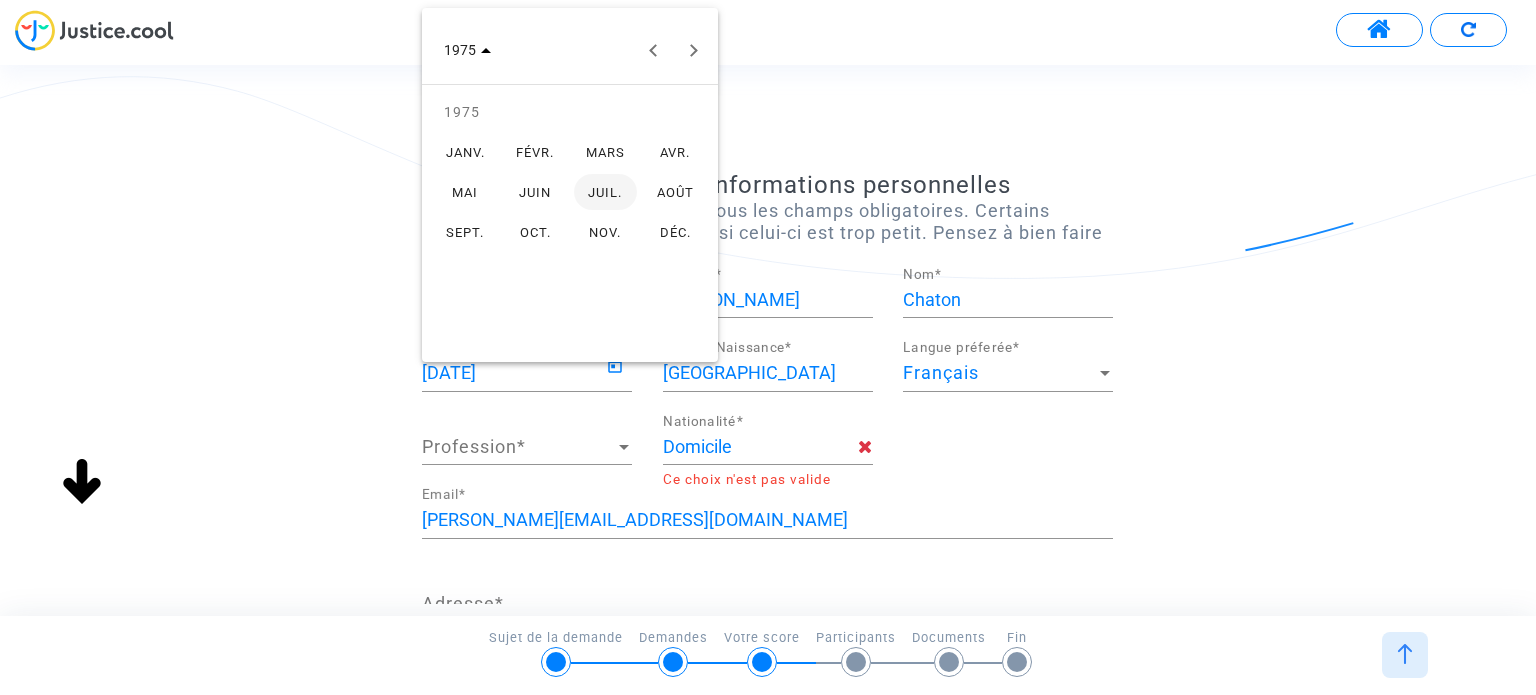 click on "MAI" at bounding box center (465, 192) 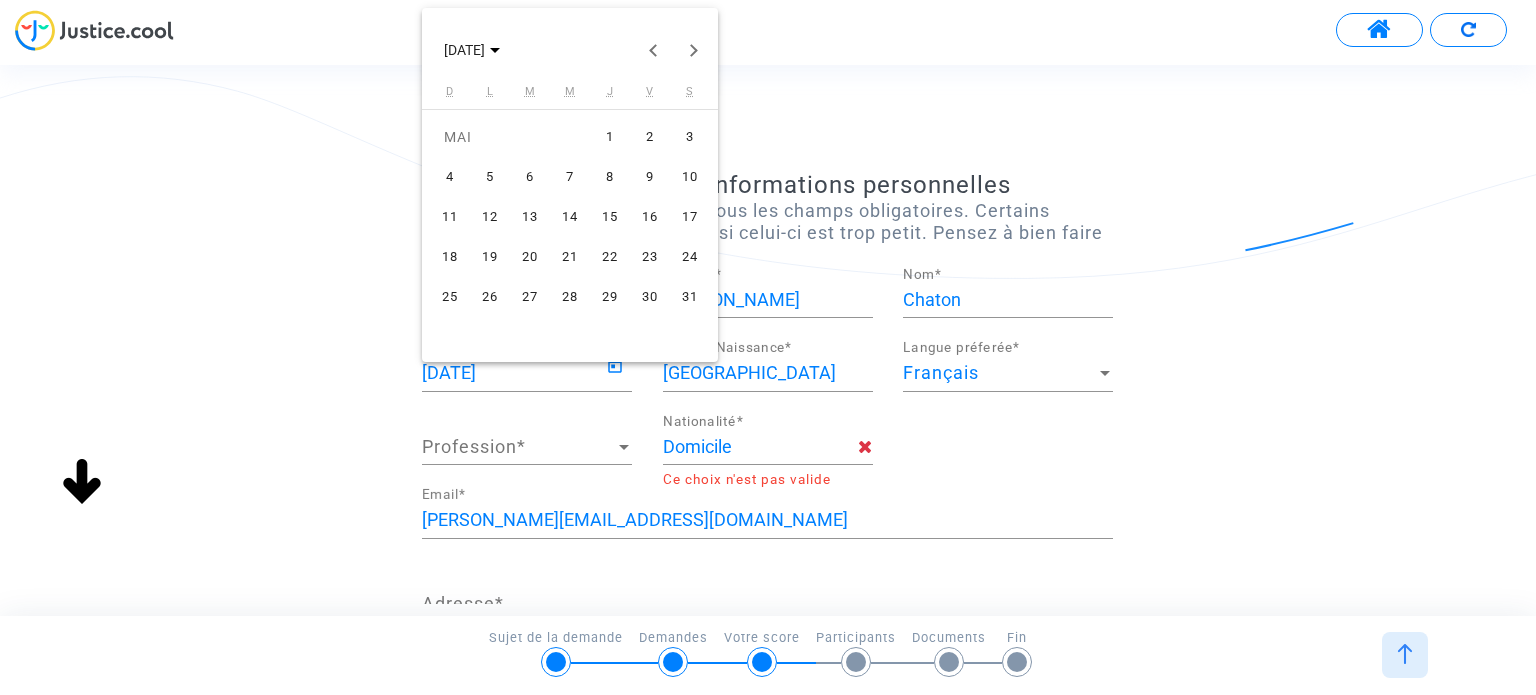 click on "19" at bounding box center (490, 257) 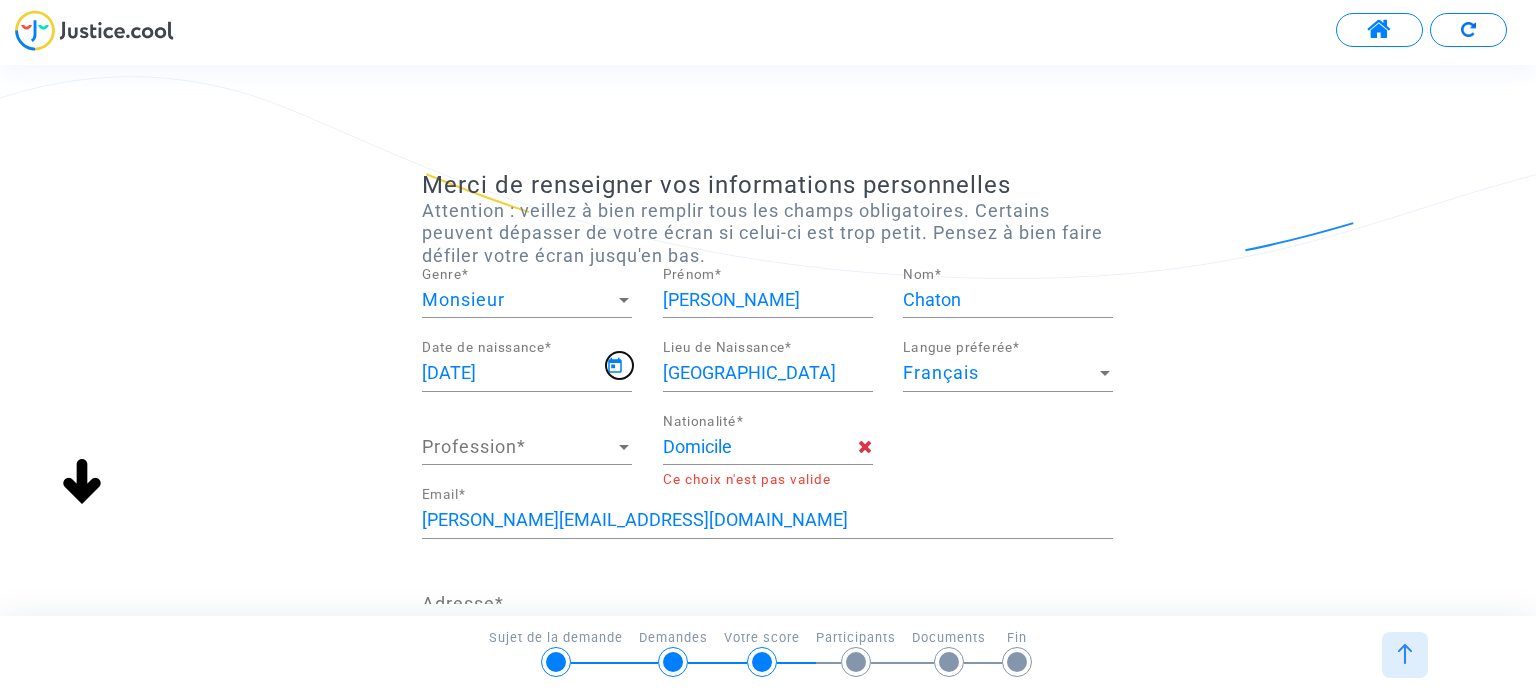 type on "[DATE]" 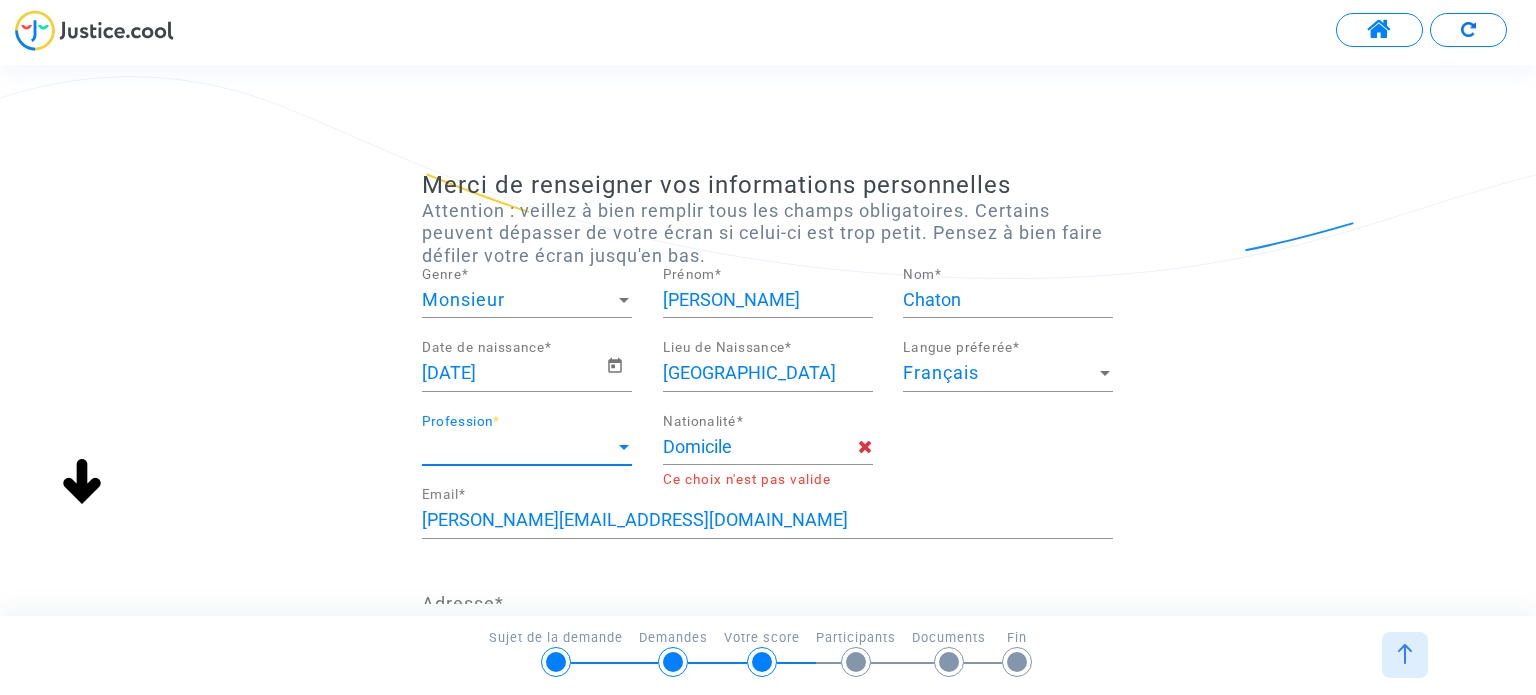 click at bounding box center (624, 447) 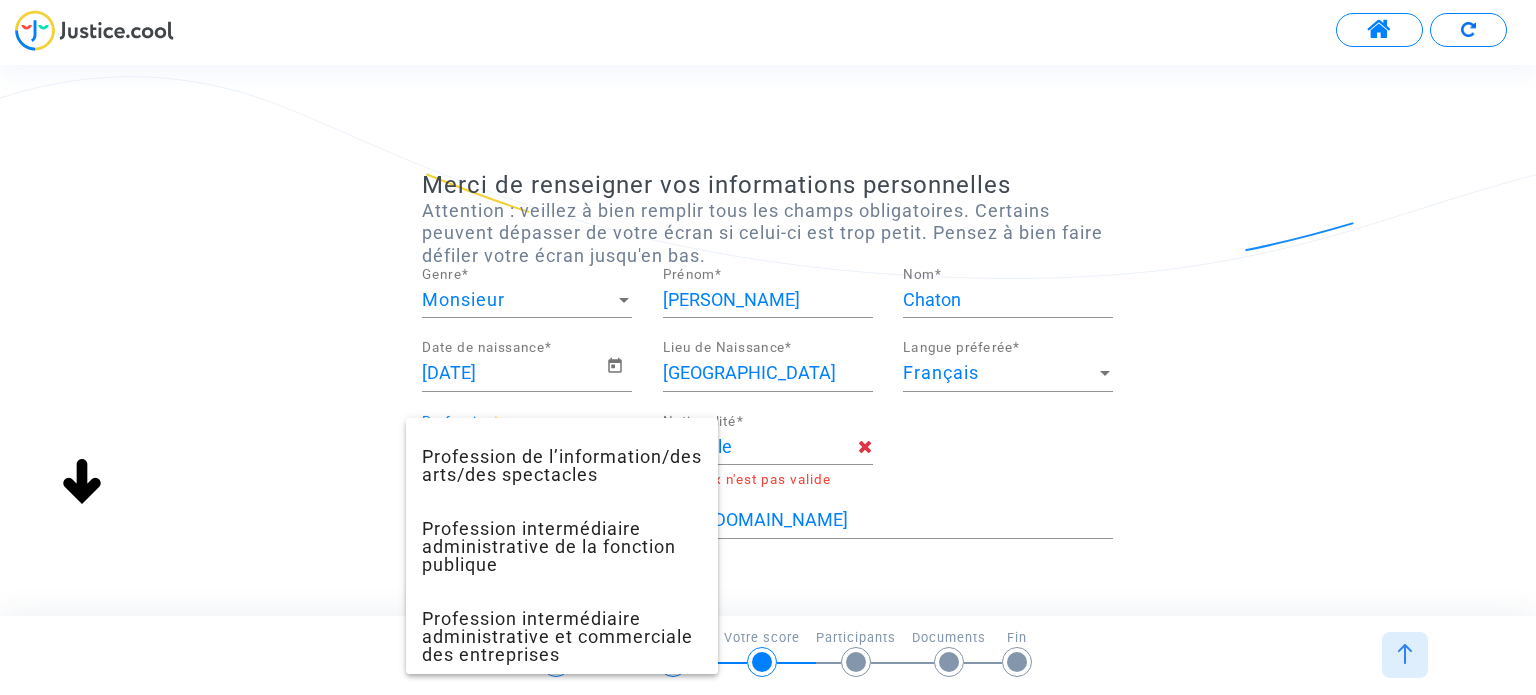scroll, scrollTop: 1600, scrollLeft: 0, axis: vertical 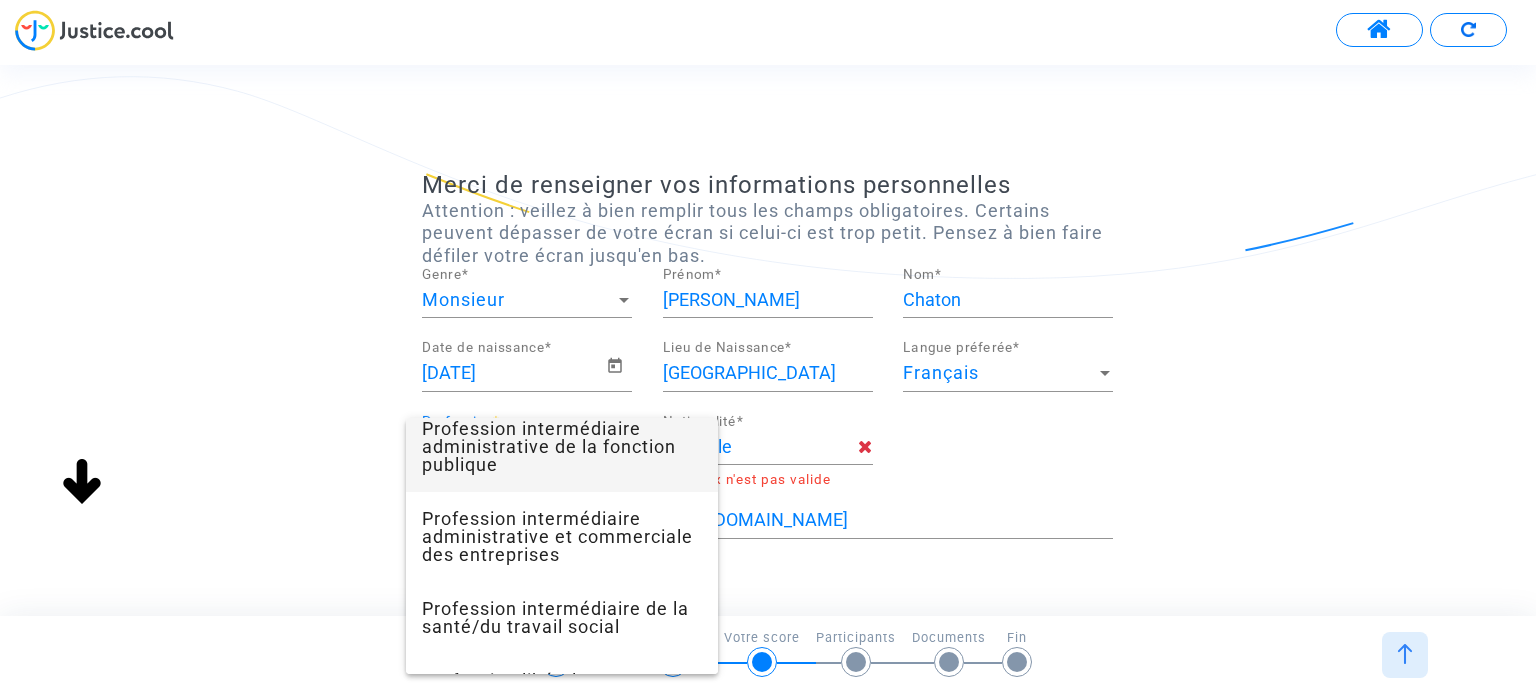 click on "Profession intermédiaire administrative de la fonction publique" at bounding box center (562, 447) 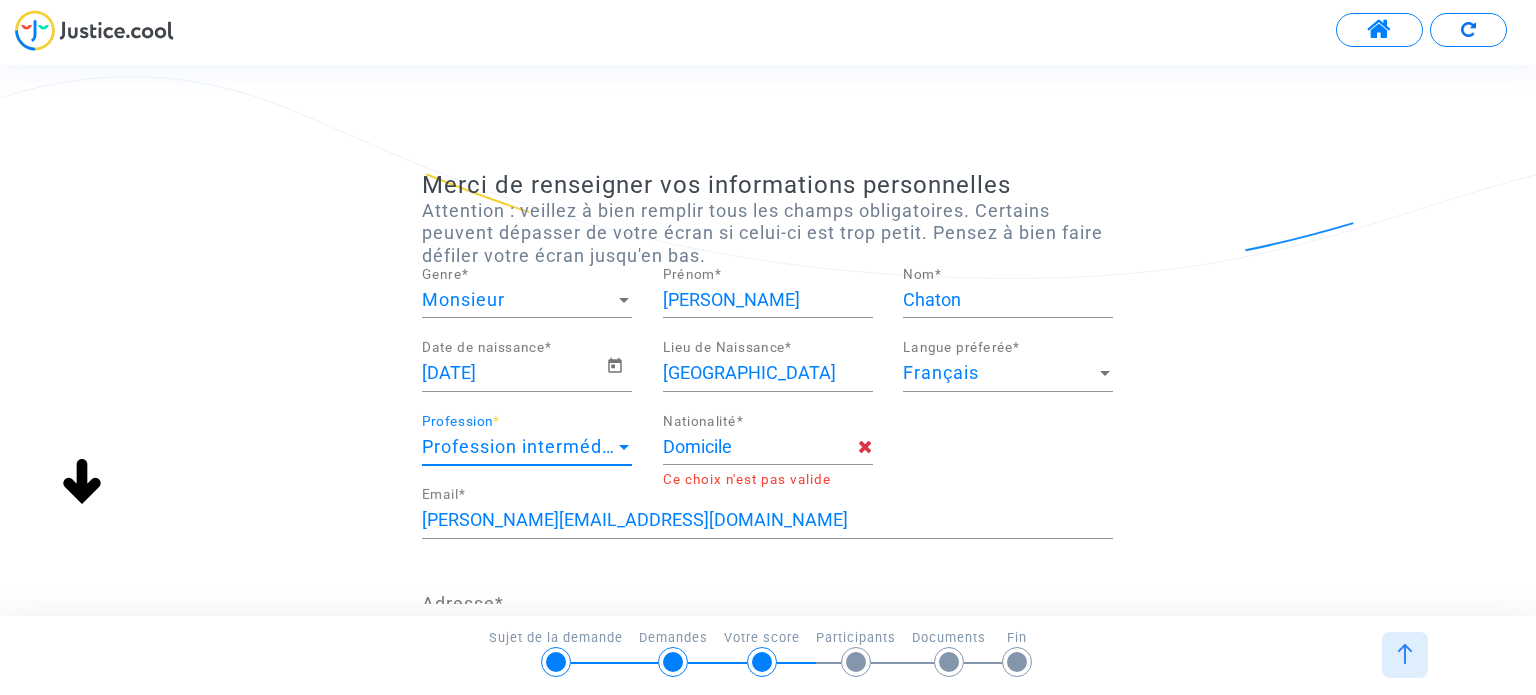 scroll, scrollTop: 1296, scrollLeft: 0, axis: vertical 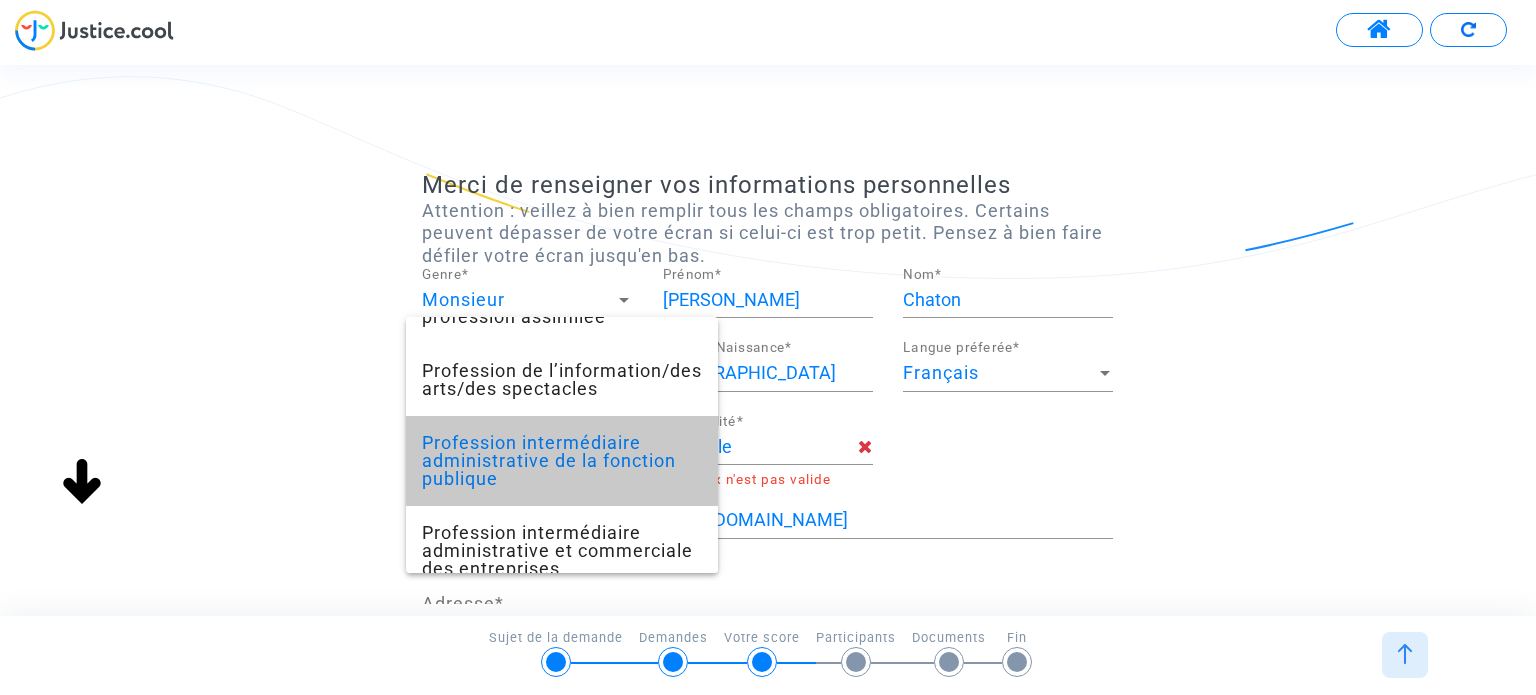click on "Profession intermédiaire administrative de la fonction publique" at bounding box center (562, 461) 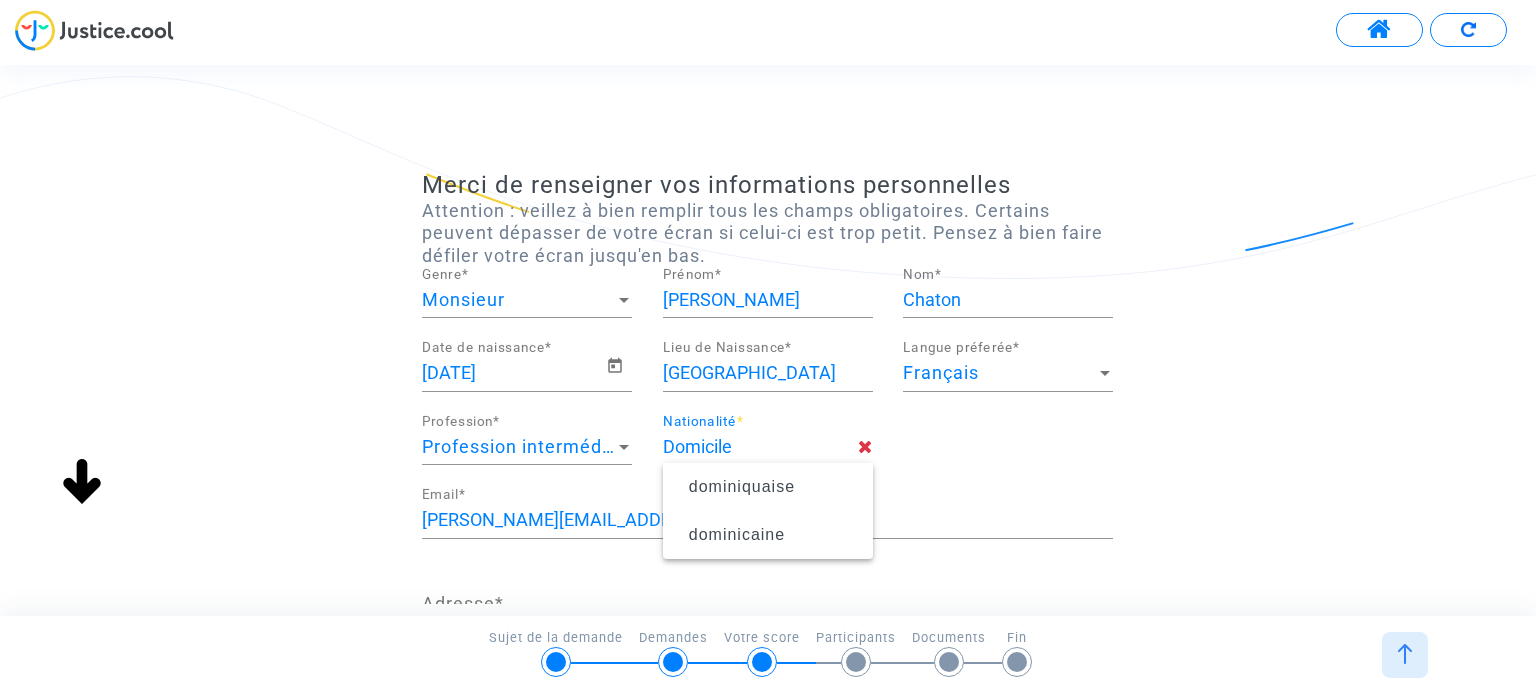 click on "Domicile" at bounding box center (760, 447) 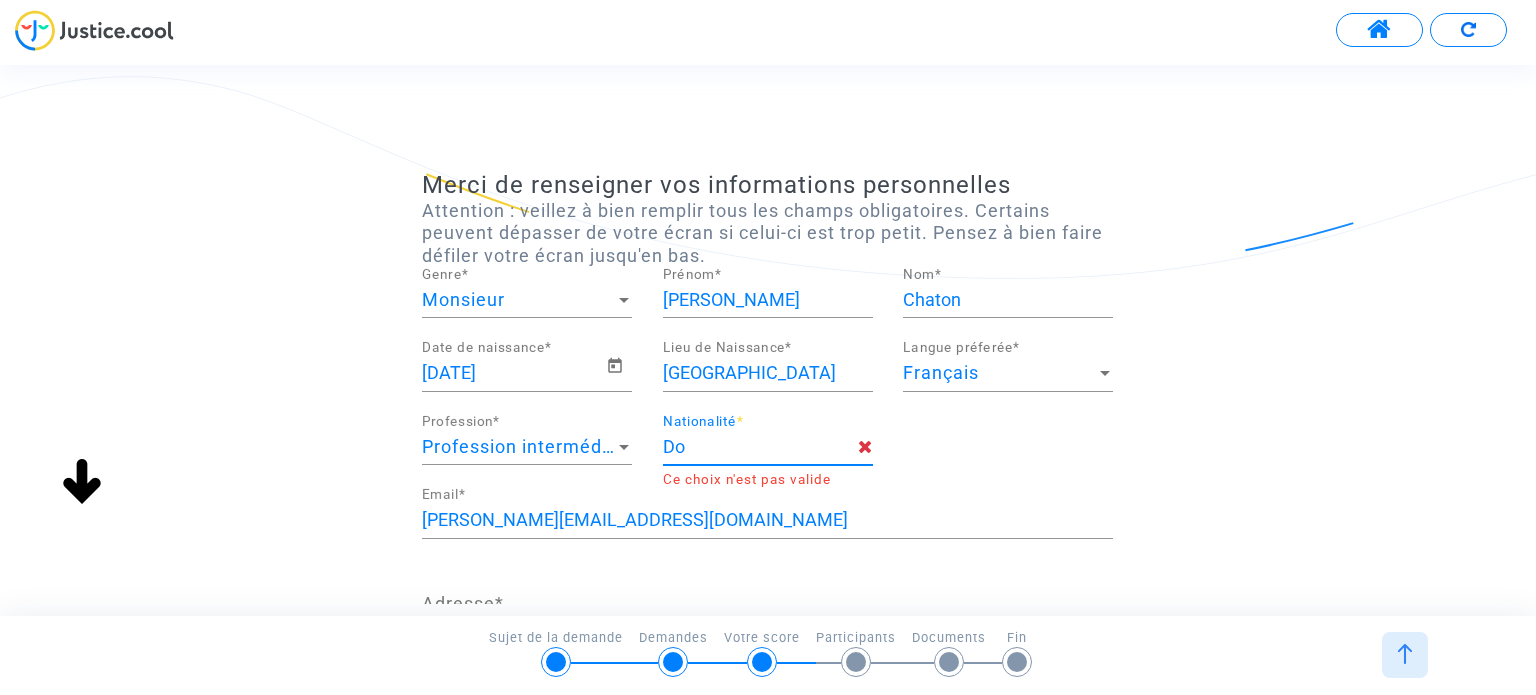 type on "D" 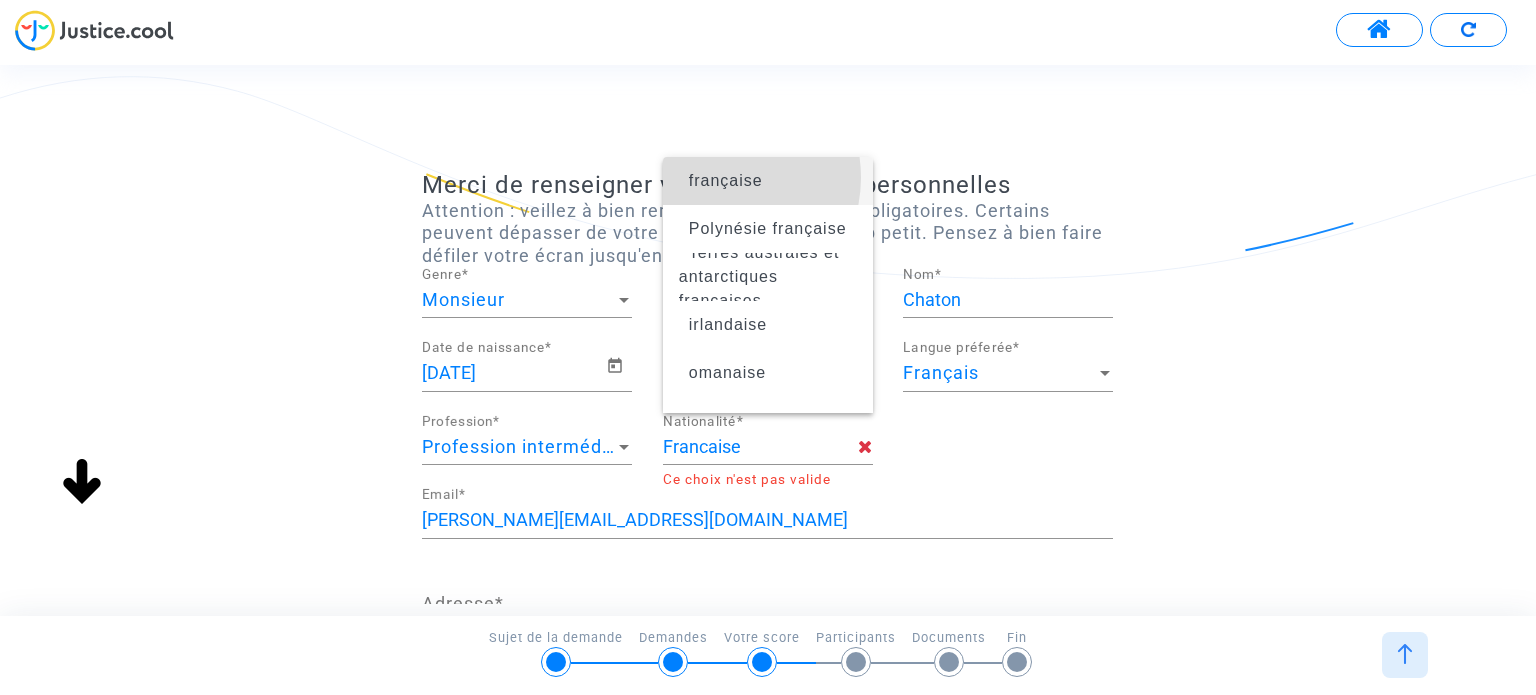 click on "française" at bounding box center [726, 180] 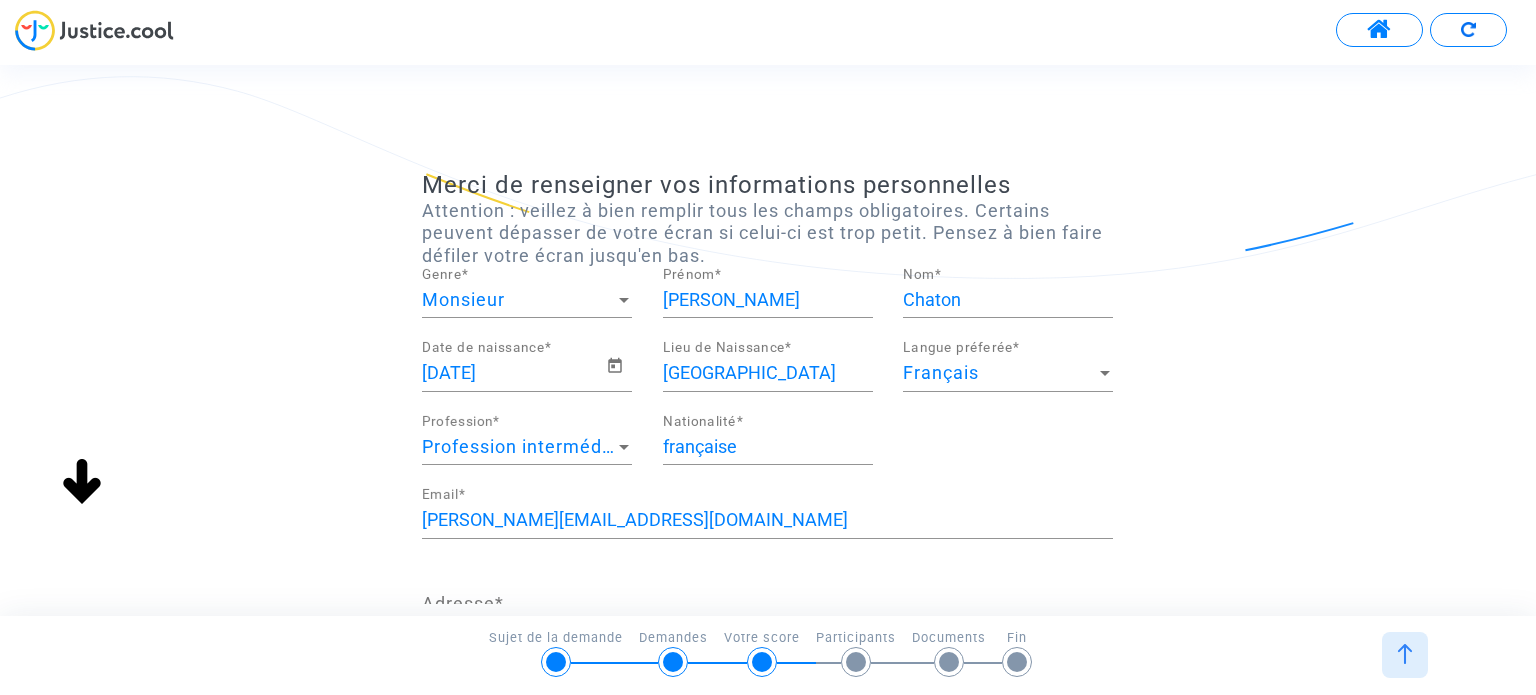 scroll, scrollTop: 200, scrollLeft: 0, axis: vertical 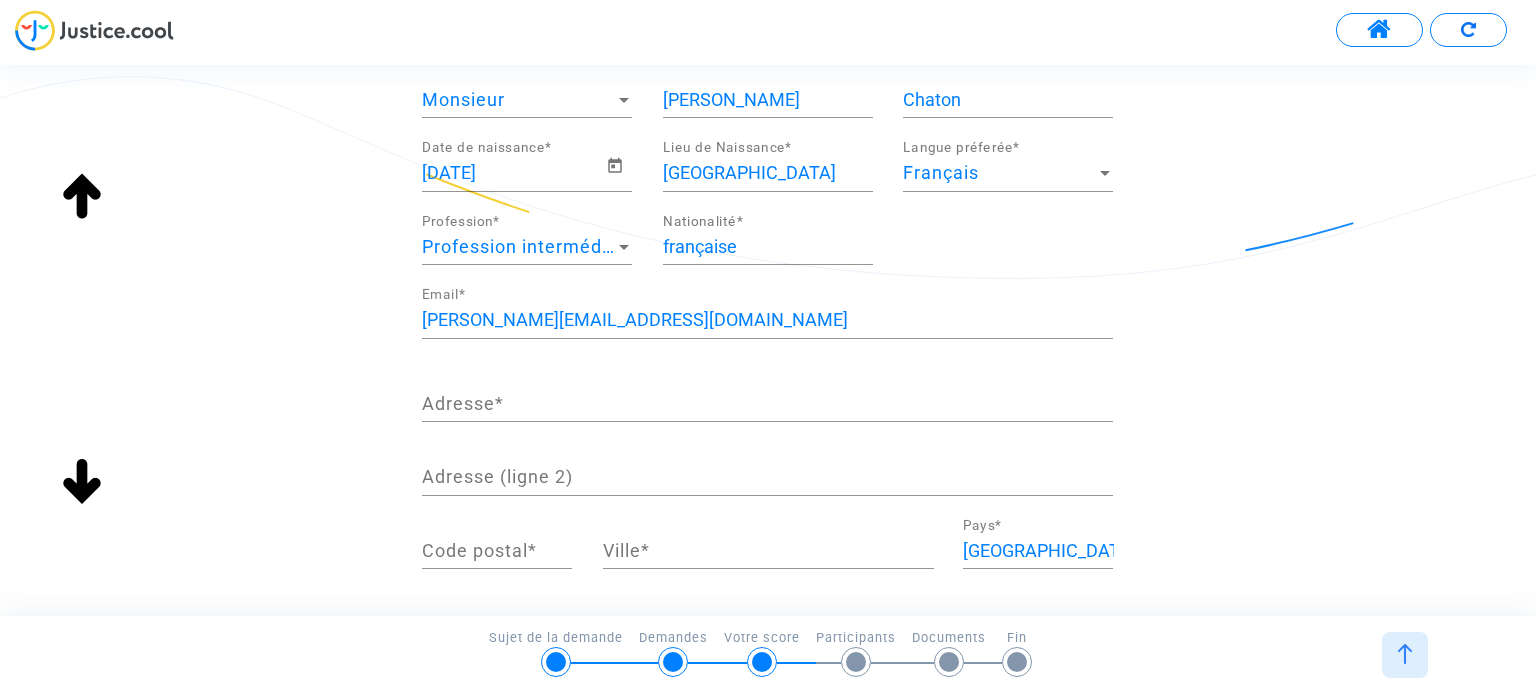 click on "Adresse  *" at bounding box center (767, 404) 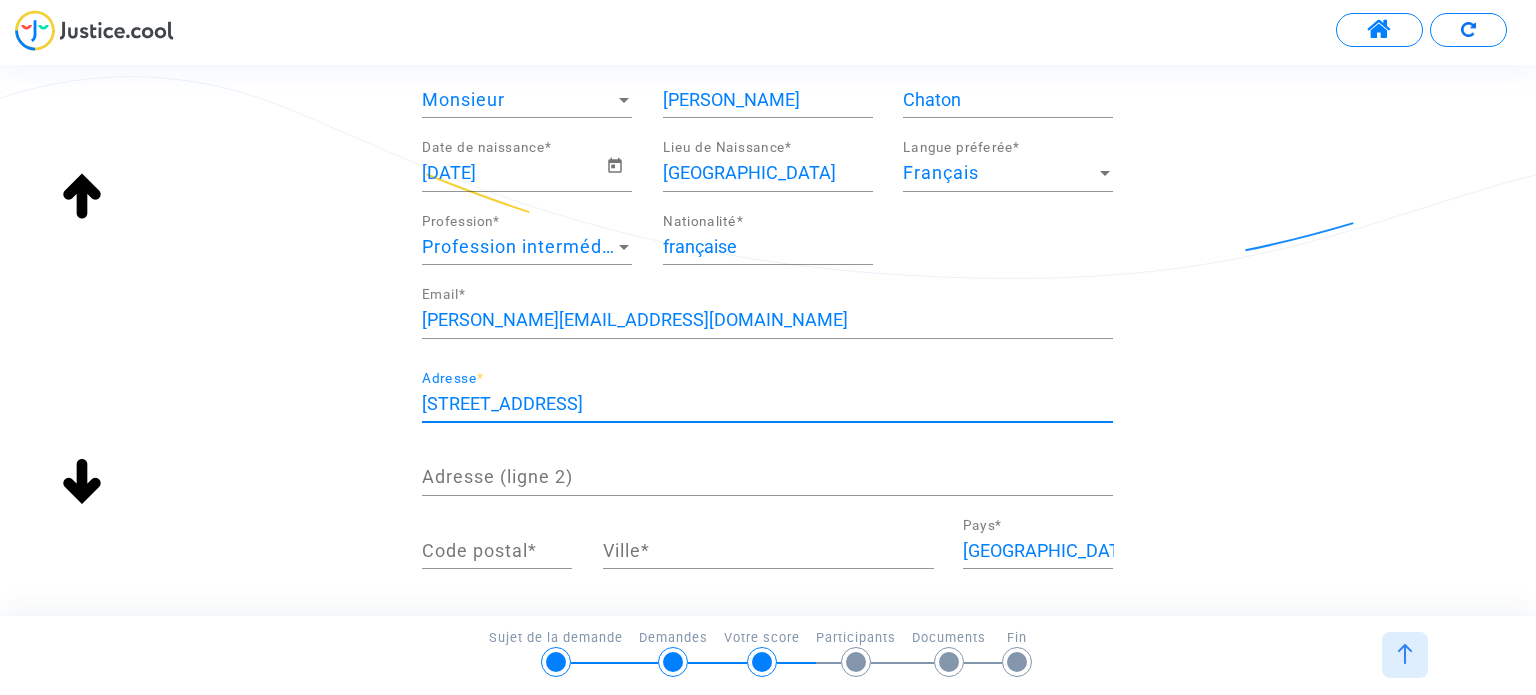 type on "[STREET_ADDRESS]" 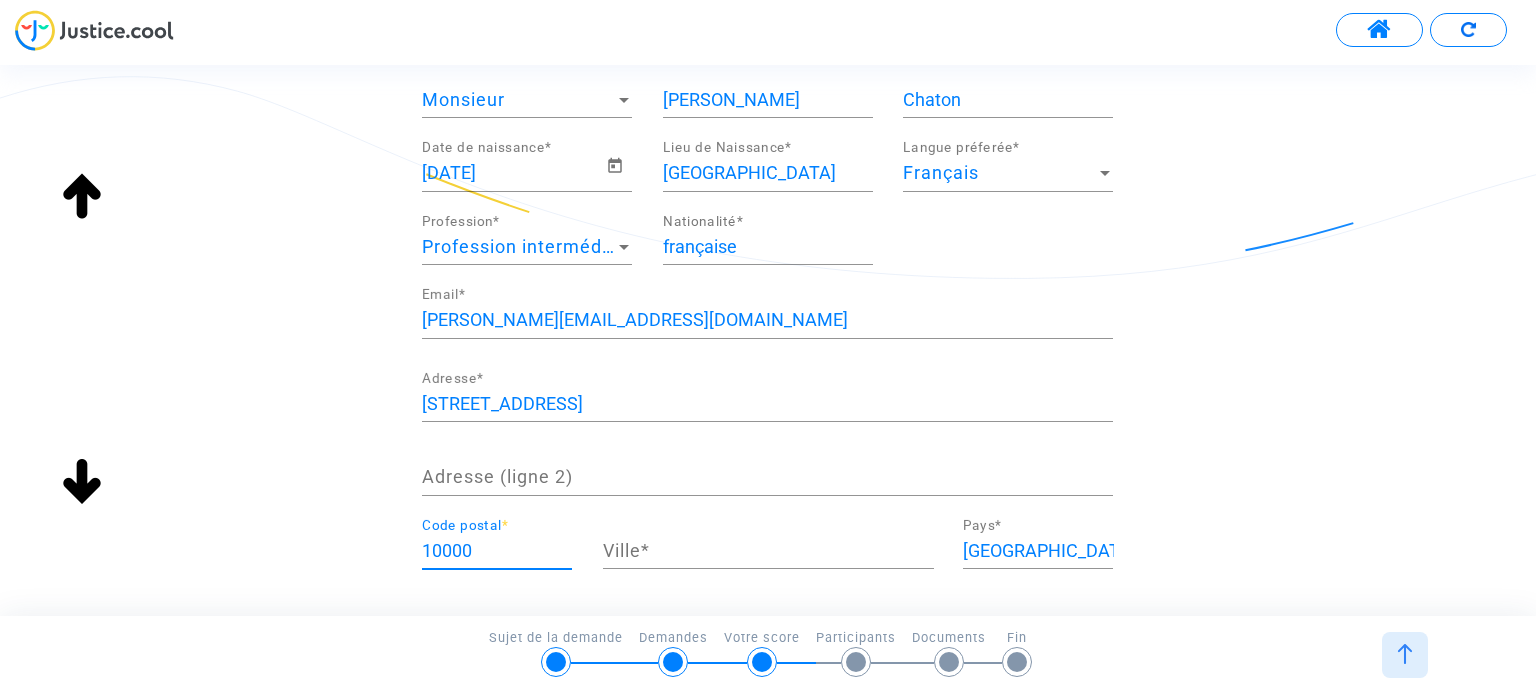type on "10000" 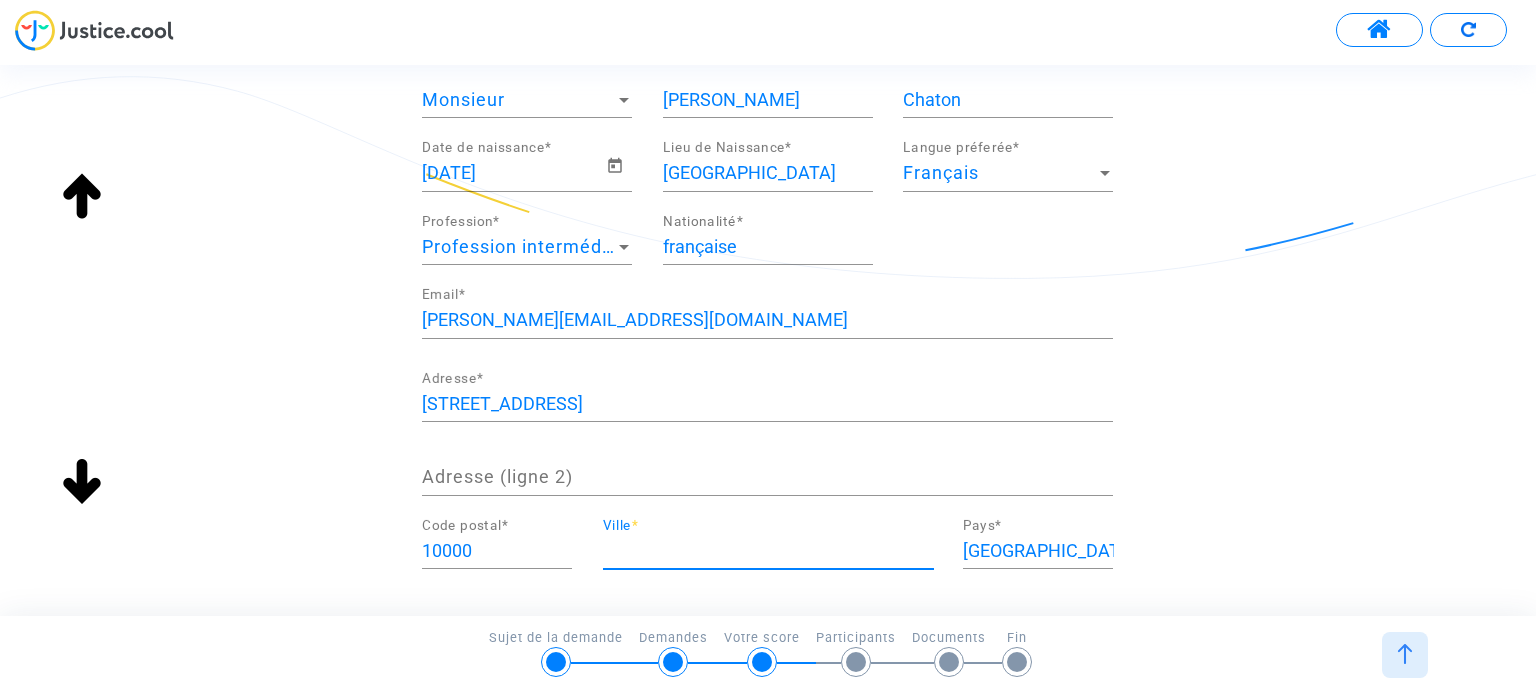 click on "Ville  *" at bounding box center (768, 551) 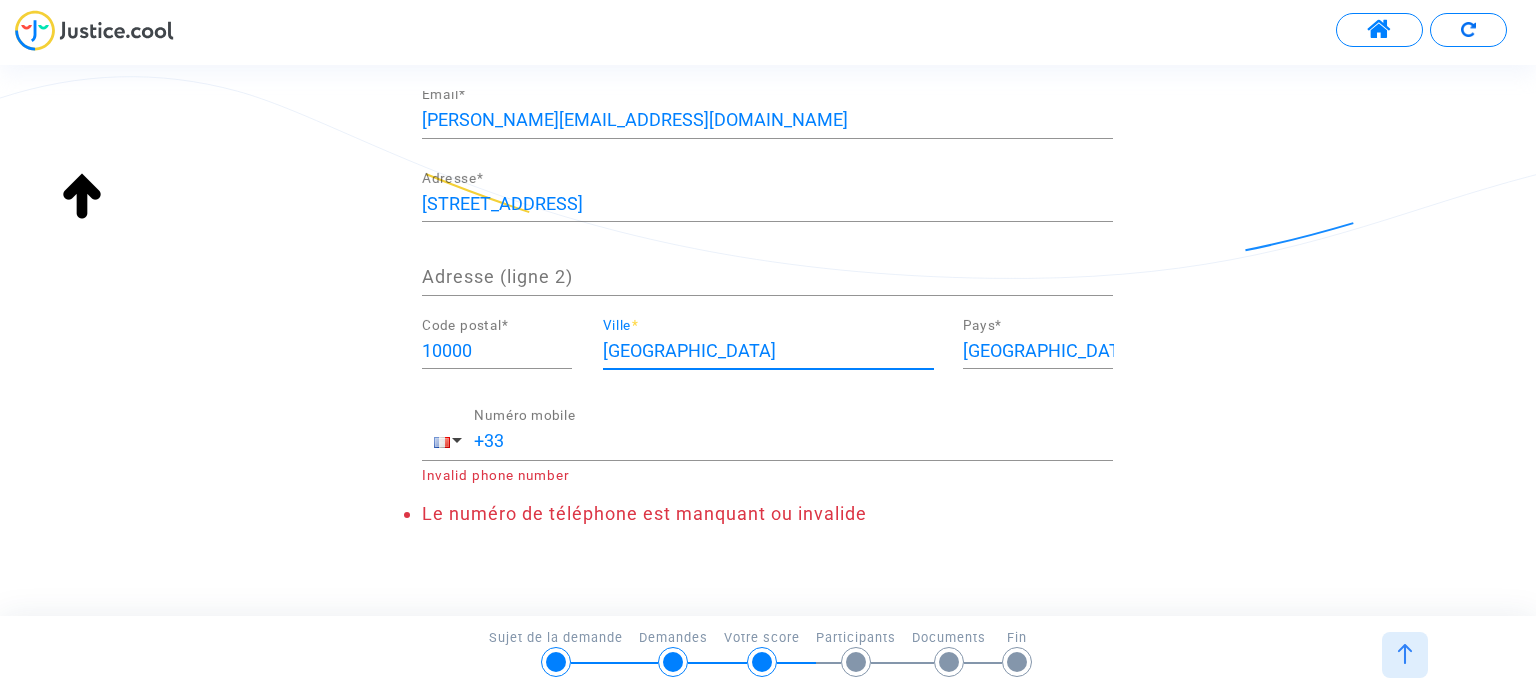 scroll, scrollTop: 436, scrollLeft: 0, axis: vertical 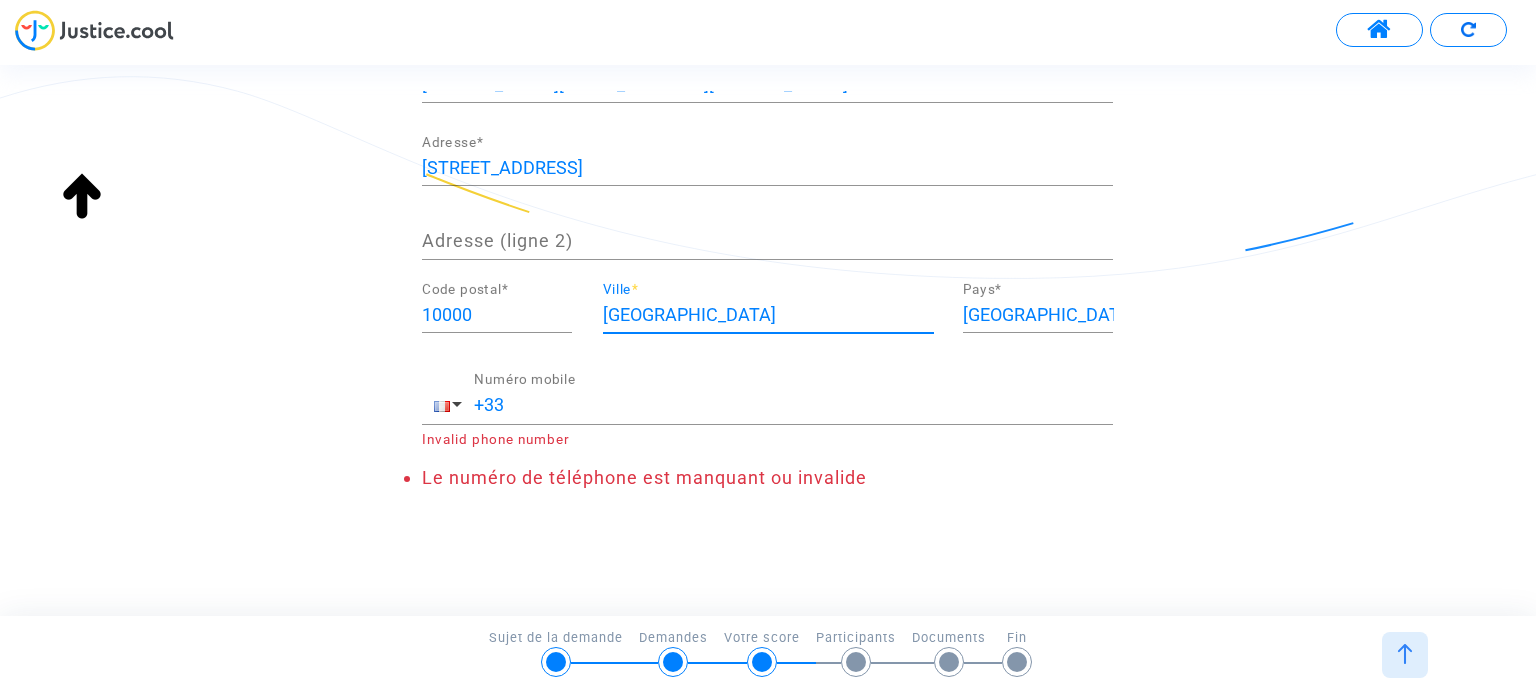 type on "[GEOGRAPHIC_DATA]" 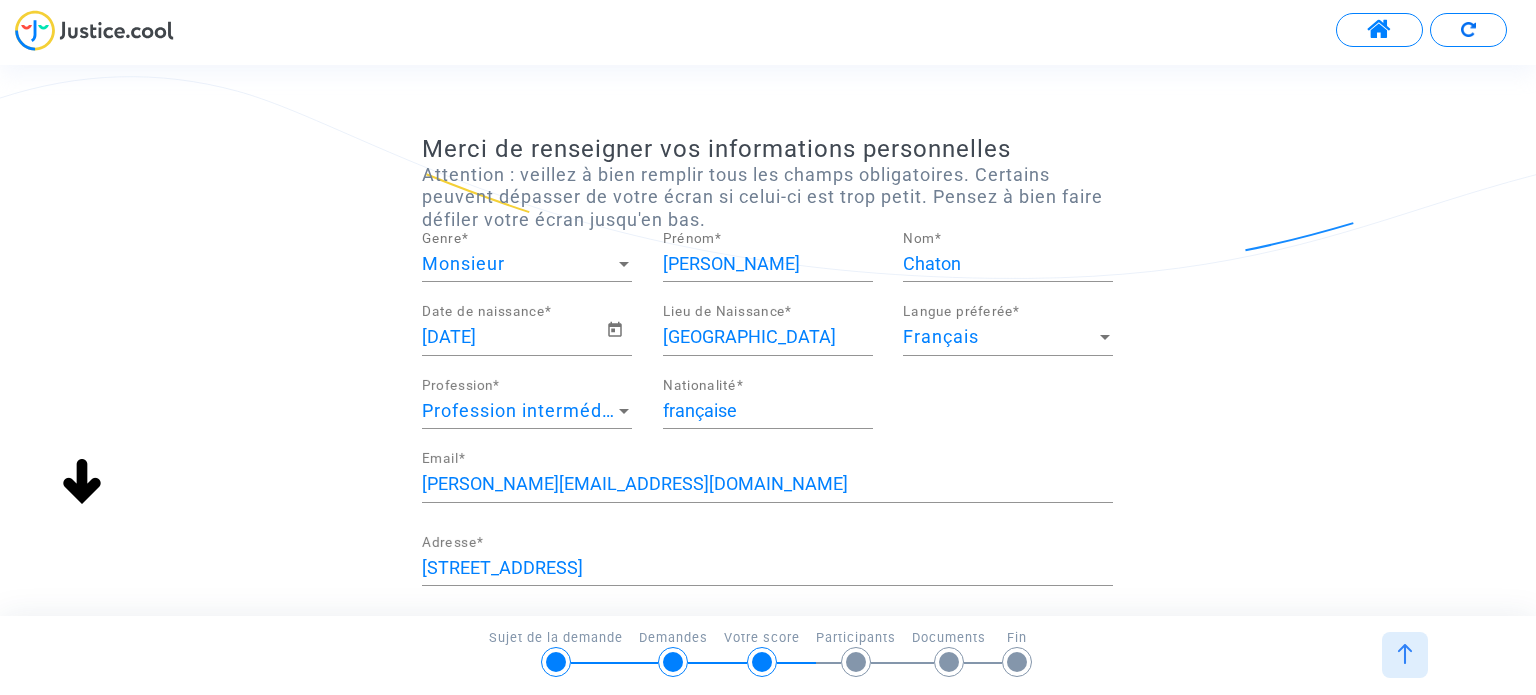 scroll, scrollTop: 436, scrollLeft: 0, axis: vertical 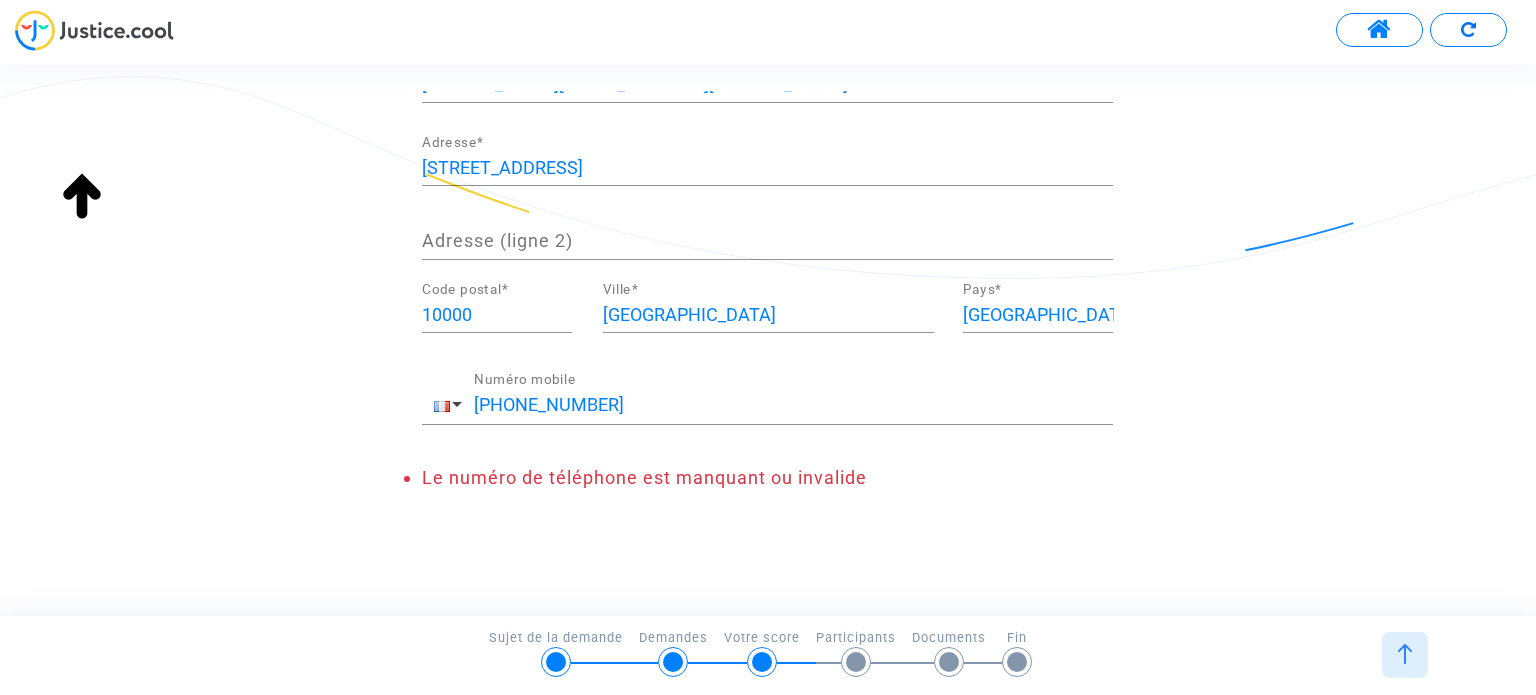 click on "Merci de renseigner vos informations personnelles  Attention : veillez à bien remplir tous les champs obligatoires. Certains peuvent dépasser de votre écran si celui-ci est trop petit. Pensez à bien faire défiler votre écran jusqu'en bas.  Monsieur Genre  * [PERSON_NAME]  * Chaton Nom  * [DEMOGRAPHIC_DATA] Date de naissance  * Reims Lieu de Naissance  * Français Langue préferée  * Profession intermédiaire administrative de la fonction publique Profession  * française Nationalité  * [EMAIL_ADDRESS][DOMAIN_NAME] Email  * [STREET_ADDRESS] Adresse  * Adresse (ligne 2) 10000 Code postal  * [GEOGRAPHIC_DATA] Ville  * [GEOGRAPHIC_DATA] Pays  * [PHONE_NUMBER] Numéro mobile Le numéro de téléphone est manquant ou invalide" 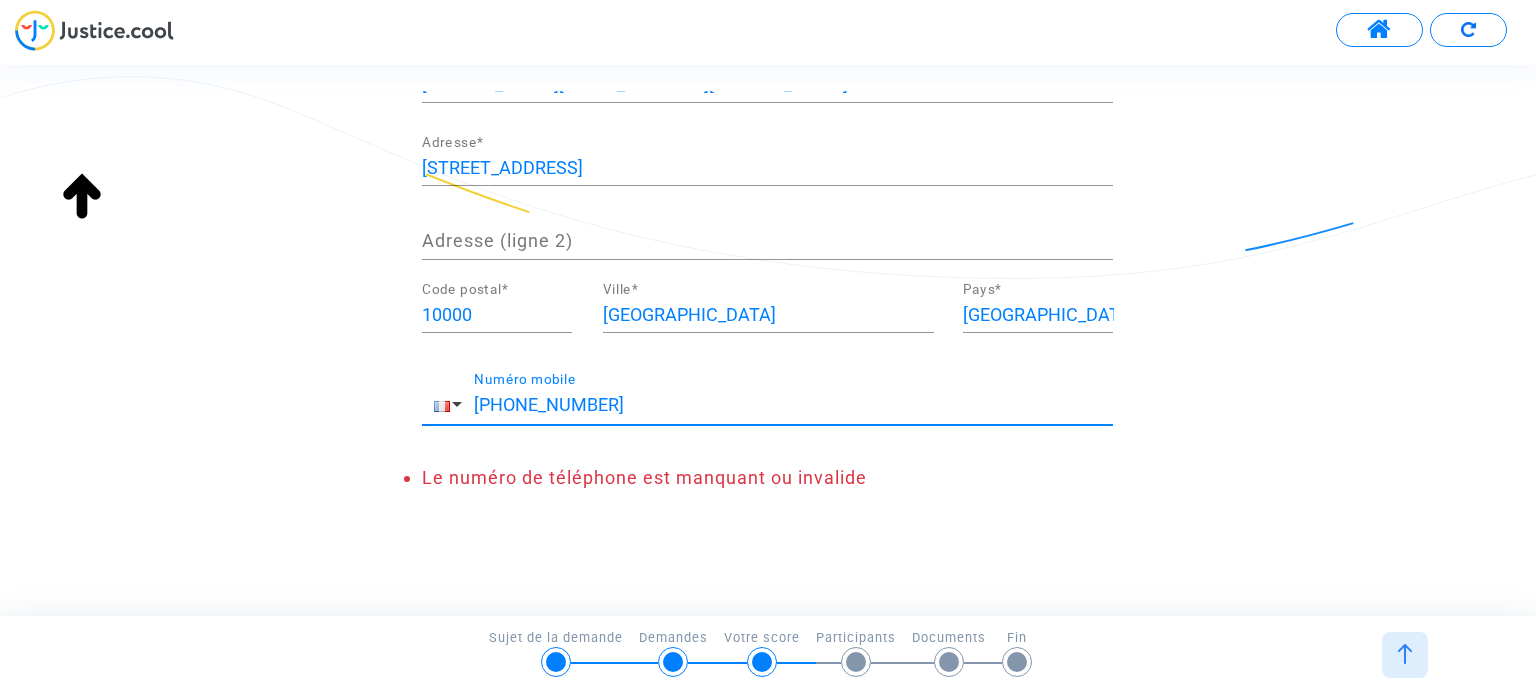 drag, startPoint x: 643, startPoint y: 393, endPoint x: 677, endPoint y: 399, distance: 34.525352 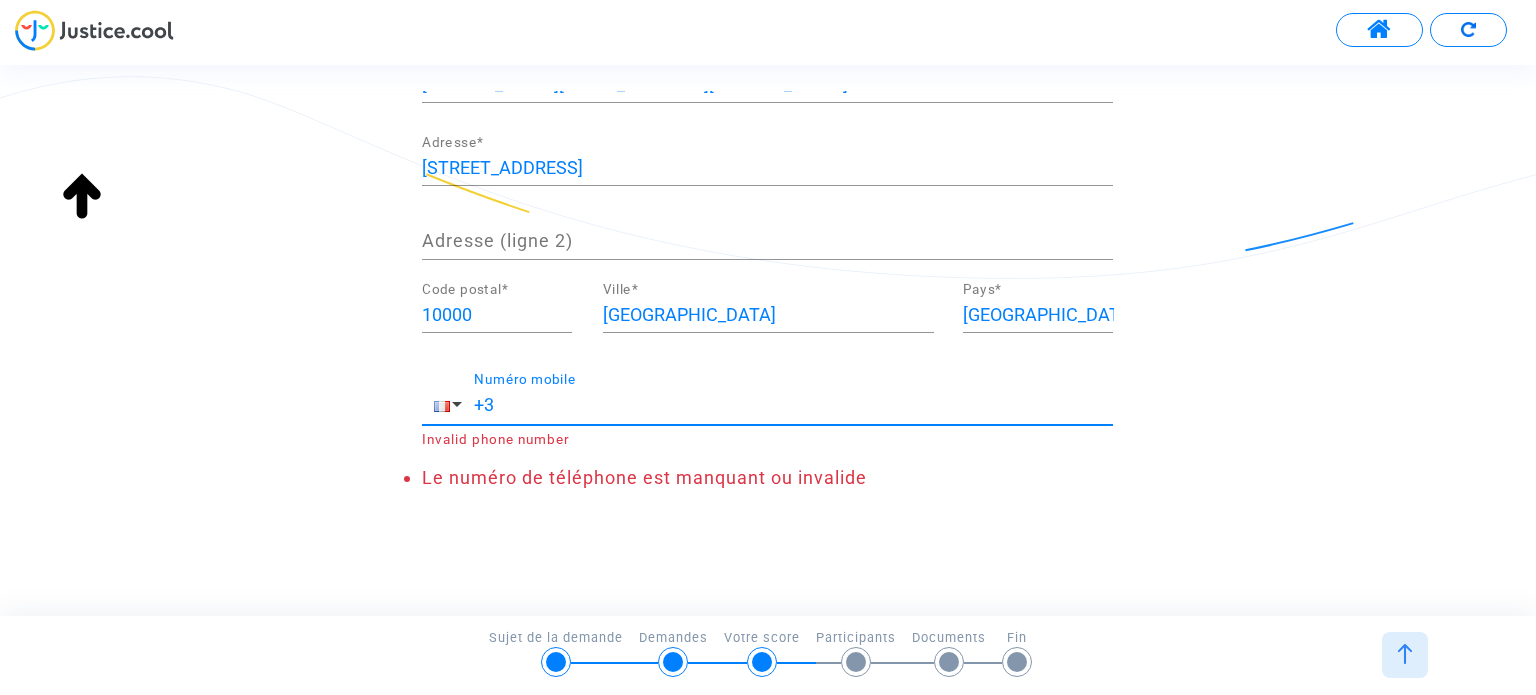 type on "+" 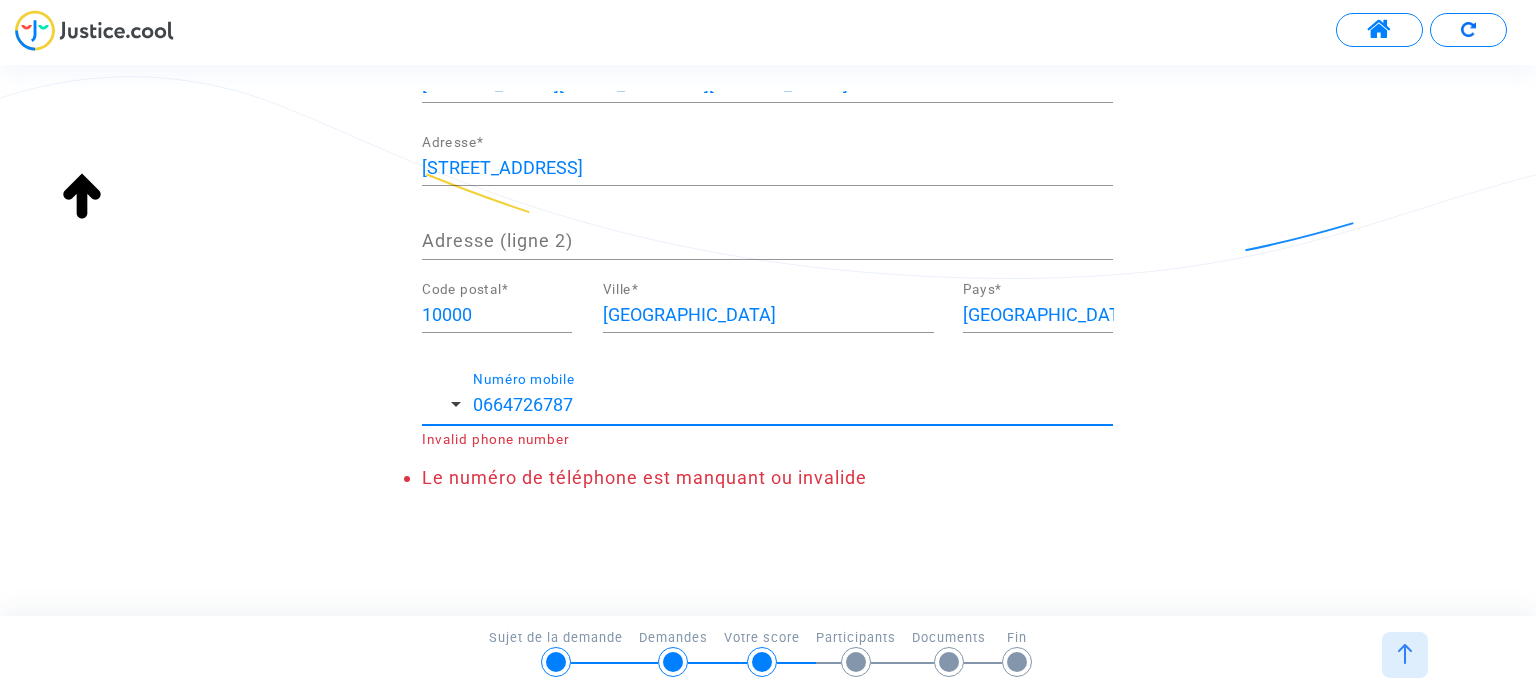 drag, startPoint x: 1040, startPoint y: 506, endPoint x: 1063, endPoint y: 511, distance: 23.537205 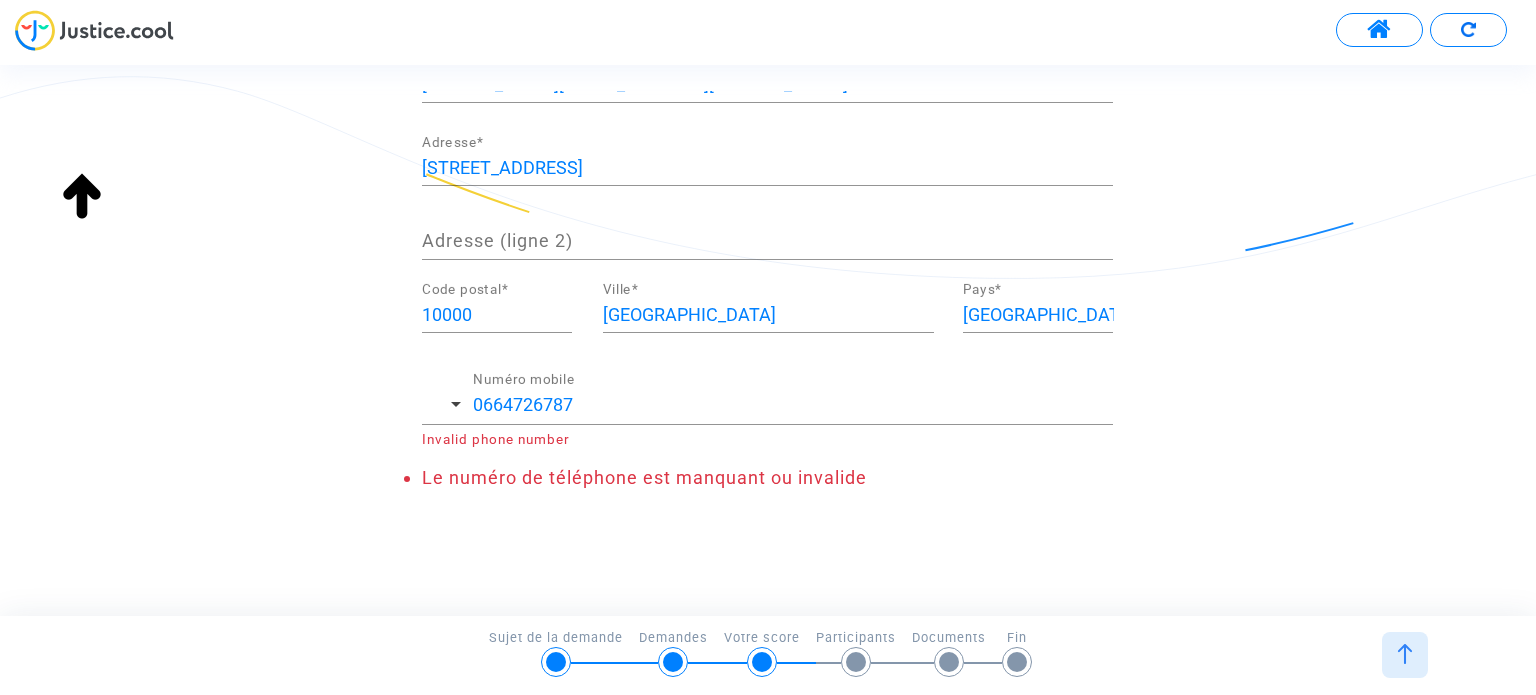 click on "[PHONE_NUMBER] Numéro mobile" 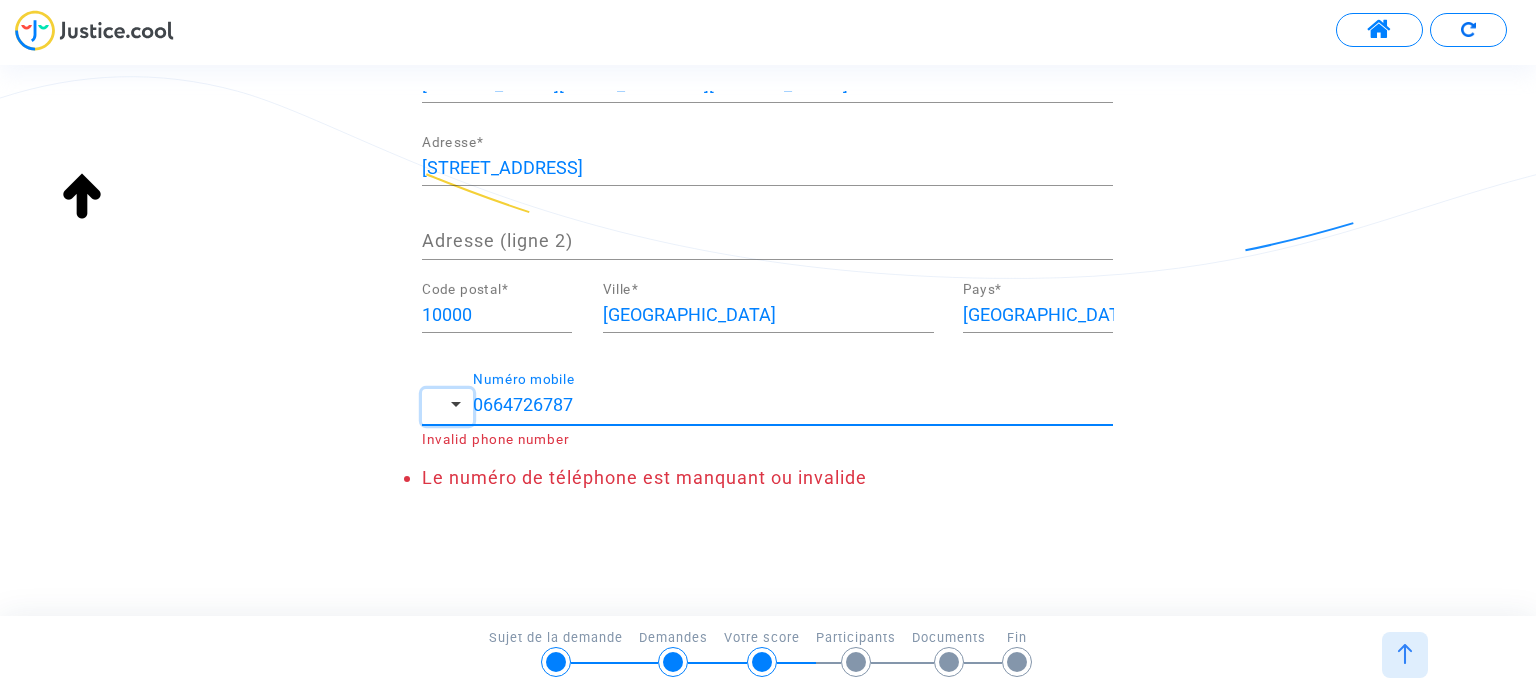 click 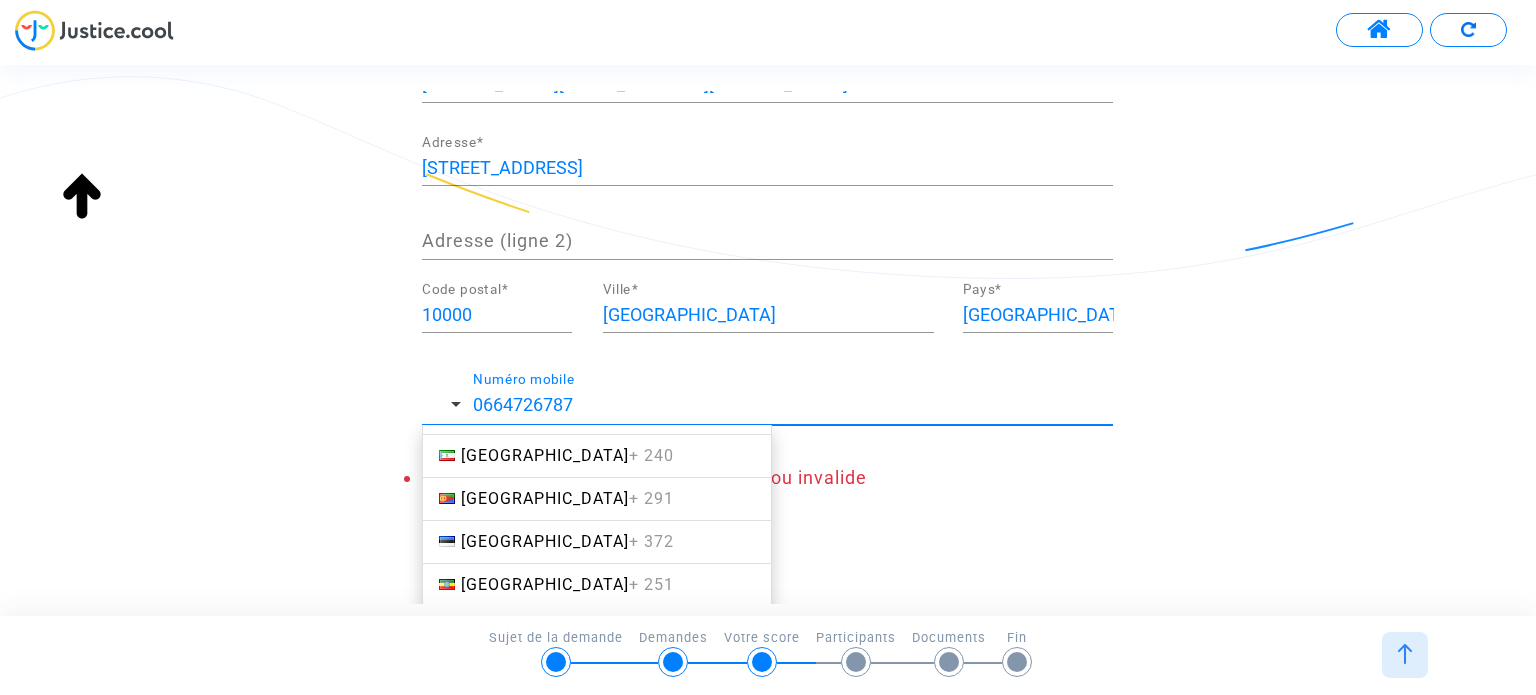 scroll, scrollTop: 2600, scrollLeft: 0, axis: vertical 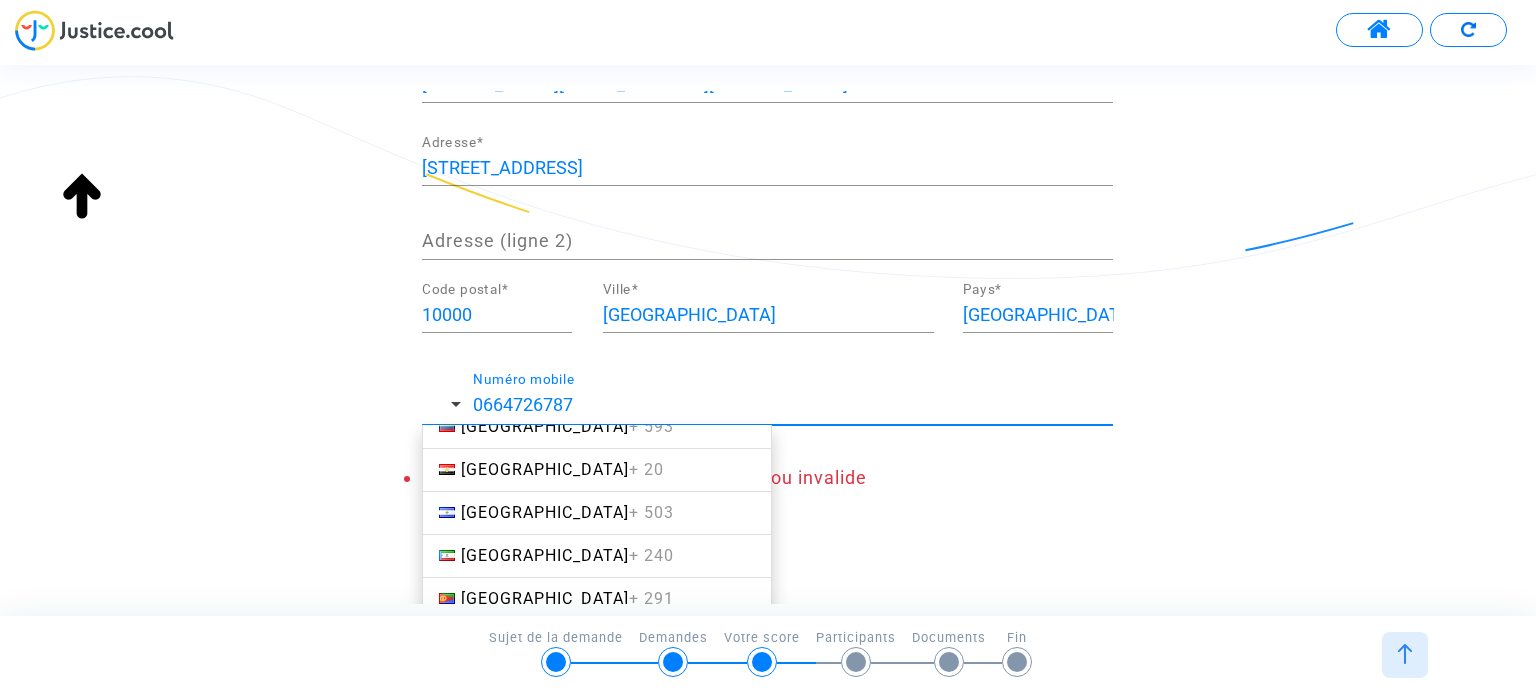 click on "[PHONE_NUMBER] Numéro mobile" 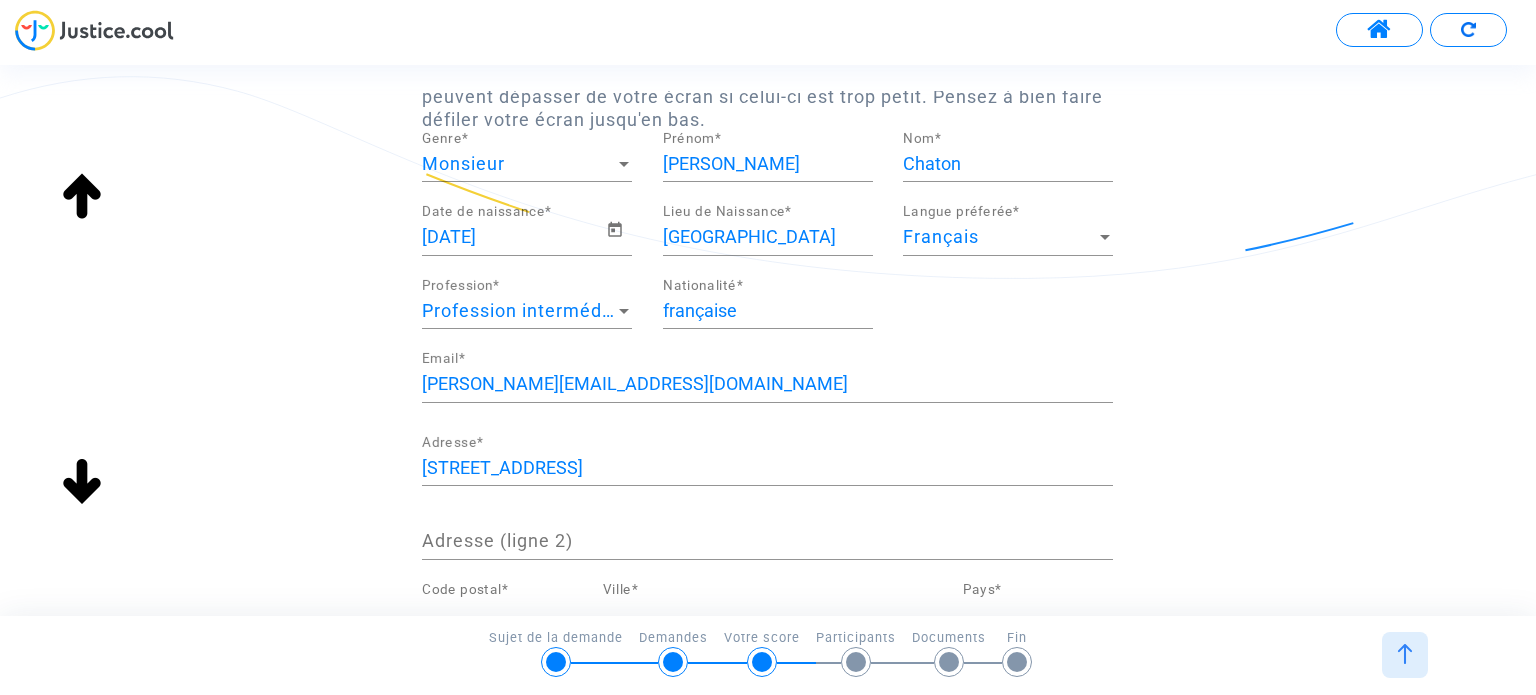 scroll, scrollTop: 436, scrollLeft: 0, axis: vertical 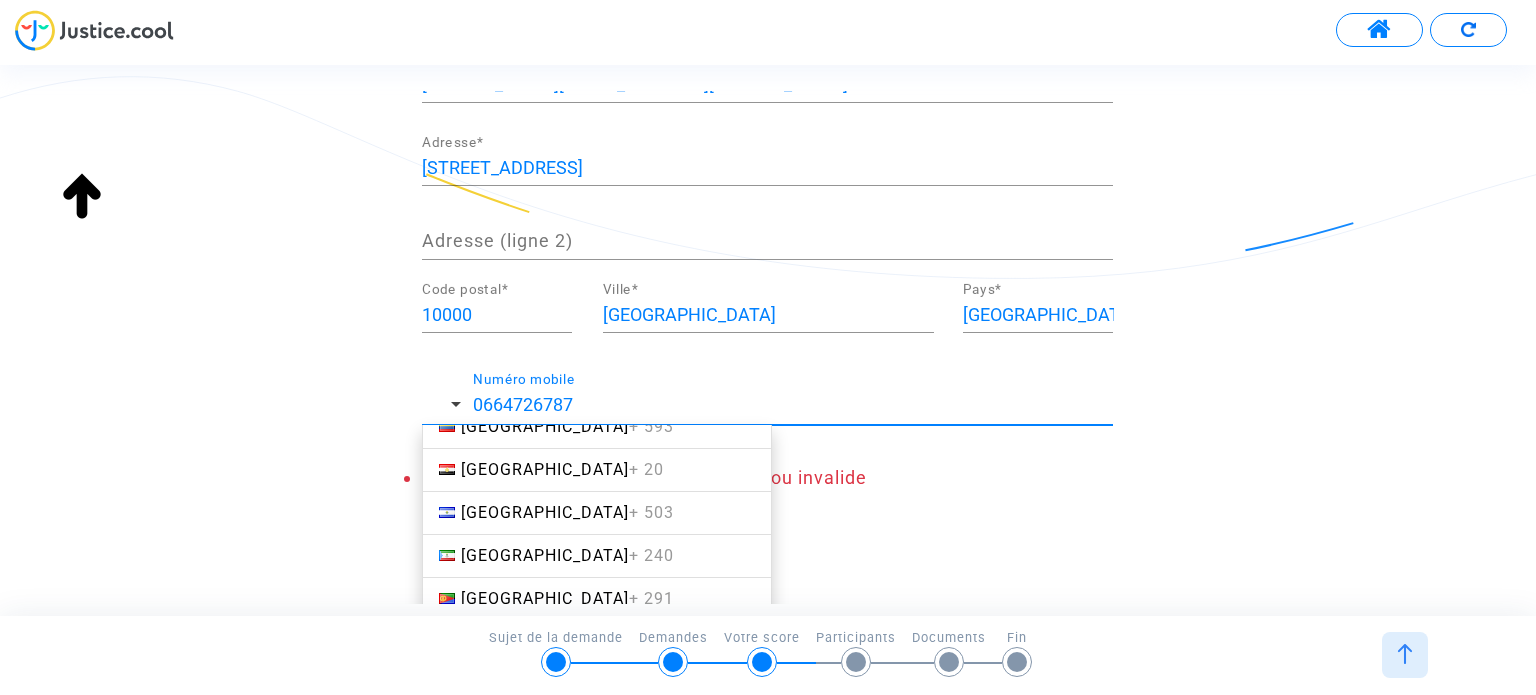 click on "Merci de renseigner vos informations personnelles  Attention : veillez à bien remplir tous les champs obligatoires. Certains peuvent dépasser de votre écran si celui-ci est trop petit. Pensez à bien faire défiler votre écran jusqu'en bas.  Monsieur Genre  * [PERSON_NAME]  * Chaton Nom  * [DEMOGRAPHIC_DATA] Date de naissance  * Reims Lieu de Naissance  * Français Langue préferée  * Profession intermédiaire administrative de la fonction publique Profession  * française Nationalité  * [EMAIL_ADDRESS][DOMAIN_NAME] Email  * [STREET_ADDRESS] Adresse  * Adresse (ligne 2) 10000 Code postal  * [GEOGRAPHIC_DATA] Ville  * [GEOGRAPHIC_DATA] [GEOGRAPHIC_DATA]  + 358 [GEOGRAPHIC_DATA]  + 93 [GEOGRAPHIC_DATA]  + 355 [GEOGRAPHIC_DATA]  + 213 [US_STATE]  + 1684 [GEOGRAPHIC_DATA]  + 376 [GEOGRAPHIC_DATA]  + 244 [GEOGRAPHIC_DATA]  + 1264 [GEOGRAPHIC_DATA]  + 1268 [GEOGRAPHIC_DATA]  + 54 [GEOGRAPHIC_DATA]  + 374 [GEOGRAPHIC_DATA]  + 297 [GEOGRAPHIC_DATA]  + 61 [GEOGRAPHIC_DATA]  + 43 [GEOGRAPHIC_DATA]  + 994 [GEOGRAPHIC_DATA]  + 1242 [GEOGRAPHIC_DATA]  + 973 [GEOGRAPHIC_DATA]  + 880 [GEOGRAPHIC_DATA]  + 1246 [GEOGRAPHIC_DATA]  + 375 [GEOGRAPHIC_DATA]  + 32 [GEOGRAPHIC_DATA]  + 501 [GEOGRAPHIC_DATA]  + 229 [GEOGRAPHIC_DATA]" 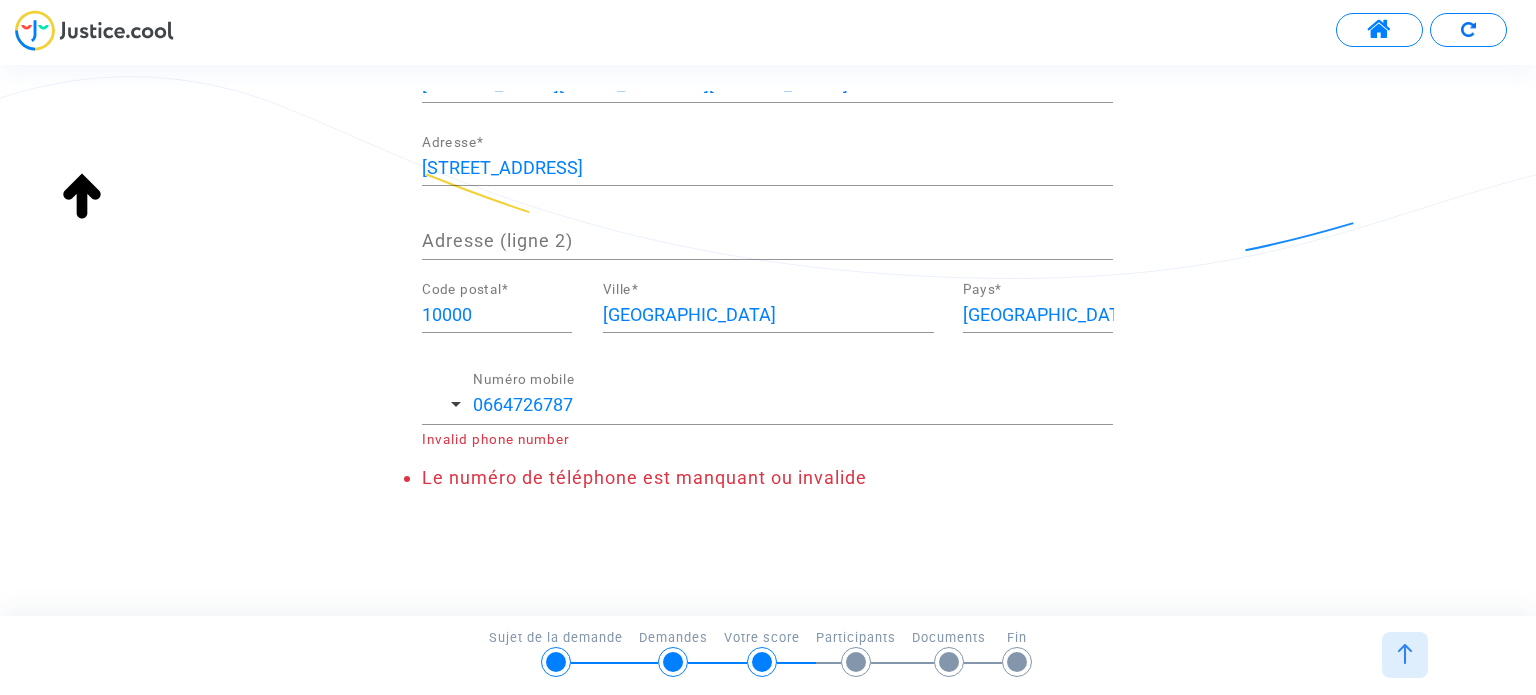 click on "Merci de renseigner vos informations personnelles  Attention : veillez à bien remplir tous les champs obligatoires. Certains peuvent dépasser de votre écran si celui-ci est trop petit. Pensez à bien faire défiler votre écran jusqu'en bas.  Monsieur Genre  * [PERSON_NAME]  * Chaton Nom  * [DEMOGRAPHIC_DATA] Date de naissance  * Reims Lieu de Naissance  * Français Langue préferée  * Profession intermédiaire administrative de la fonction publique Profession  * française Nationalité  * [EMAIL_ADDRESS][DOMAIN_NAME] Email  * [STREET_ADDRESS] Adresse  * Adresse (ligne 2) 10000 Code postal  * [GEOGRAPHIC_DATA]  * [GEOGRAPHIC_DATA] Pays  * [PHONE_NUMBER] Numéro mobile Invalid phone number Le numéro de téléphone est manquant ou invalide" 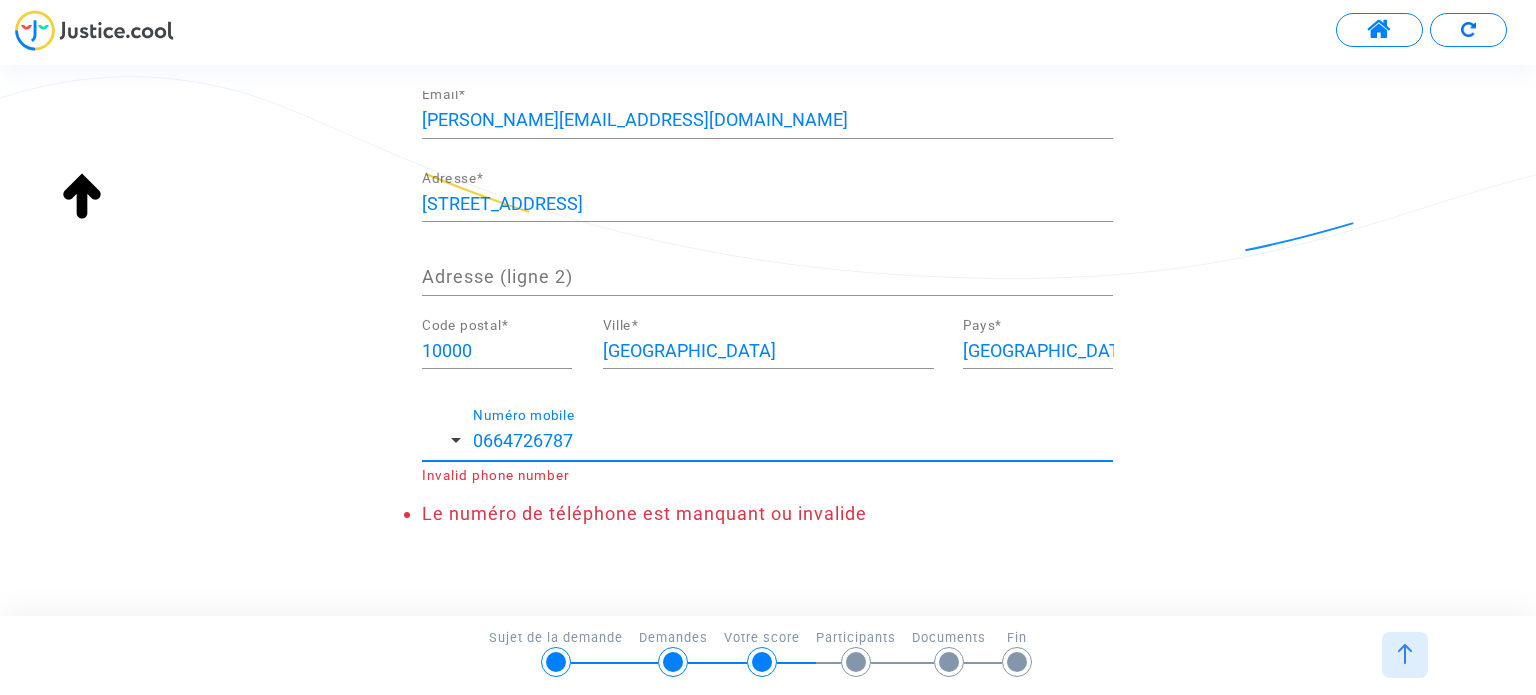 scroll, scrollTop: 436, scrollLeft: 0, axis: vertical 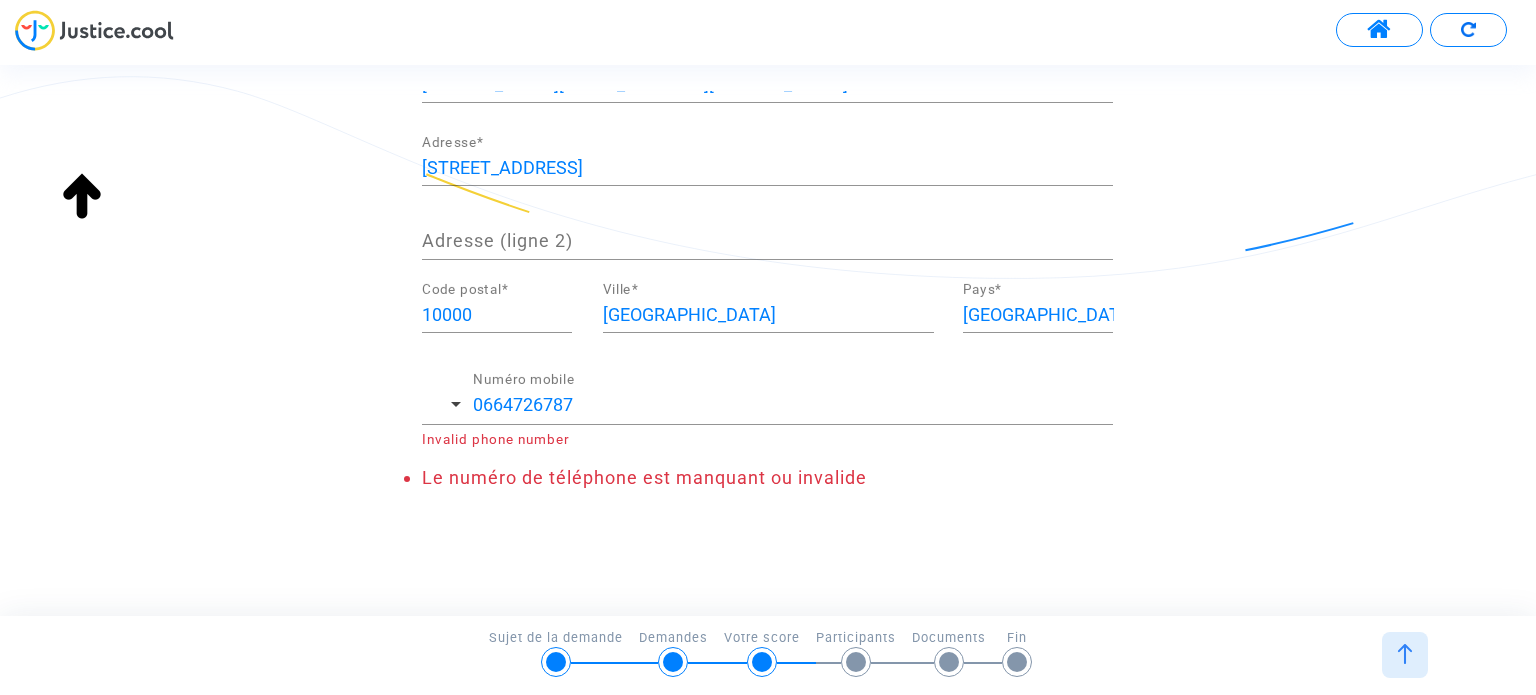 click on "[PHONE_NUMBER] Numéro mobile" 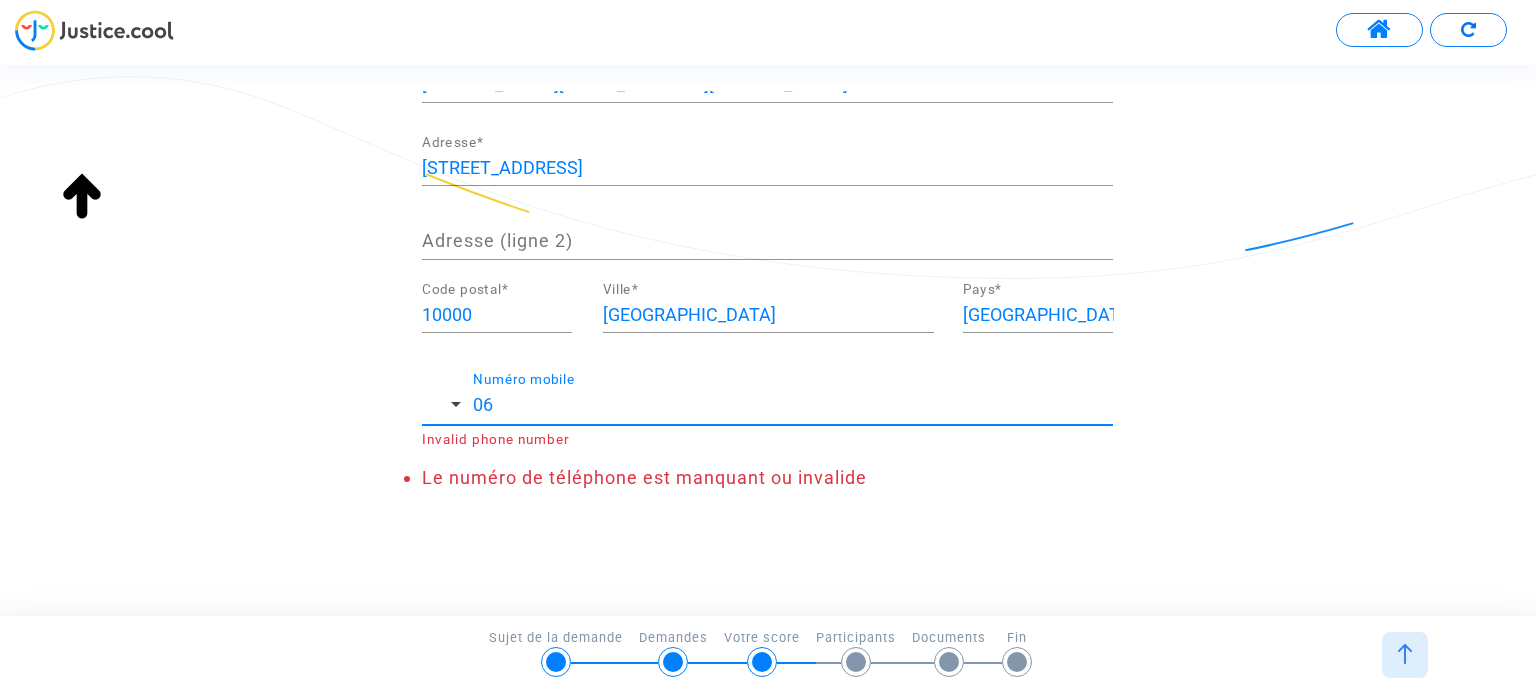 type on "0" 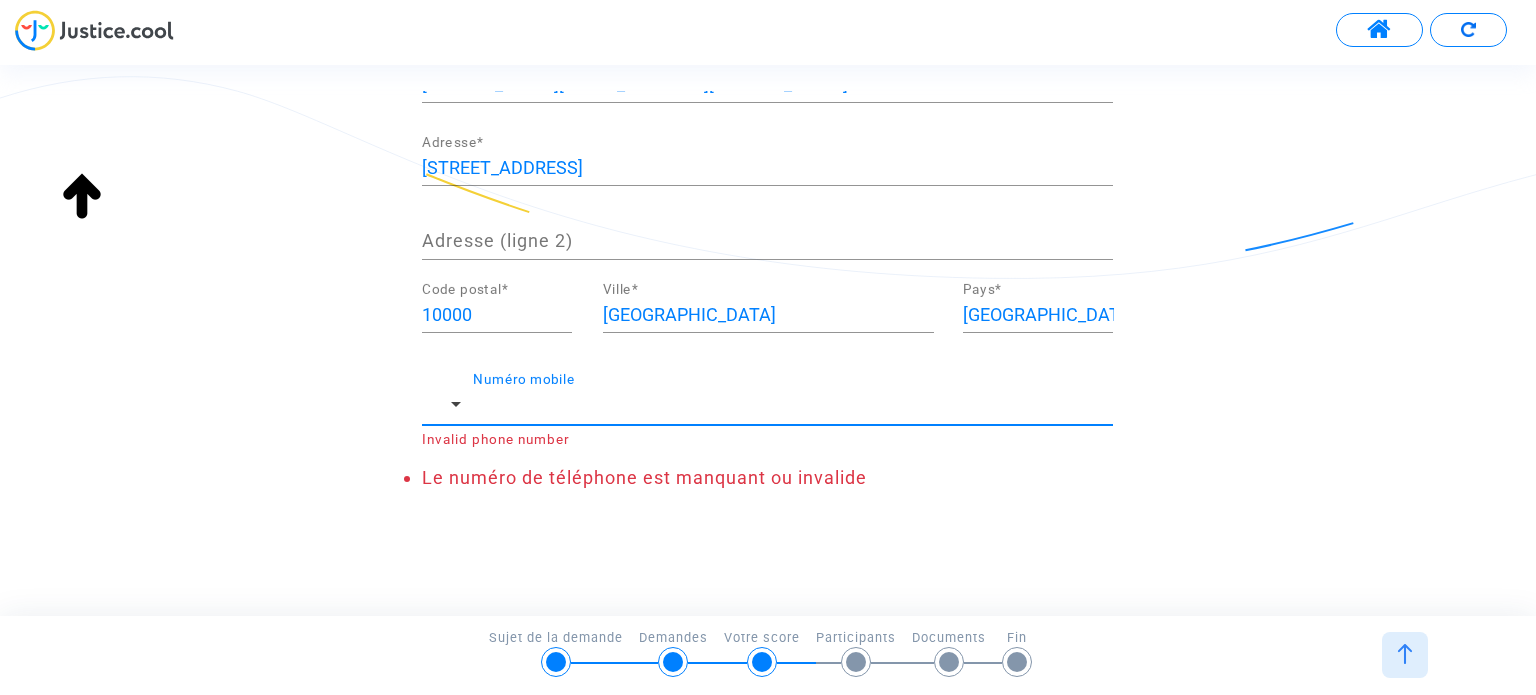 click on "Numéro mobile" at bounding box center [793, 405] 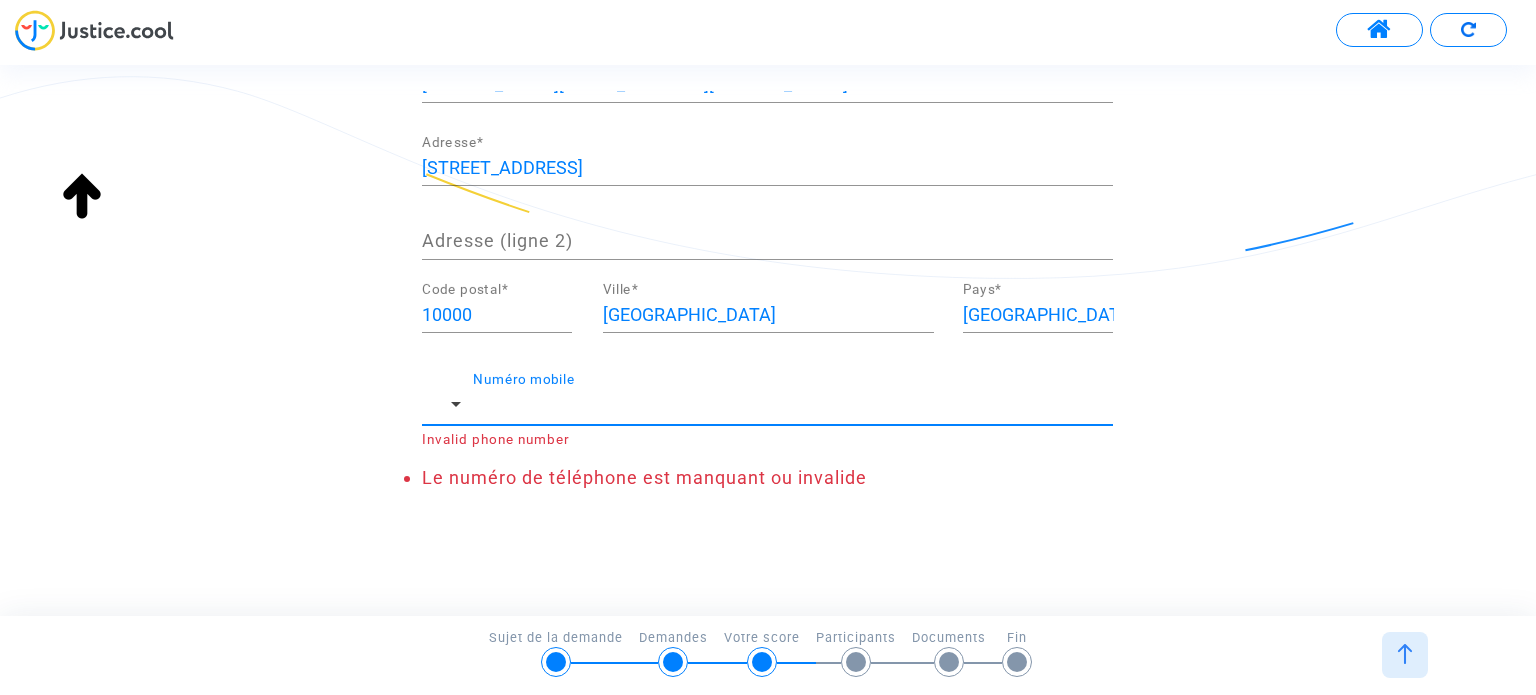 type on "[PHONE_NUMBER]" 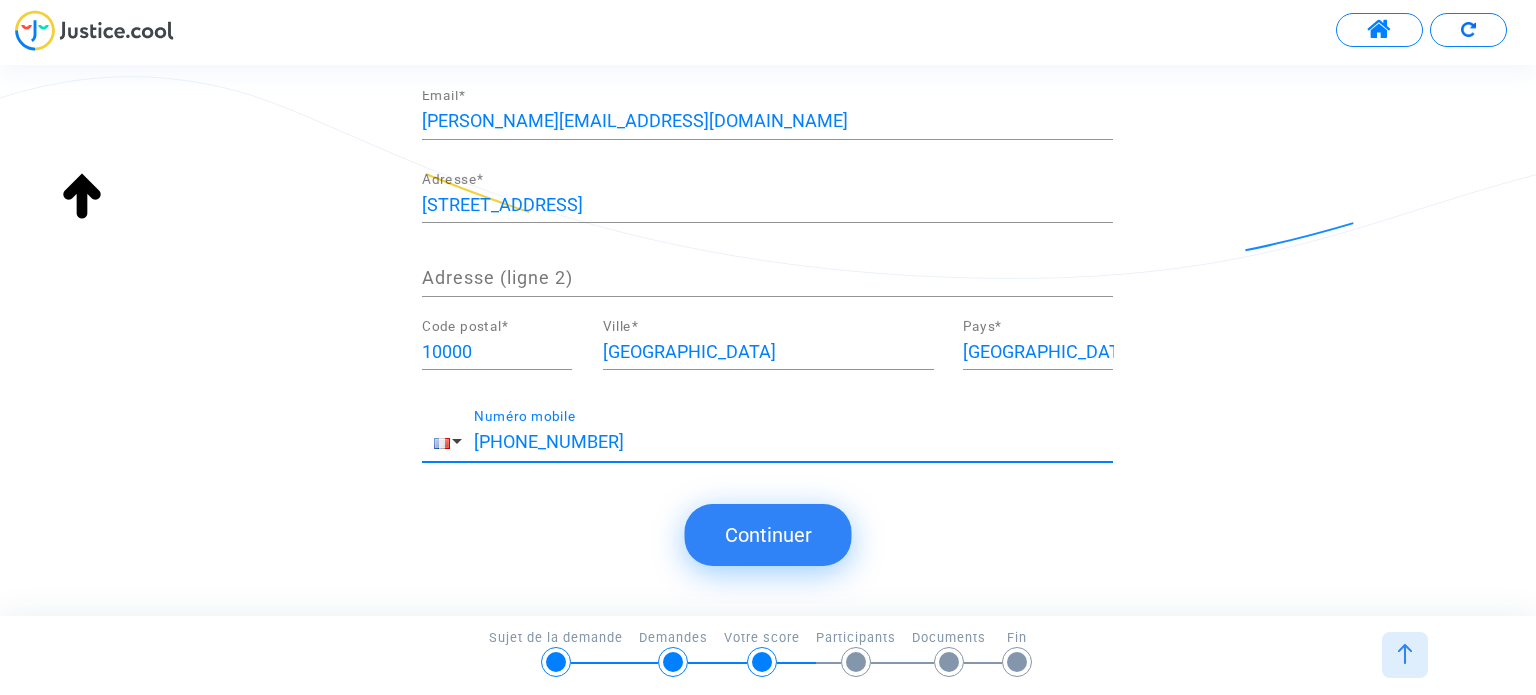 scroll, scrollTop: 394, scrollLeft: 0, axis: vertical 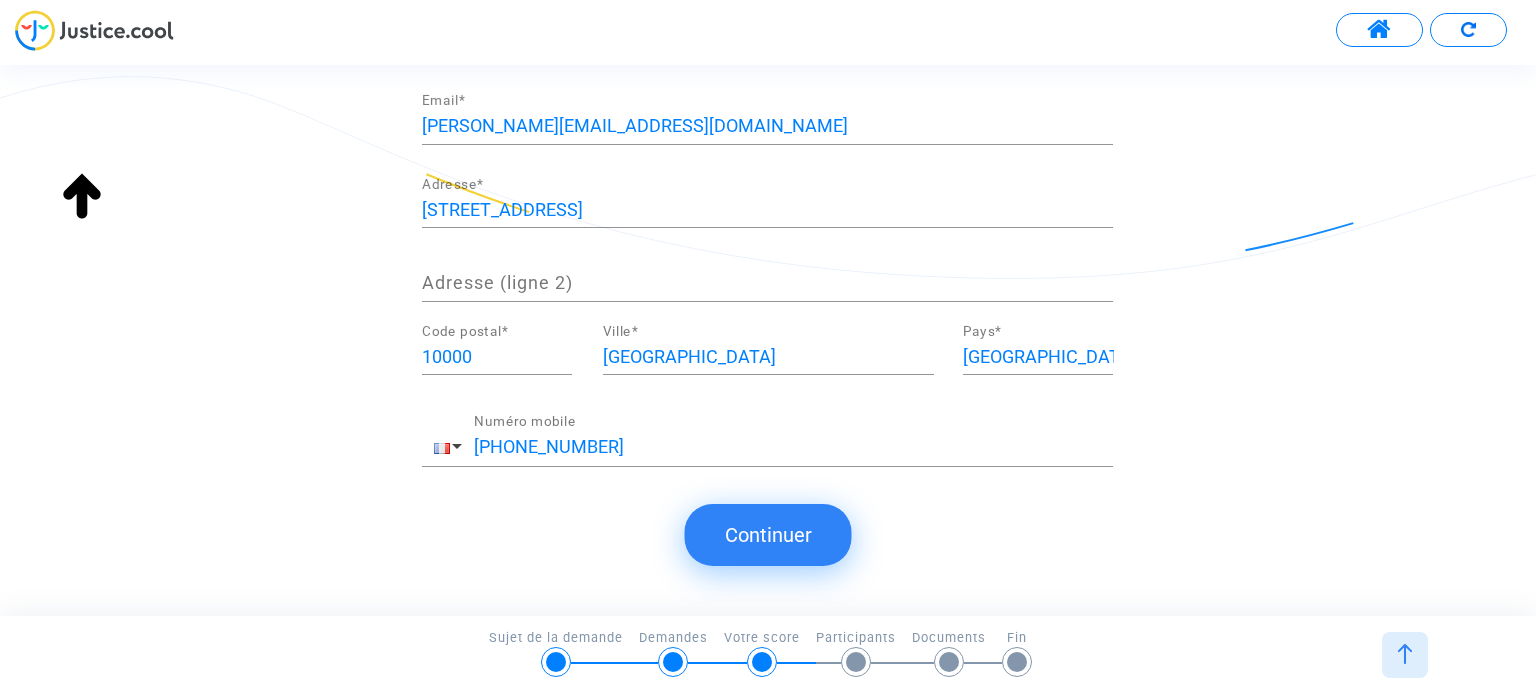 click on "Continuer" 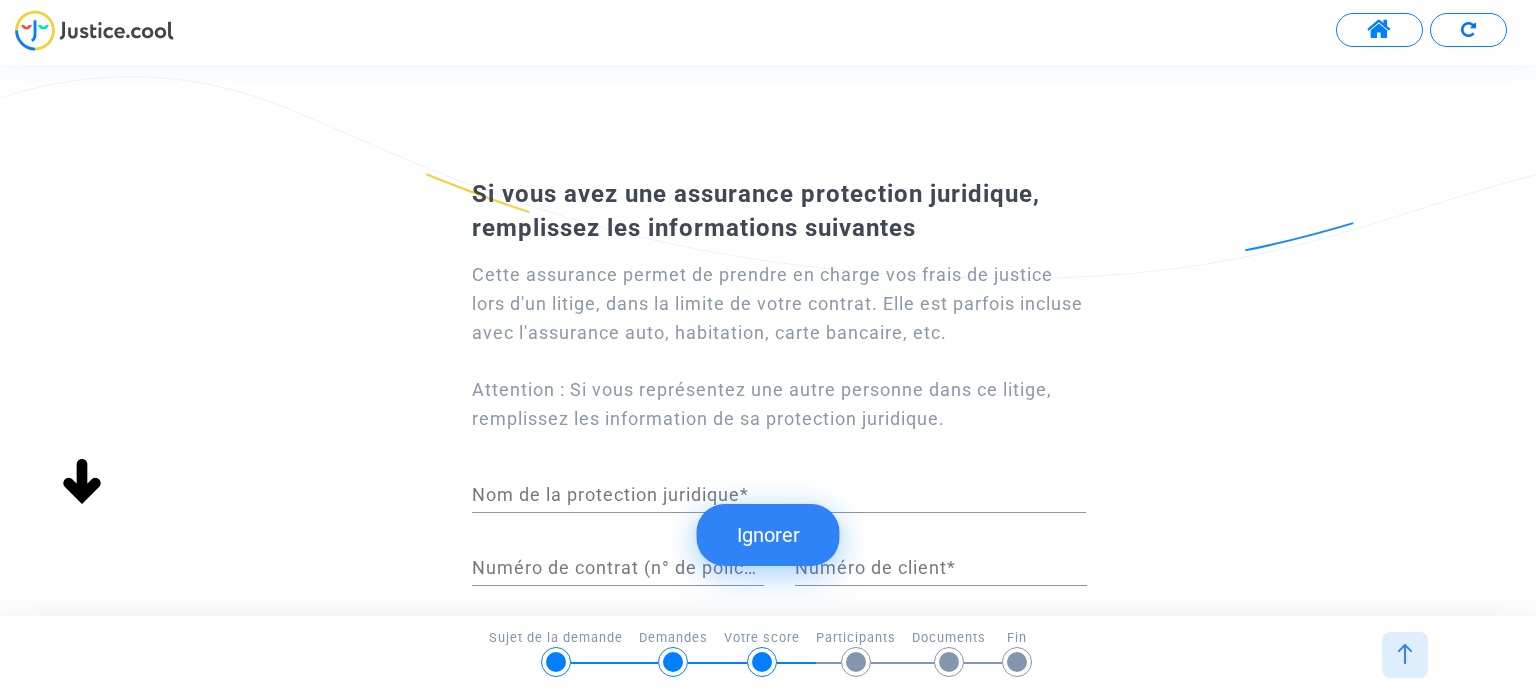 click on "Ignorer" 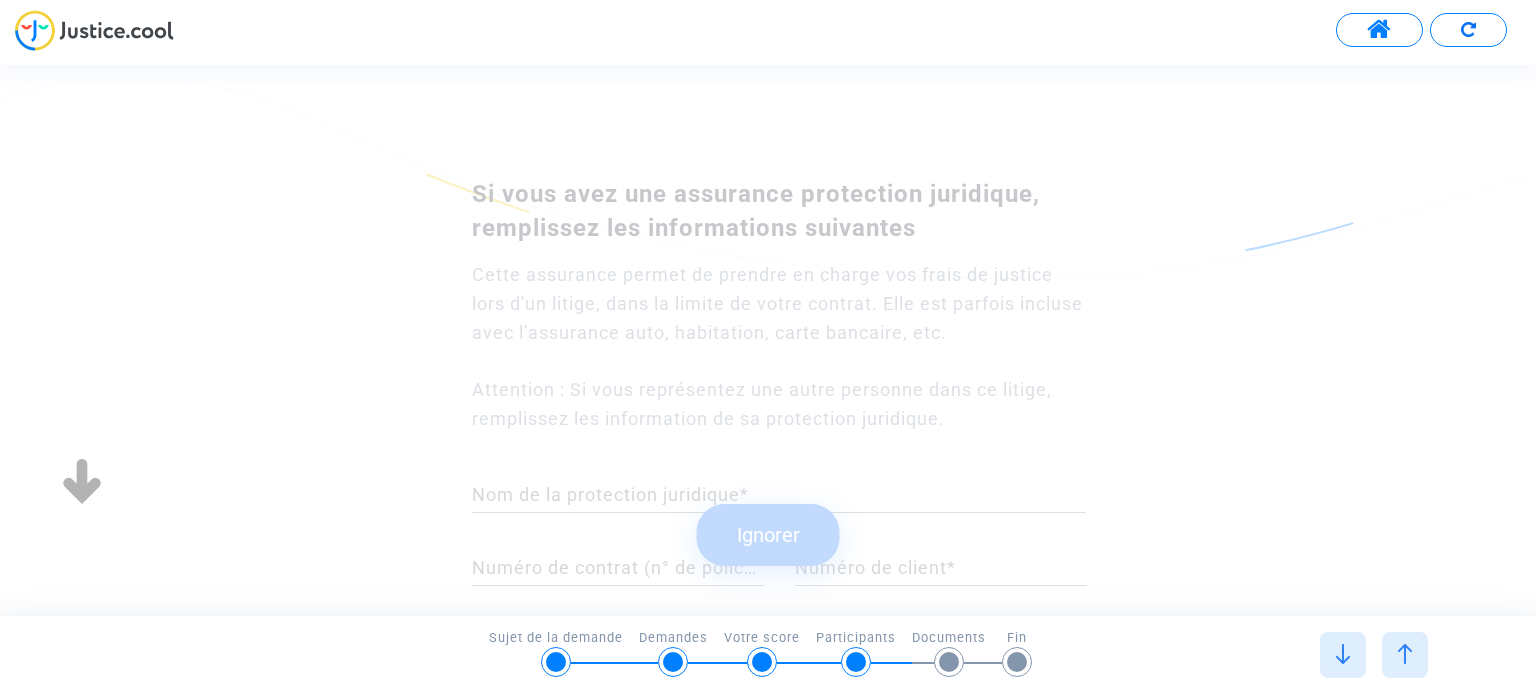 click on "Ignorer" 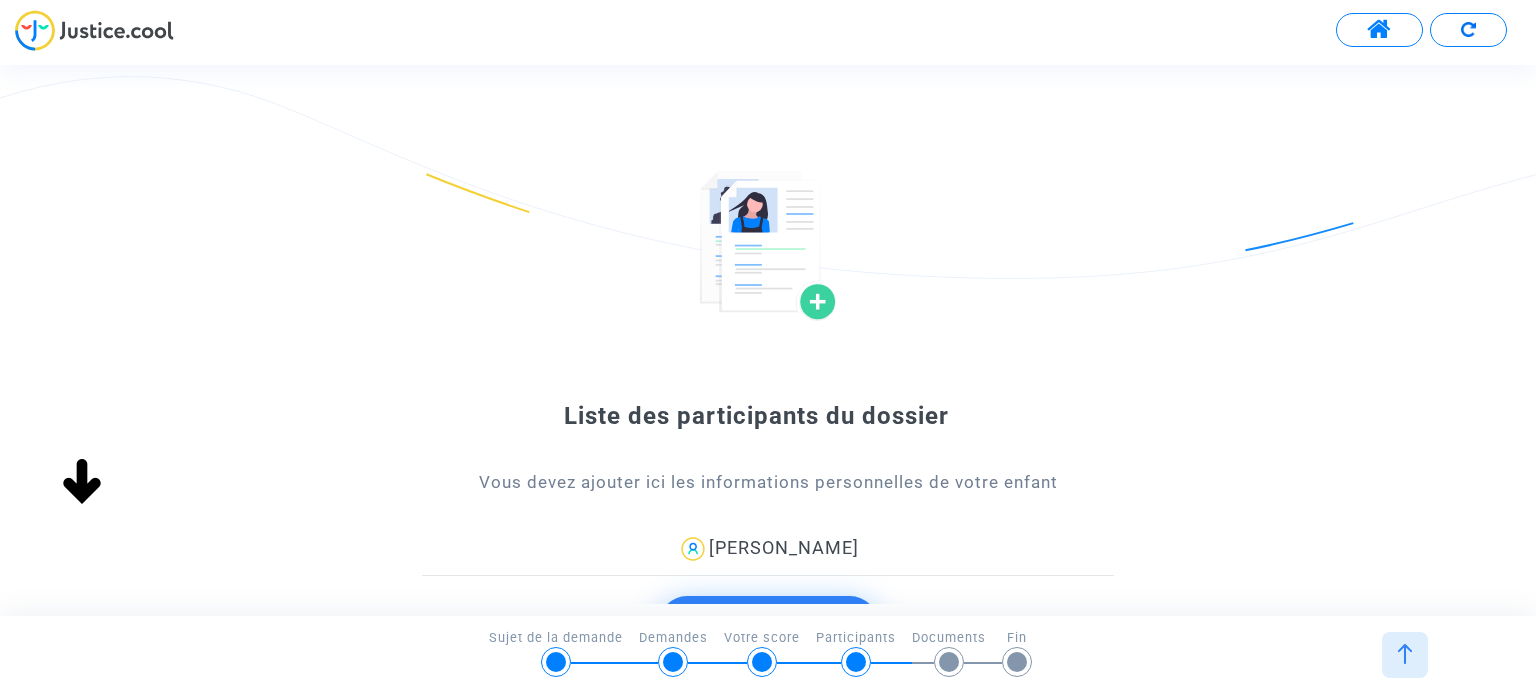 scroll, scrollTop: 0, scrollLeft: 0, axis: both 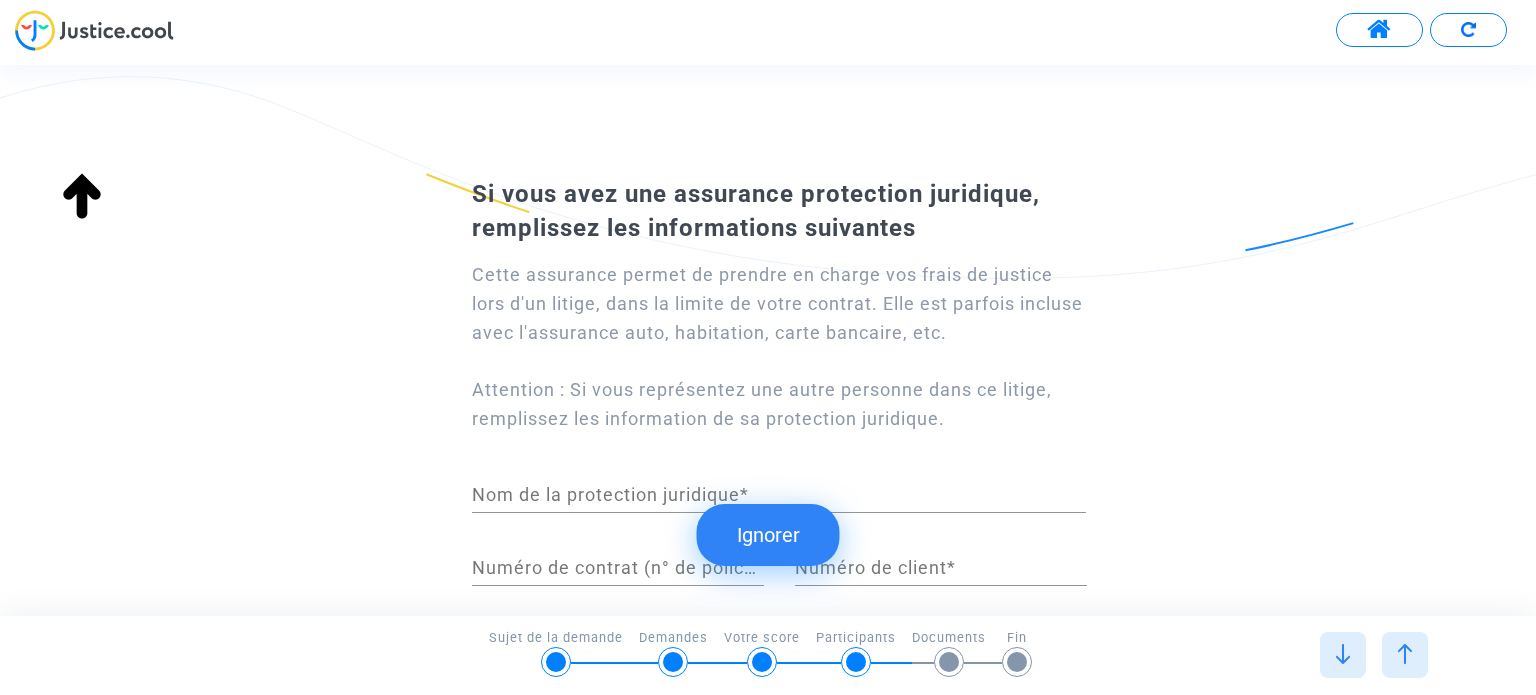 type on "française" 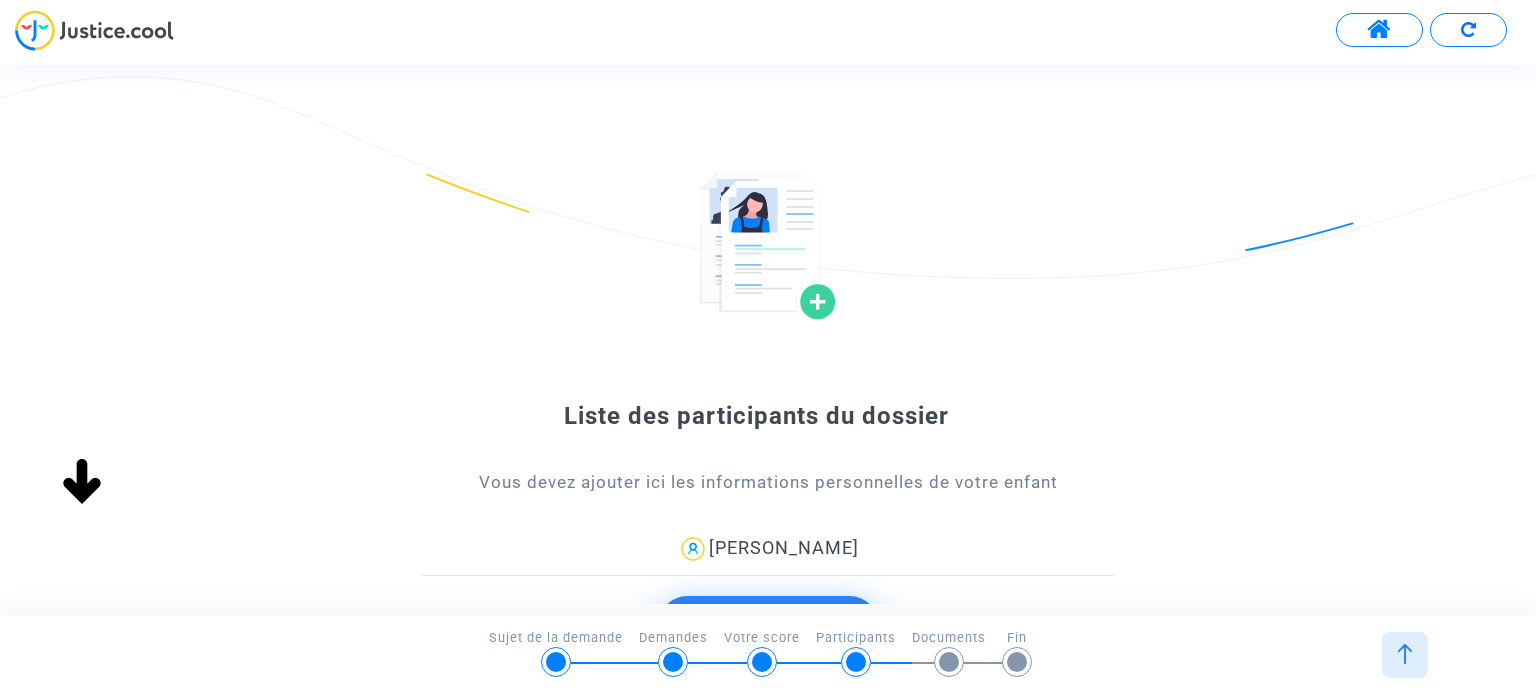 scroll, scrollTop: 196, scrollLeft: 0, axis: vertical 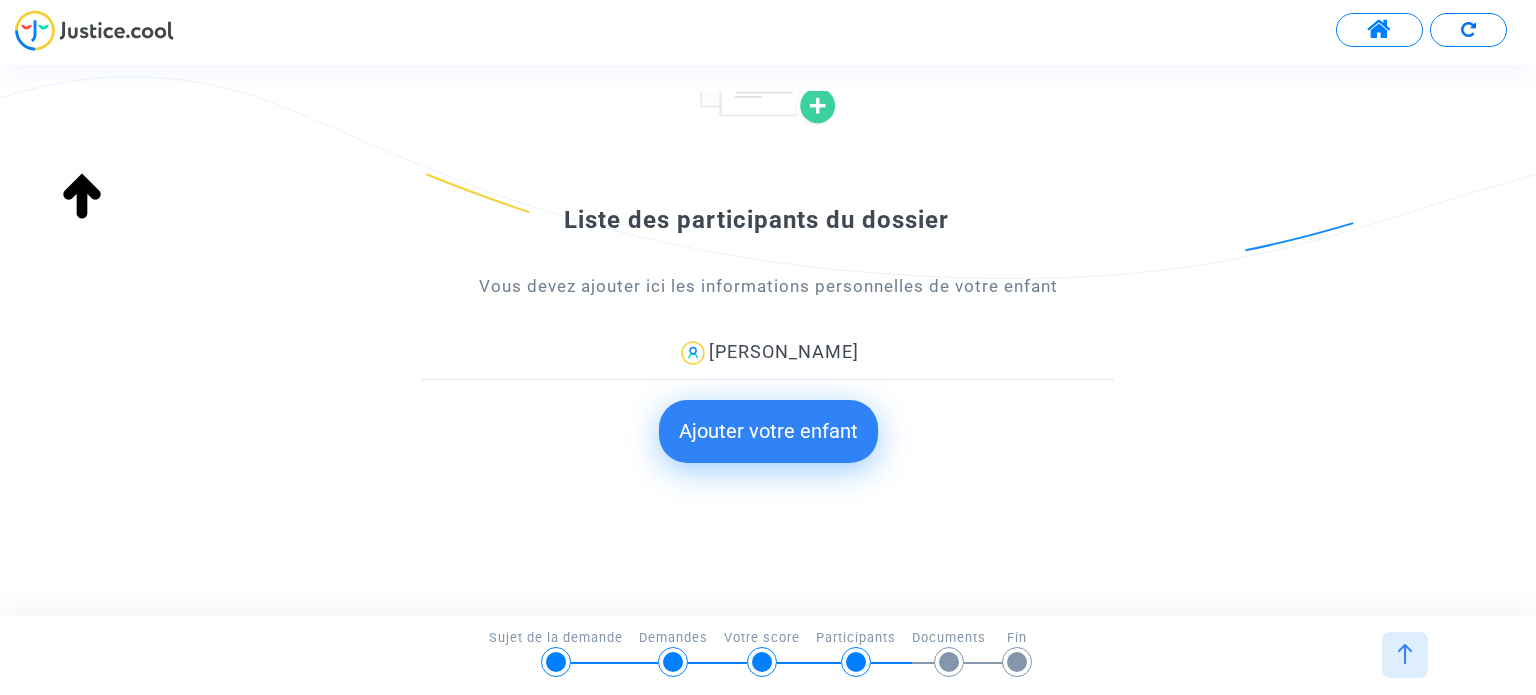 click on "Ajouter votre enfant" 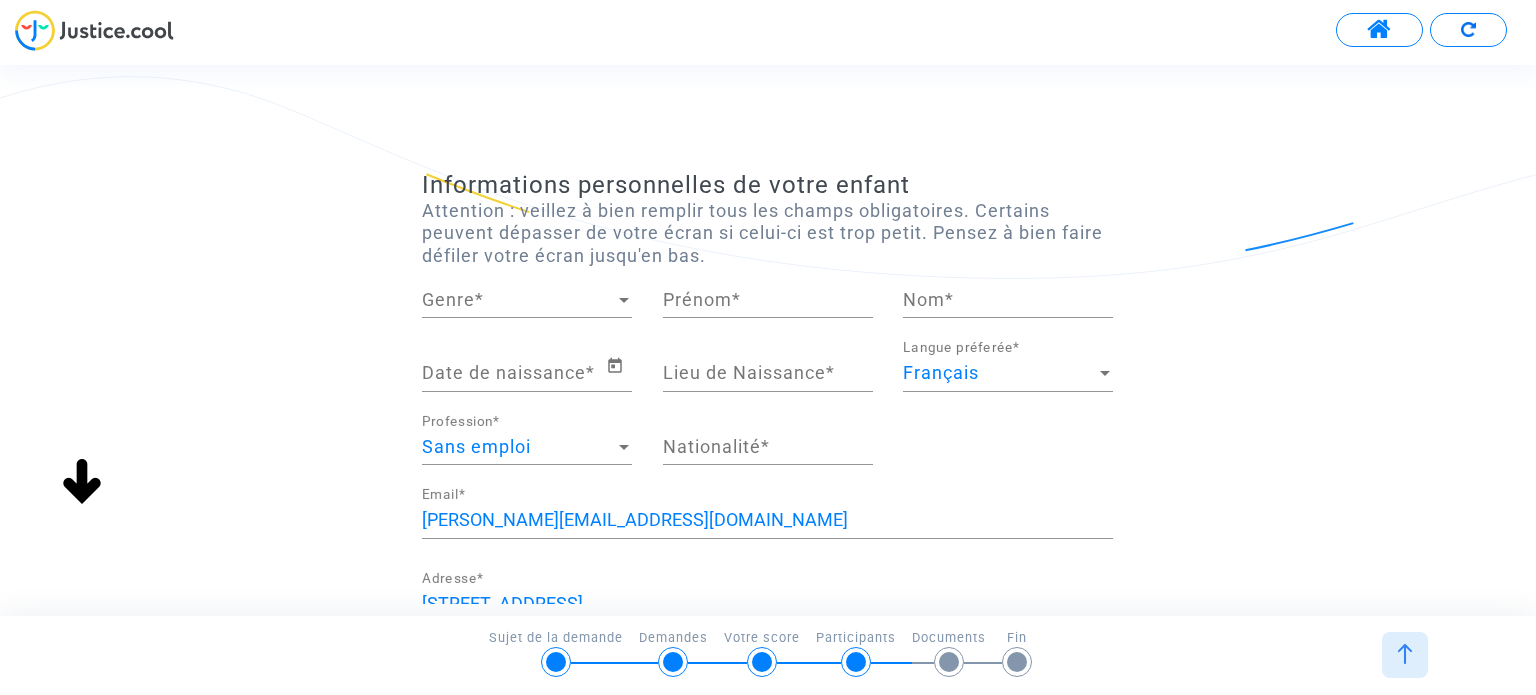click at bounding box center [624, 300] 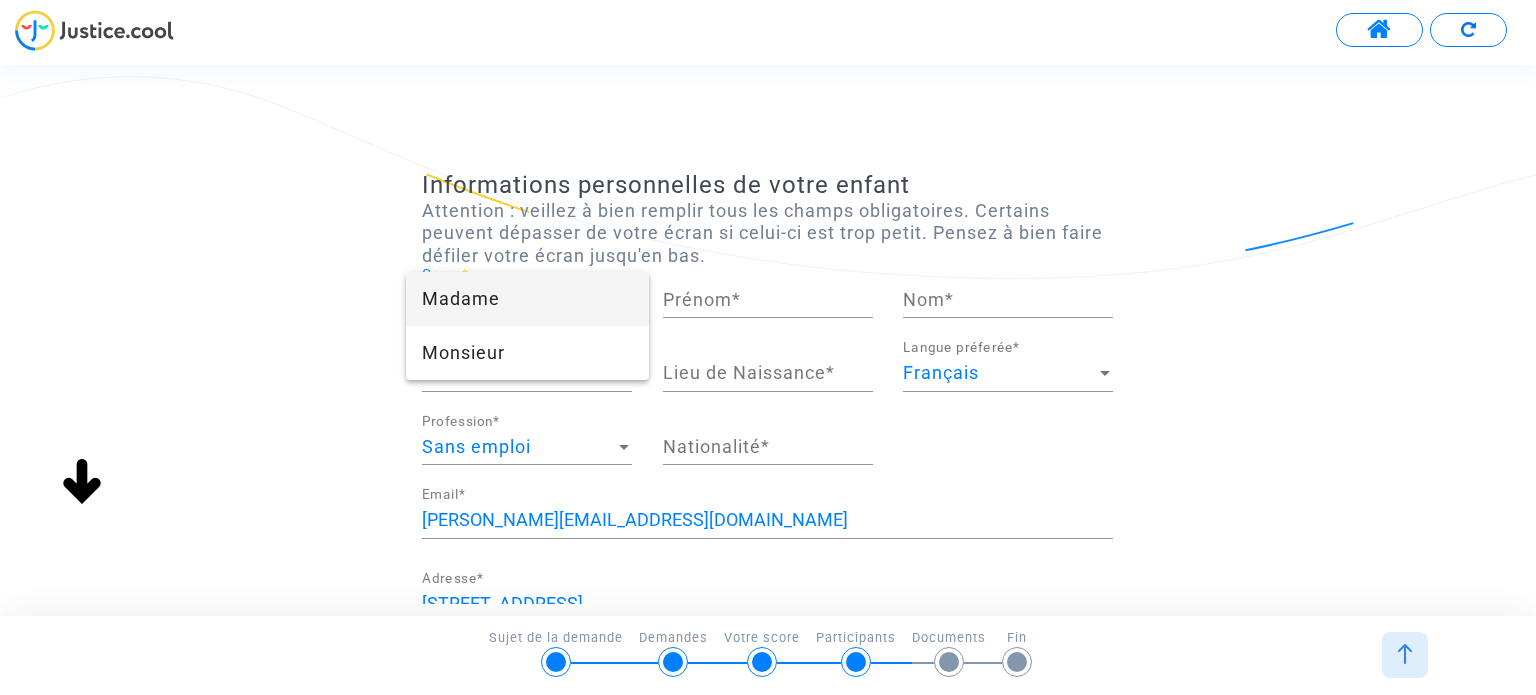 drag, startPoint x: 736, startPoint y: 291, endPoint x: 760, endPoint y: 297, distance: 24.738634 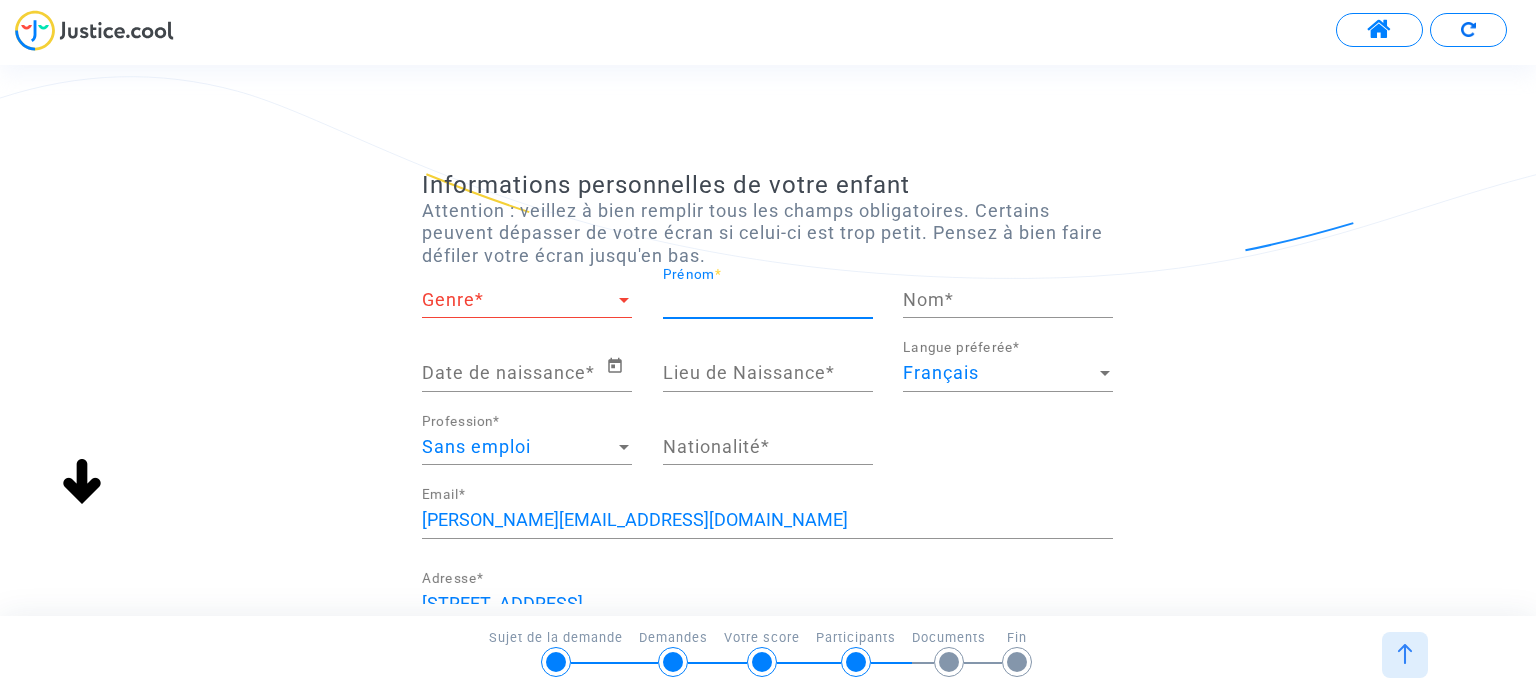 click on "Prénom  *" at bounding box center (768, 300) 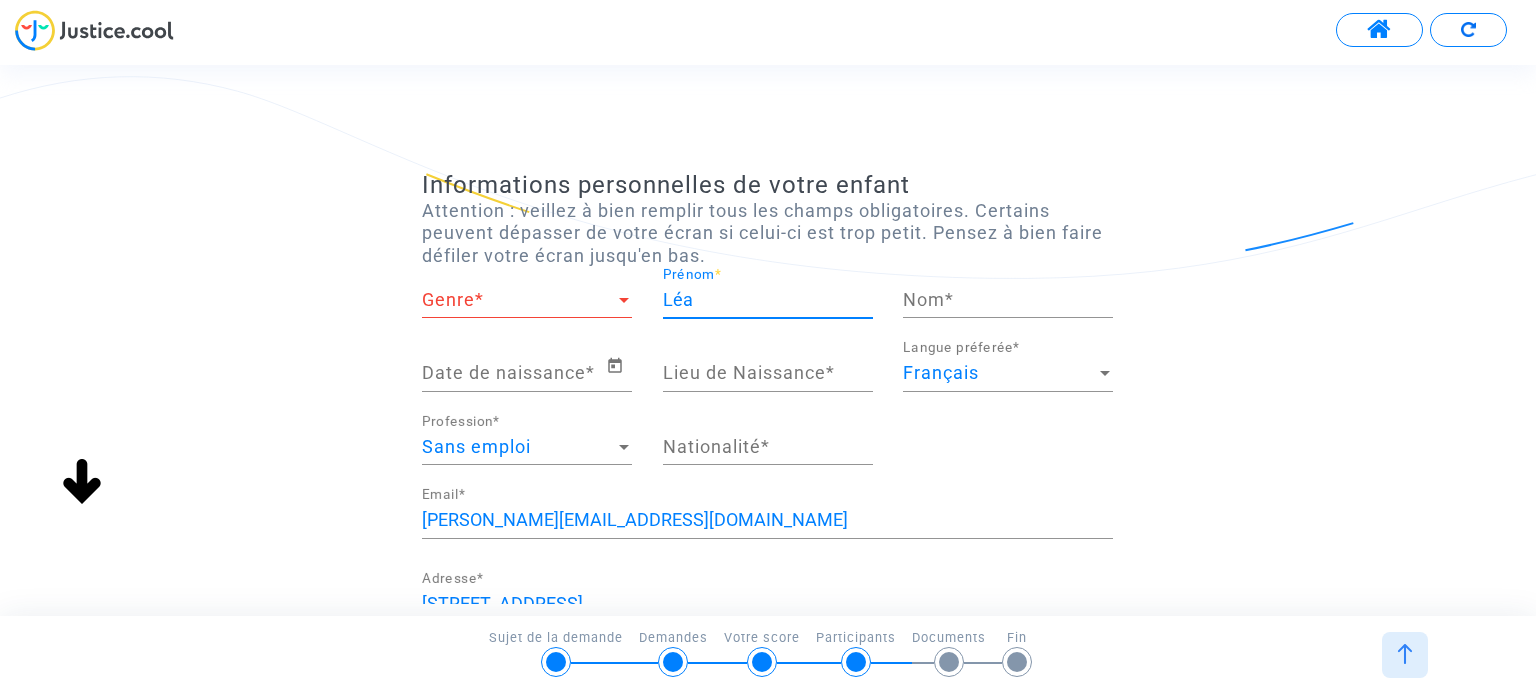 type on "Léa" 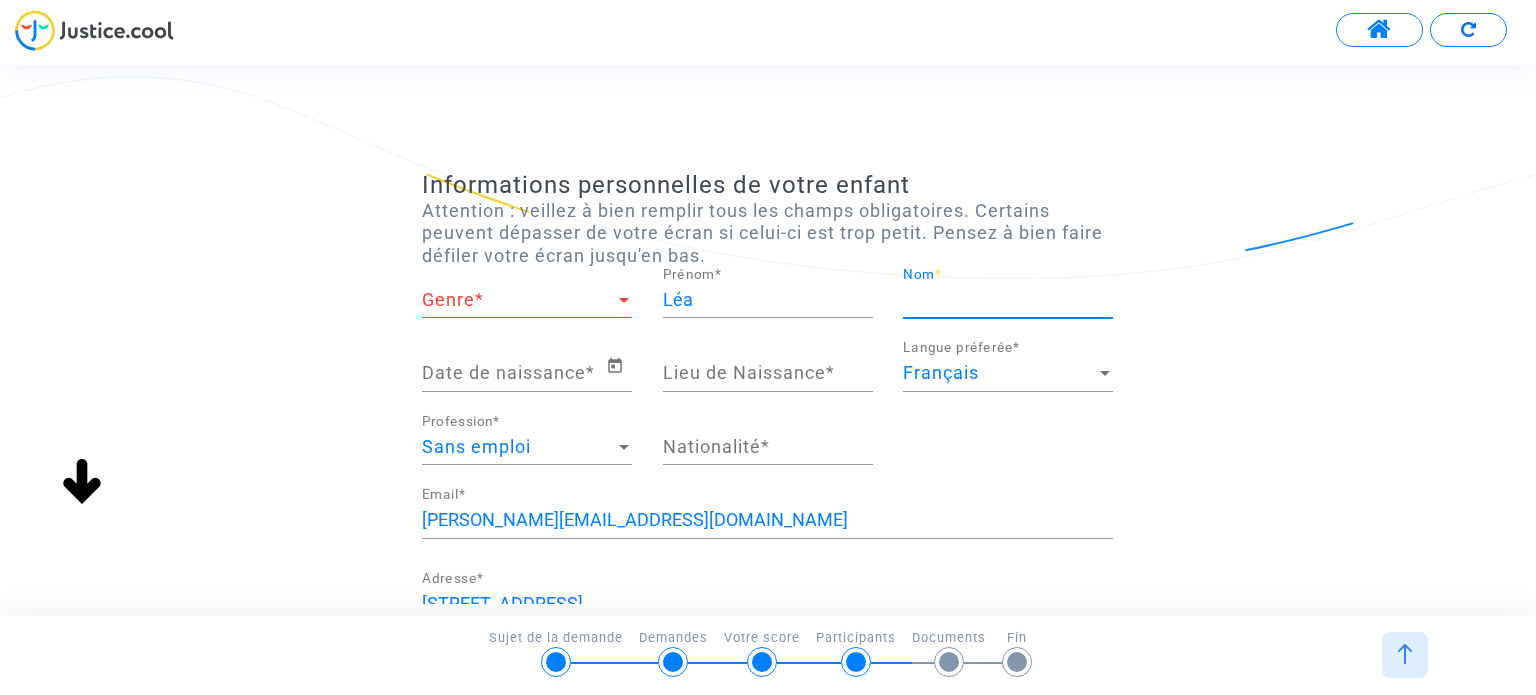 click on "Nom  *" at bounding box center [1008, 300] 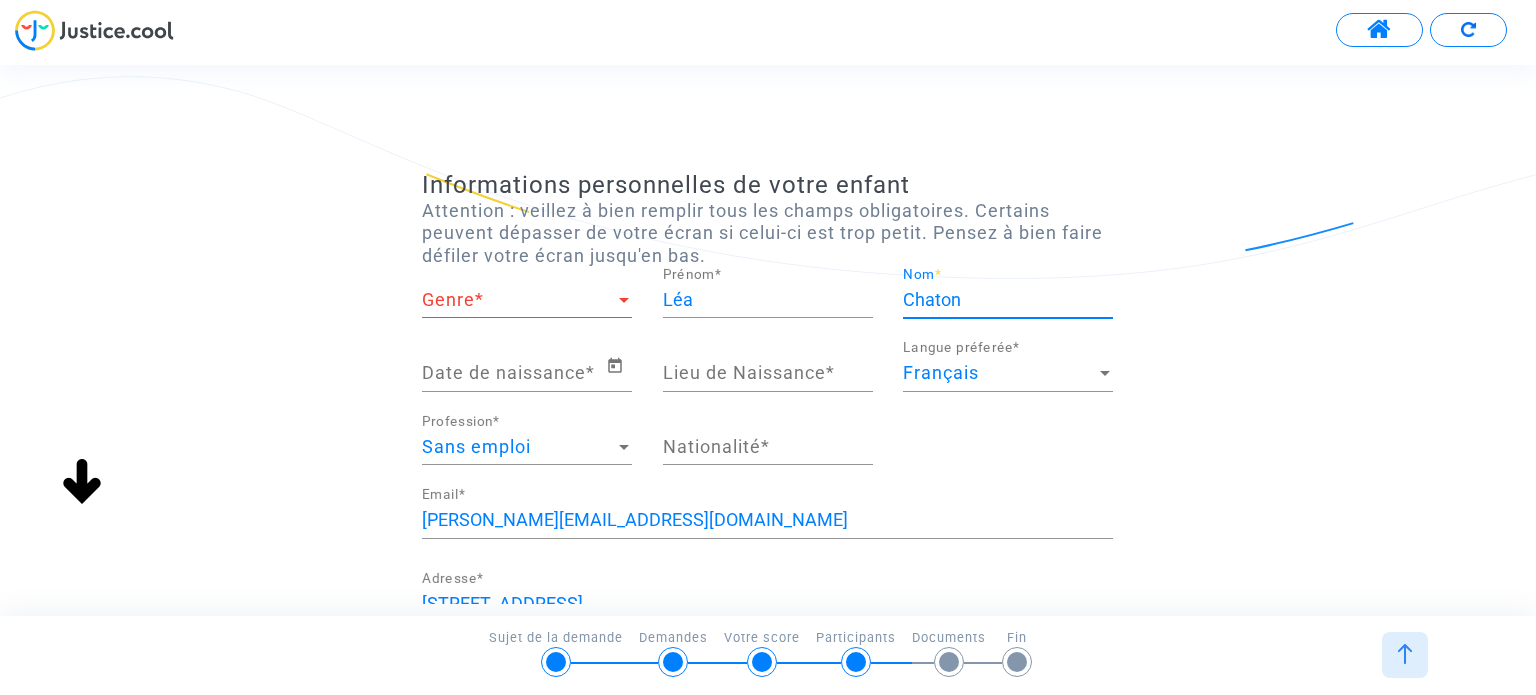 type on "[GEOGRAPHIC_DATA]" 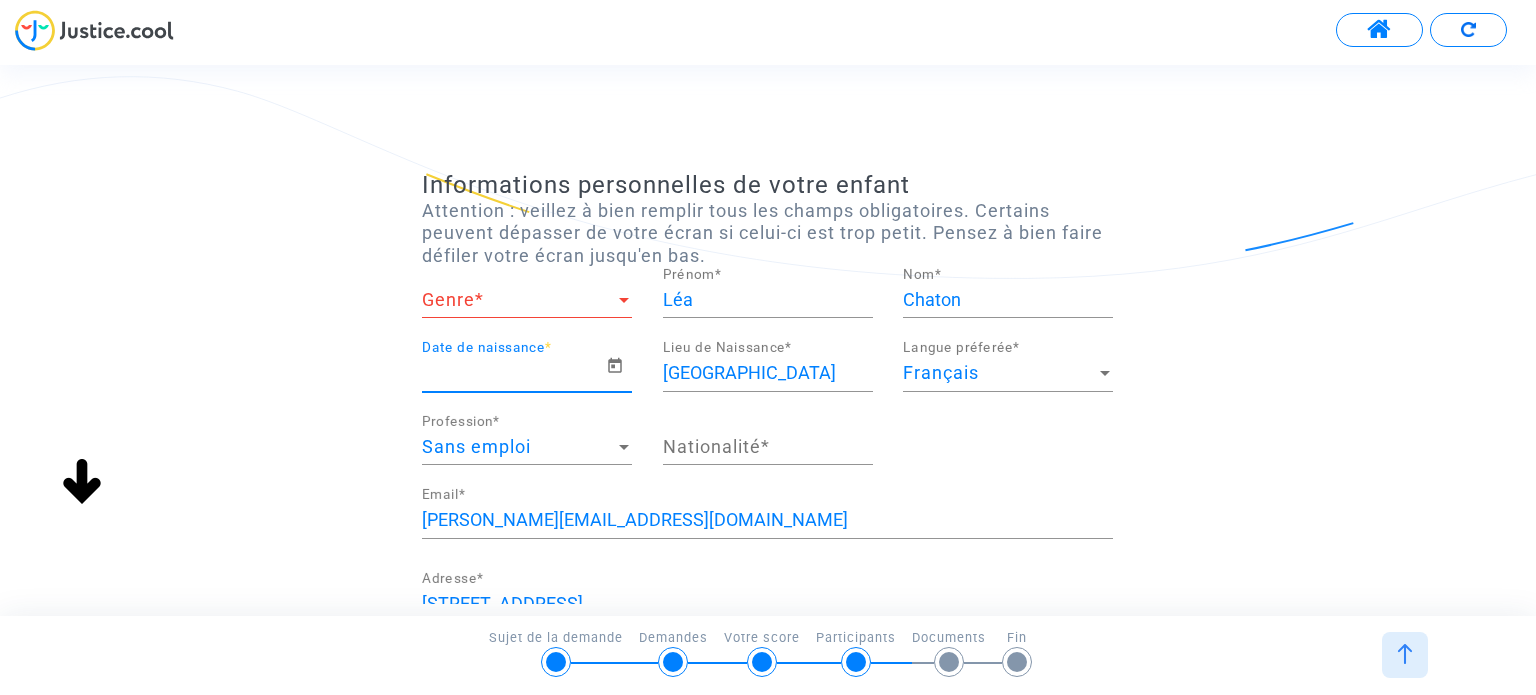 drag, startPoint x: 552, startPoint y: 371, endPoint x: 564, endPoint y: 367, distance: 12.649111 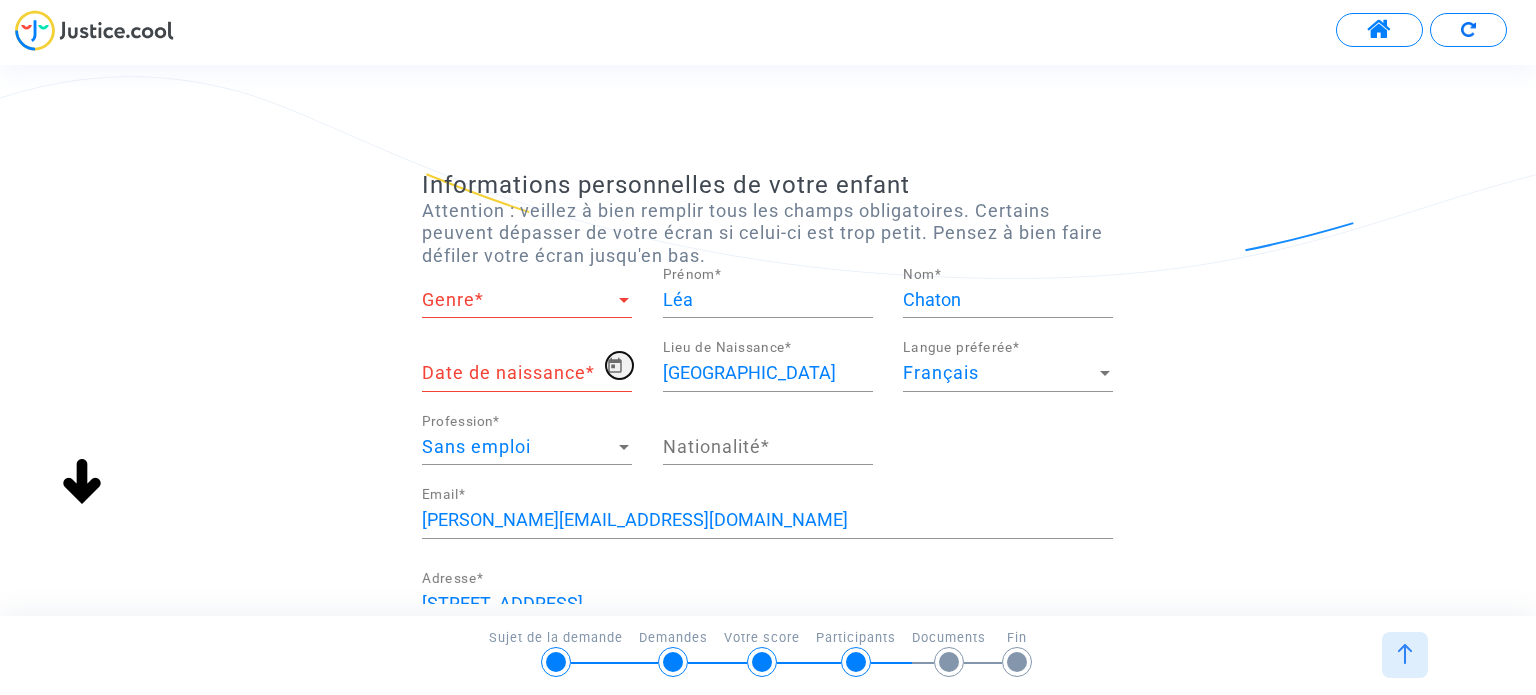 click 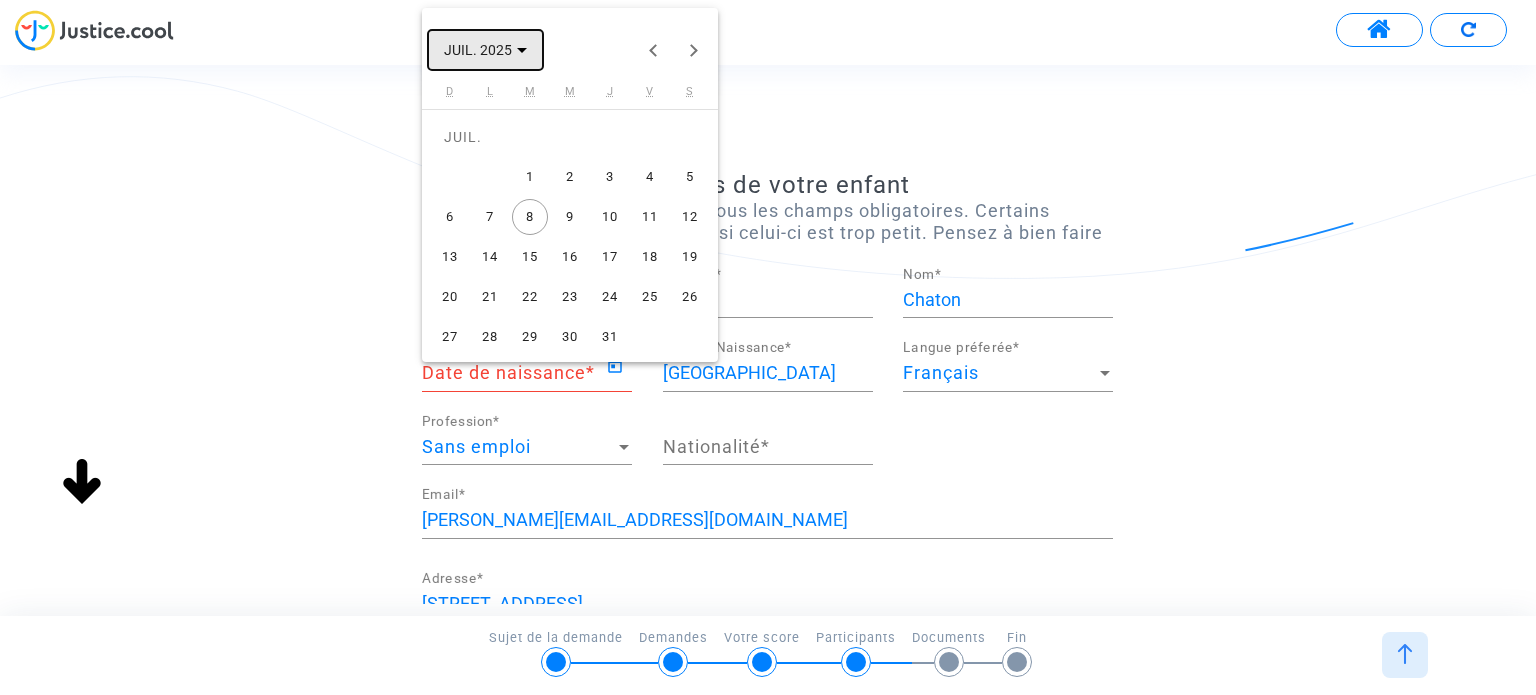 click 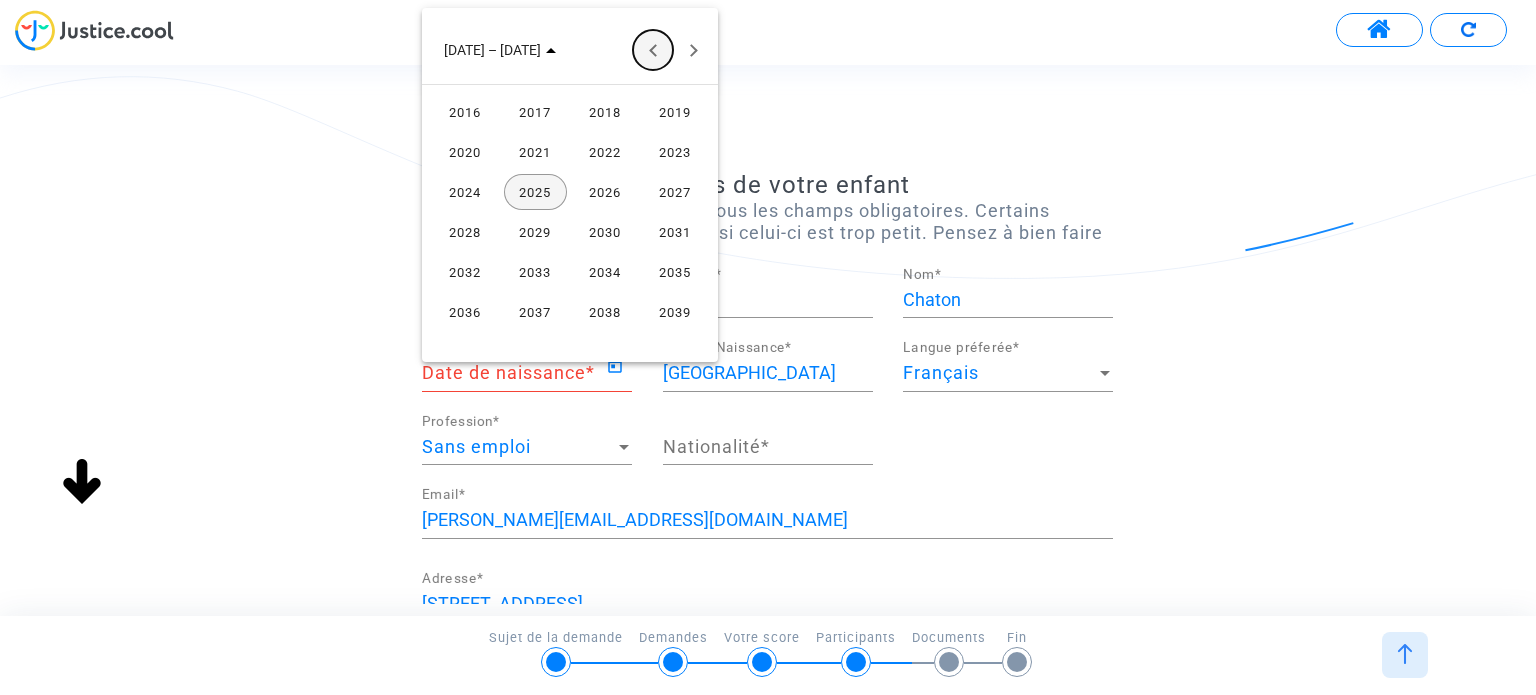 click at bounding box center (653, 50) 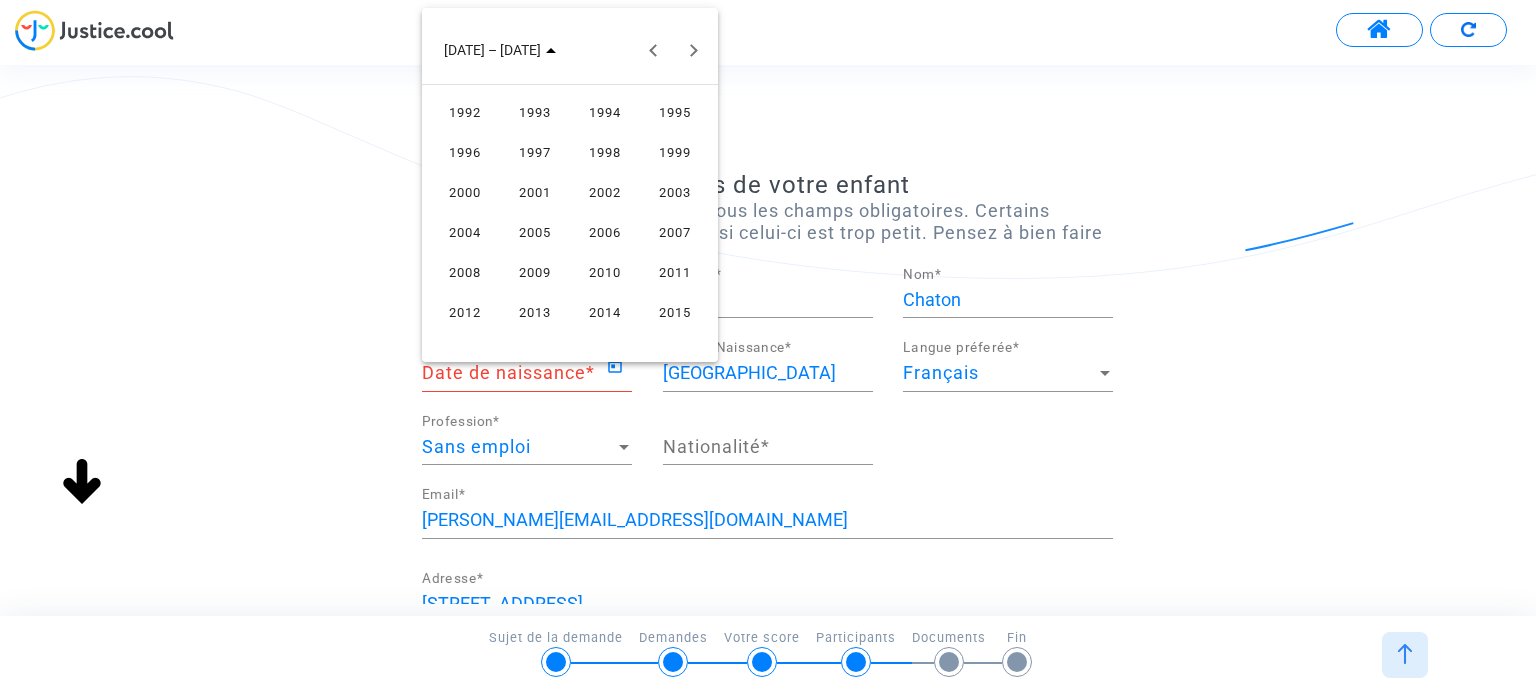 click on "2011" at bounding box center [675, 272] 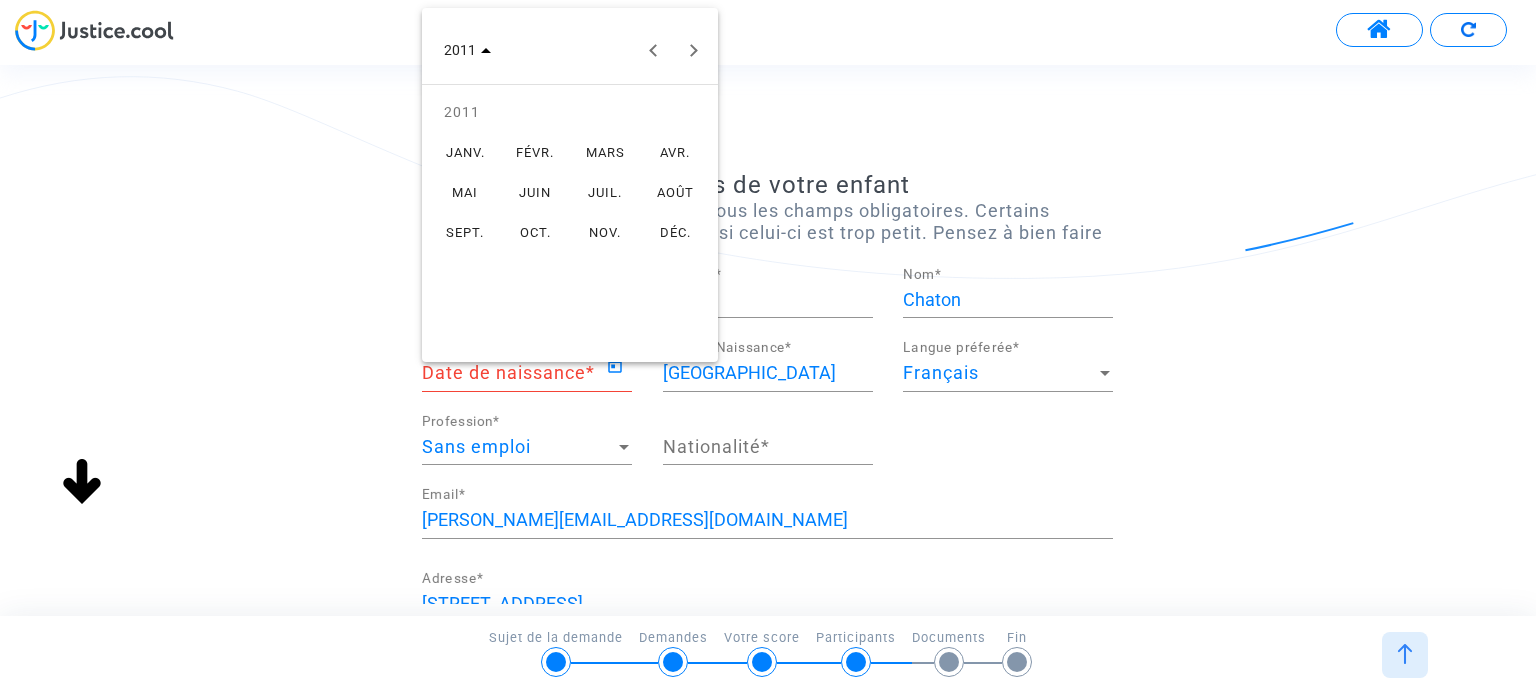 click on "JUIL." at bounding box center (605, 192) 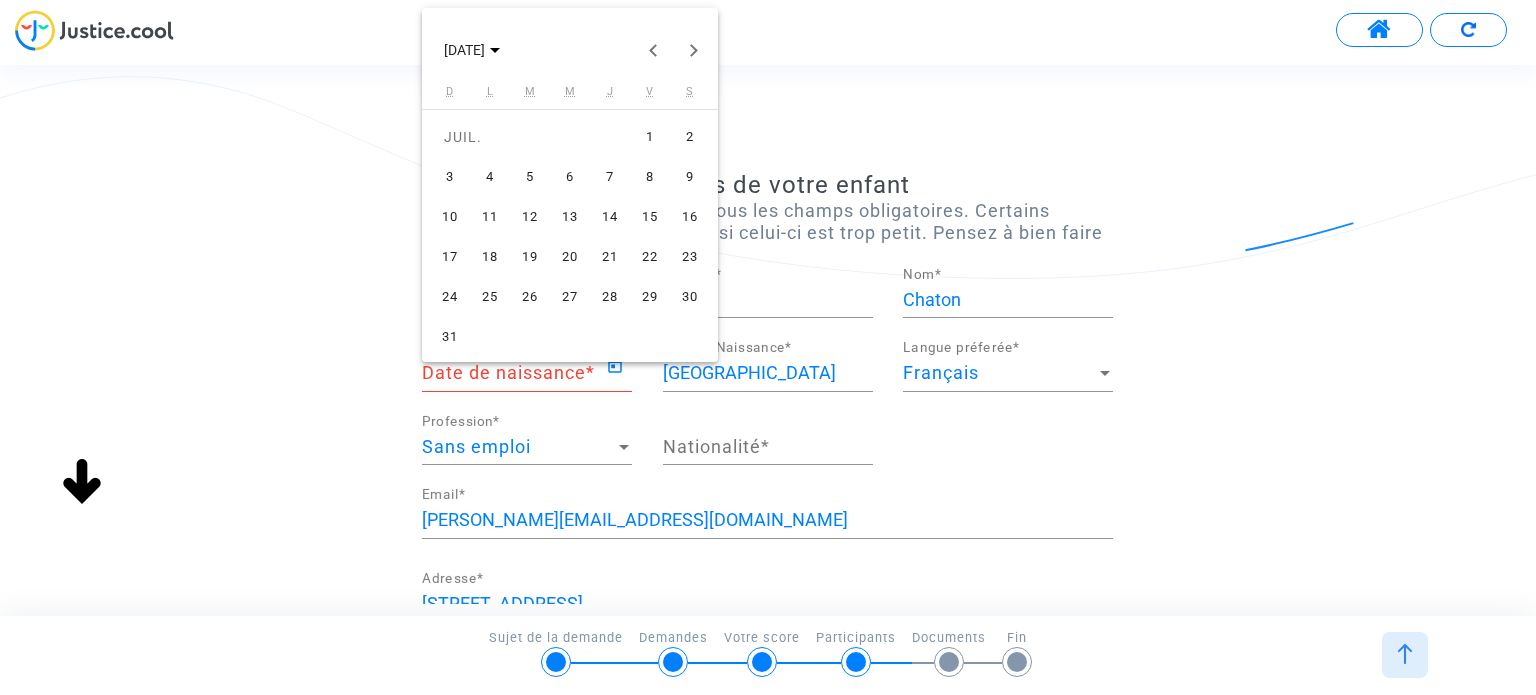 click on "4" at bounding box center [490, 177] 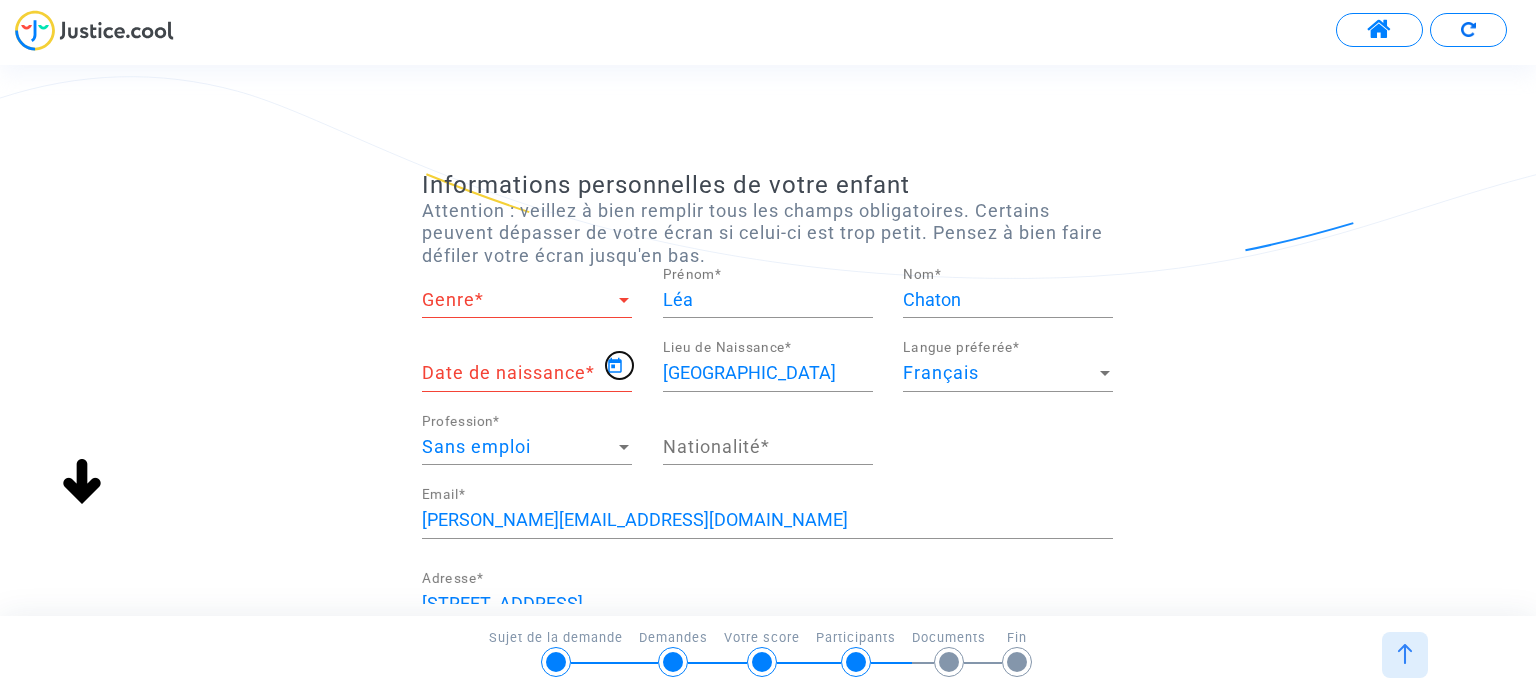 type on "[DATE]" 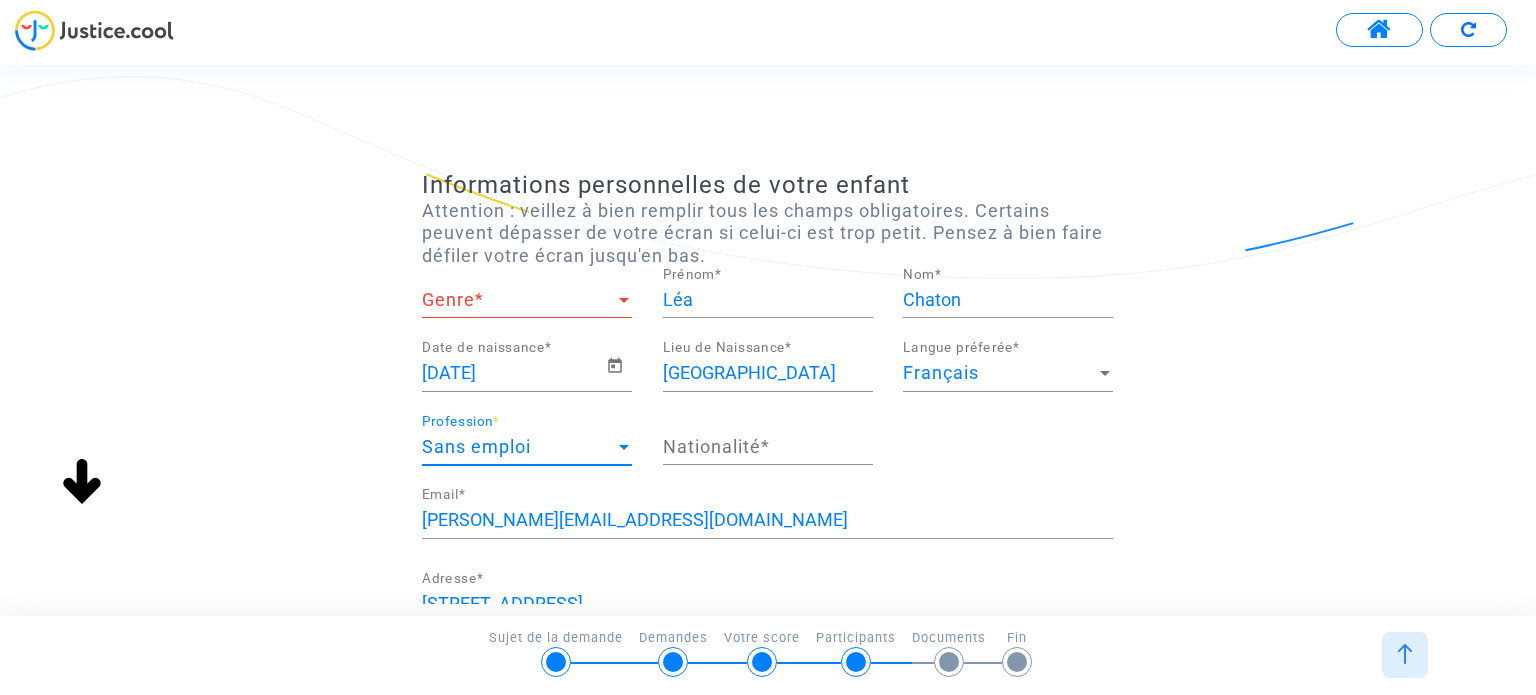 click at bounding box center [624, 447] 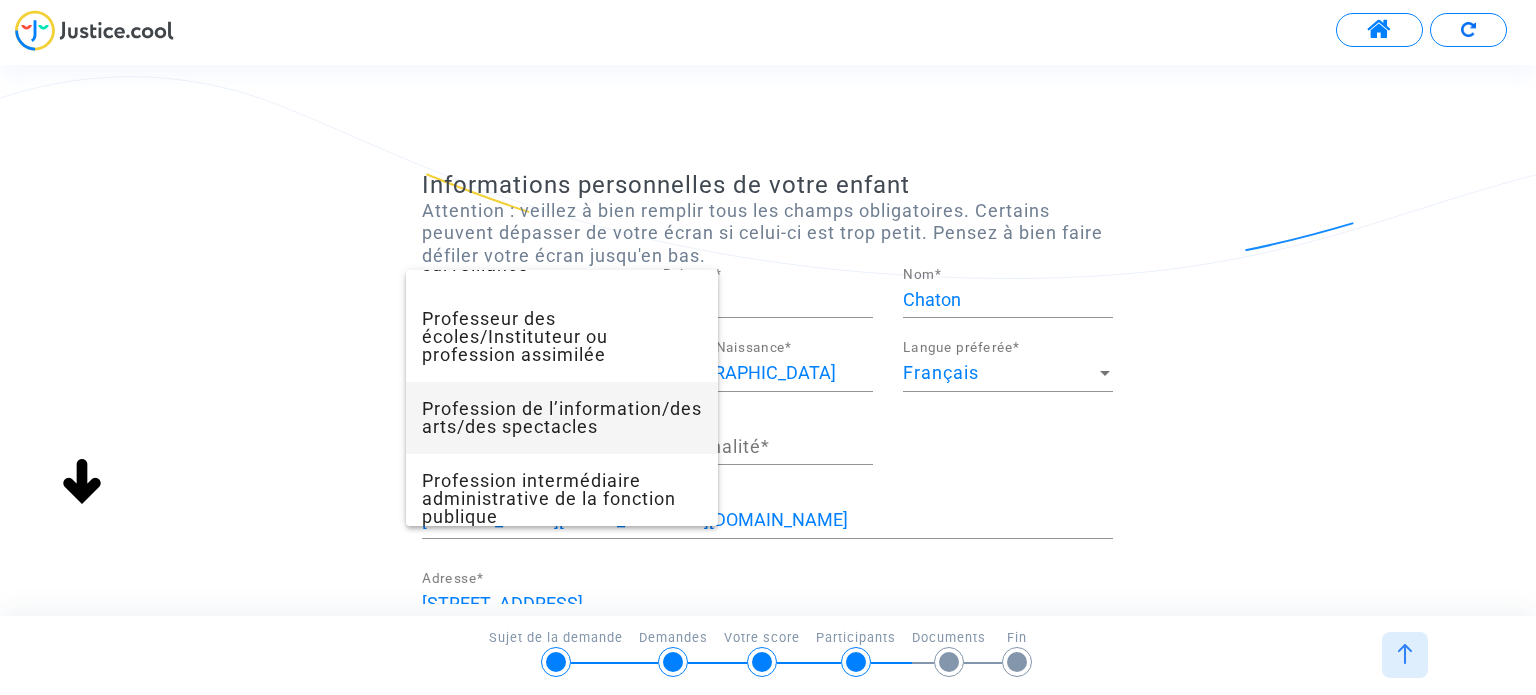 scroll, scrollTop: 1885, scrollLeft: 0, axis: vertical 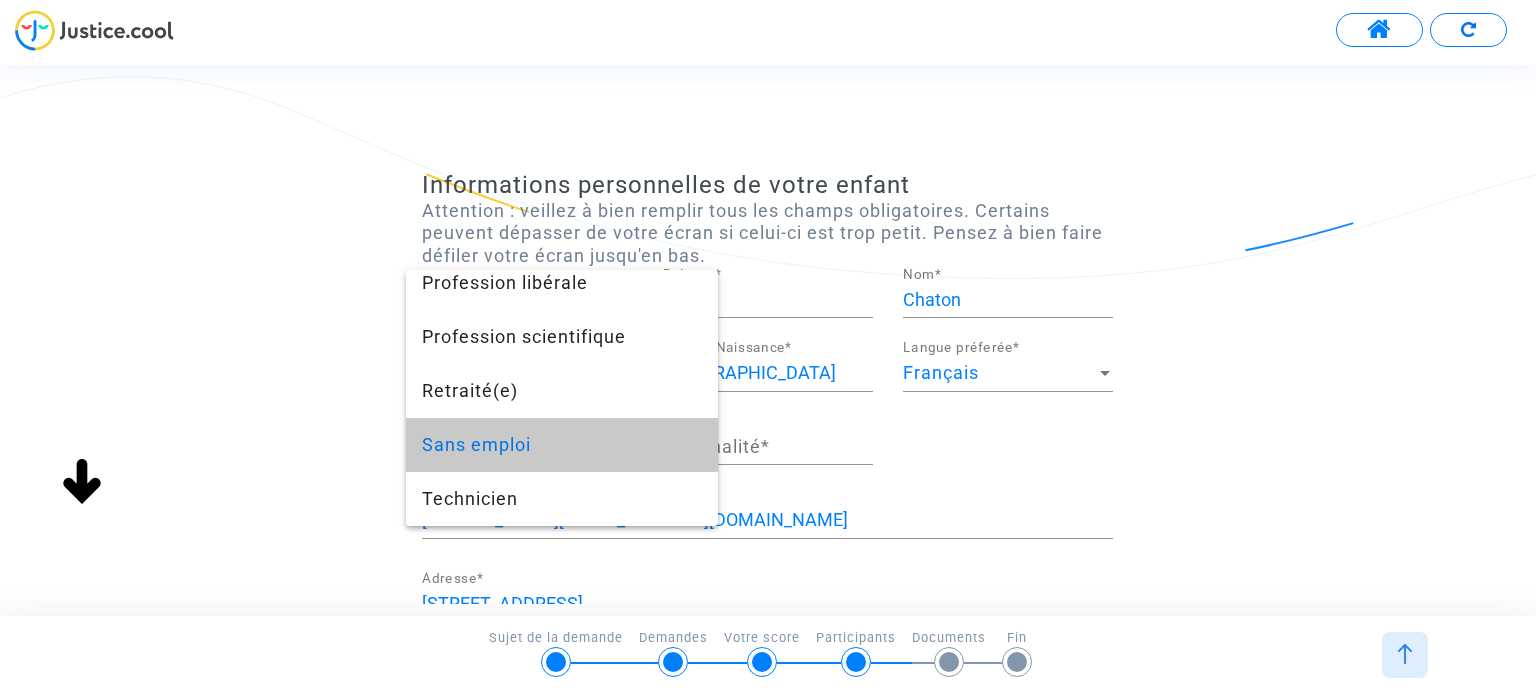 click on "Sans emploi" at bounding box center (562, 445) 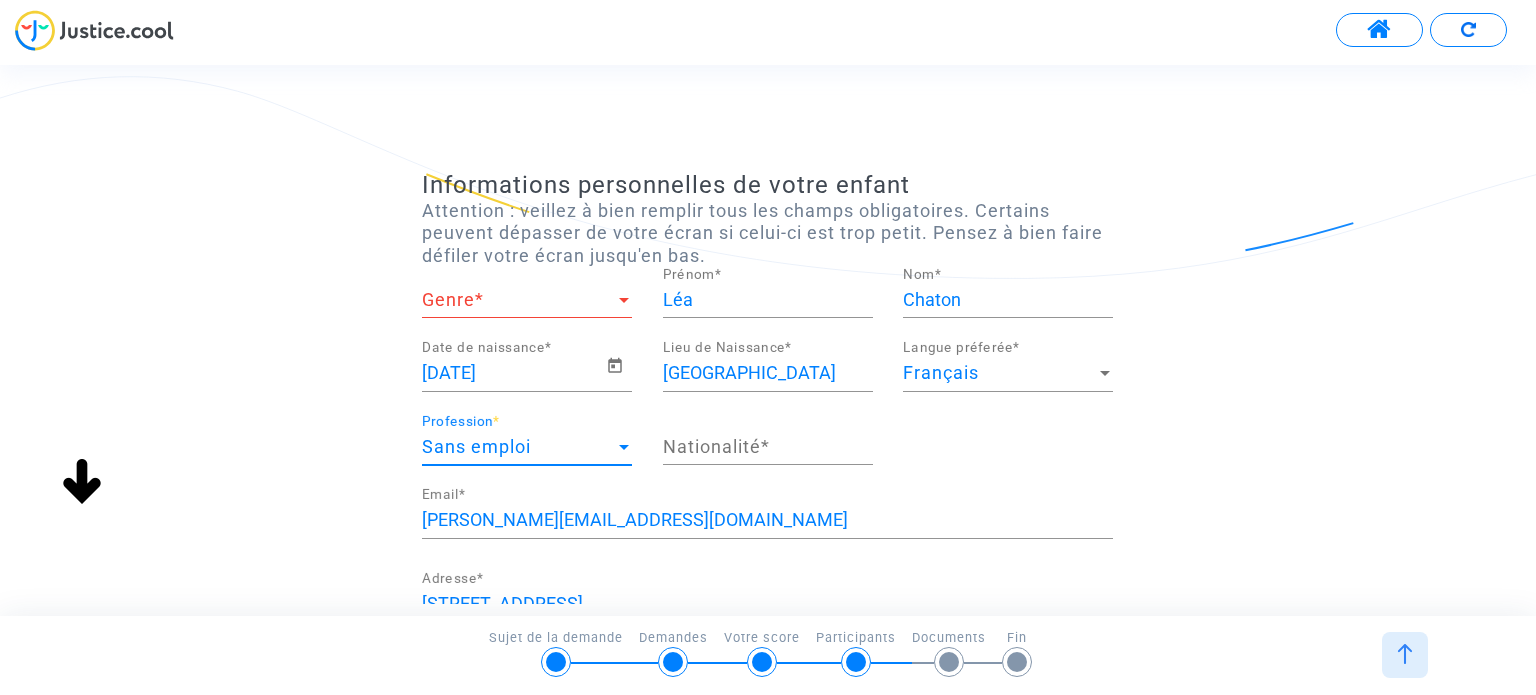 click on "Nationalité  *" at bounding box center [768, 447] 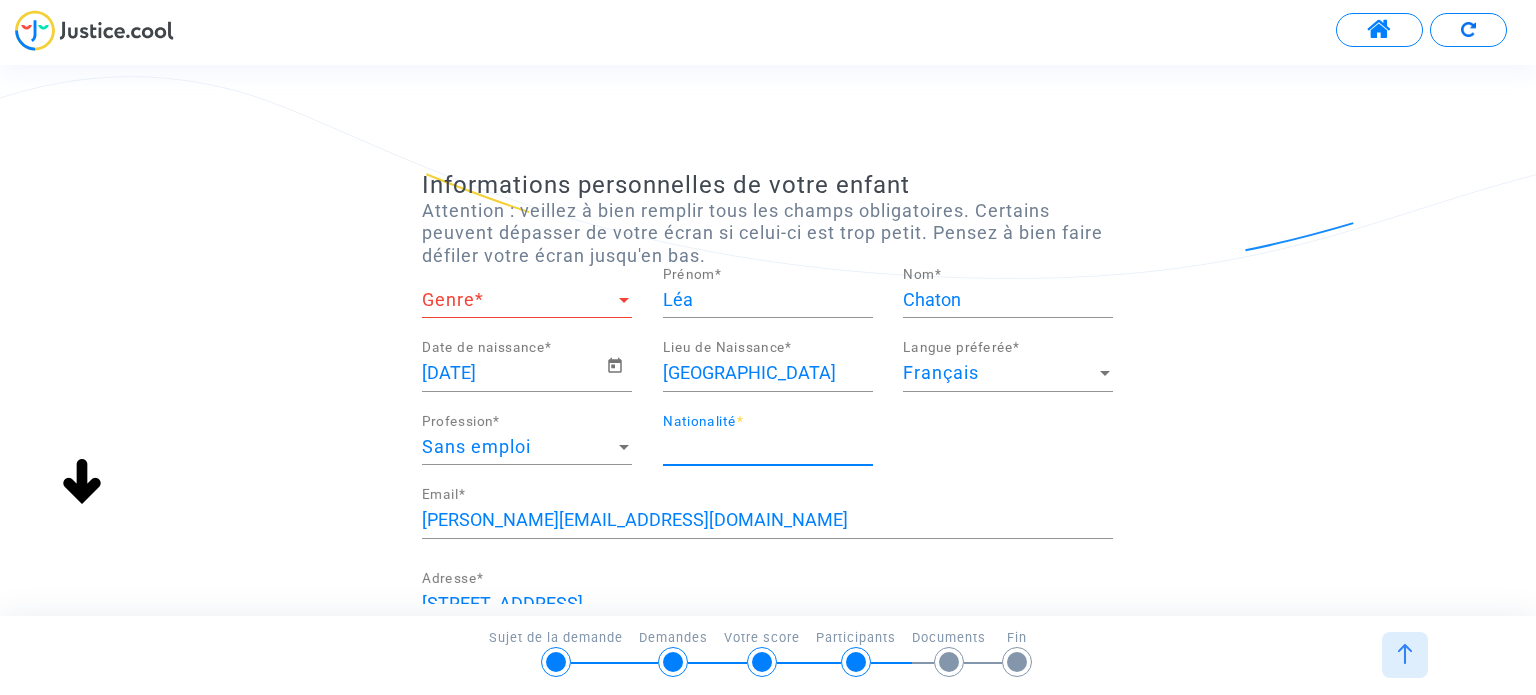 type on "française" 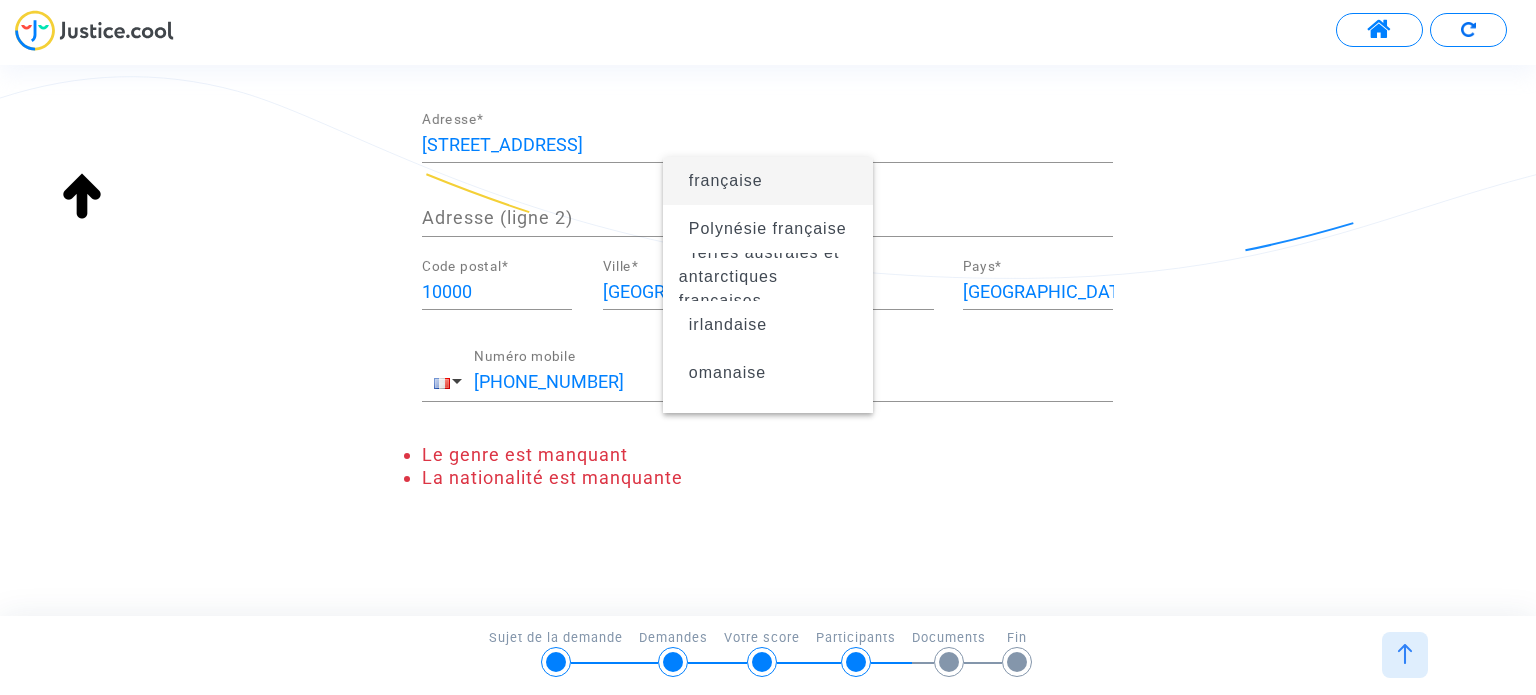 scroll, scrollTop: 0, scrollLeft: 0, axis: both 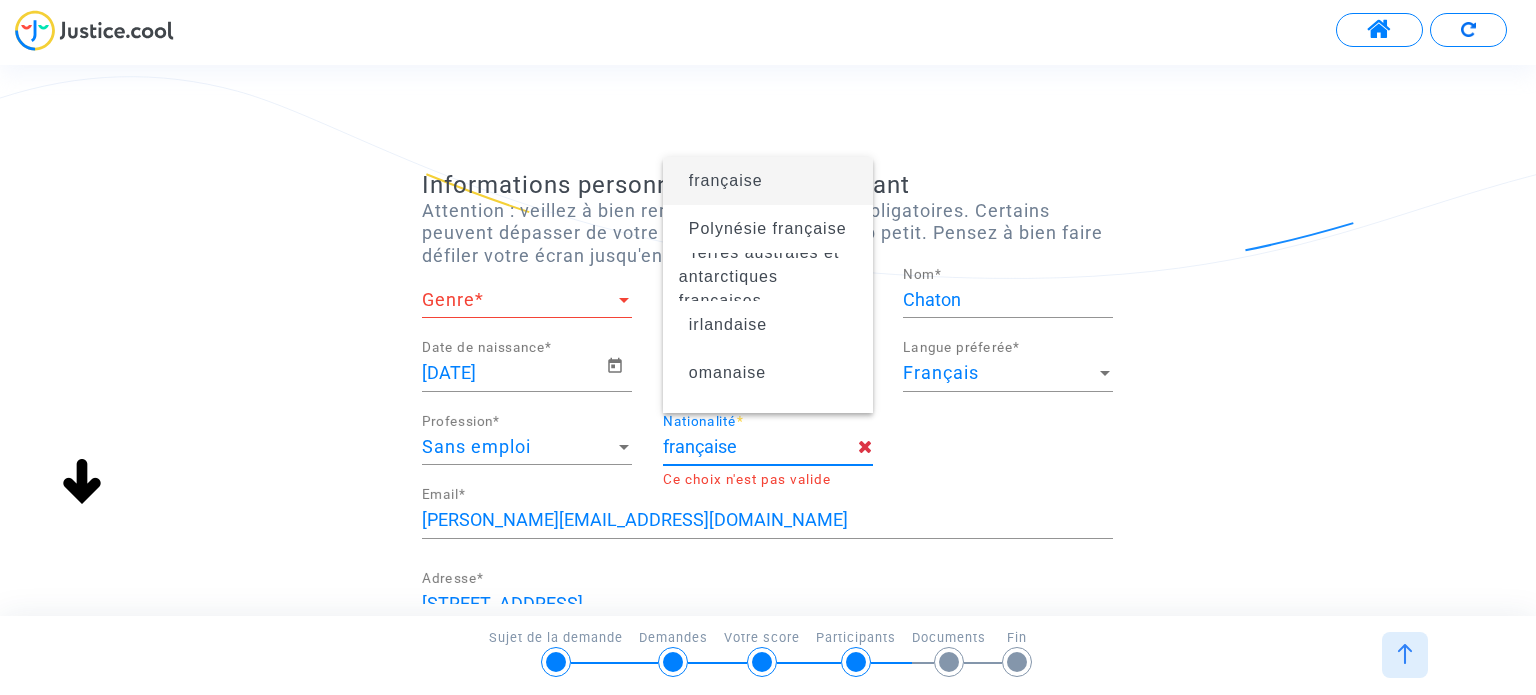 click on "[DEMOGRAPHIC_DATA] Date de naissance  * Troyes Lieu de Naissance  * Français Langue préferée  * Sans emploi Profession  * française Nationalité  * Ce choix n'est pas valide" 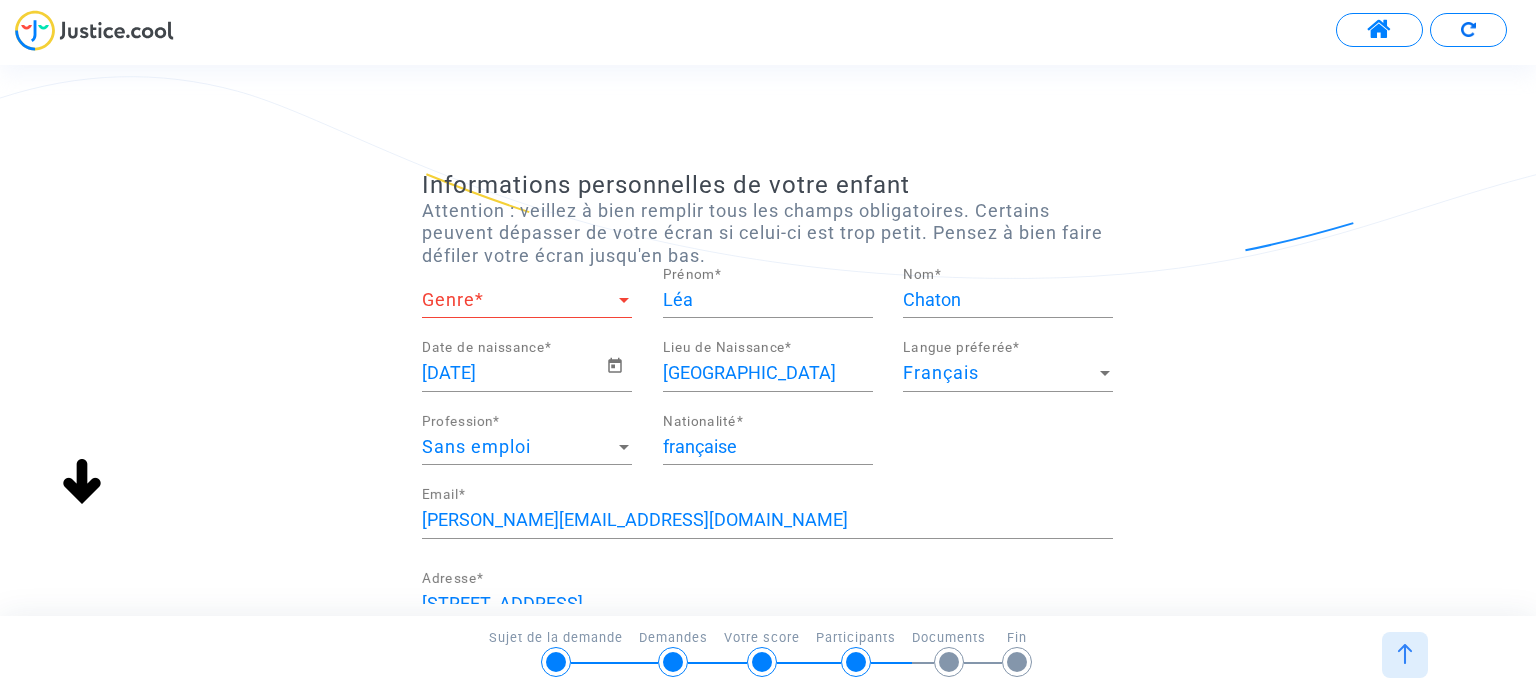 click on "Genre Genre  *" 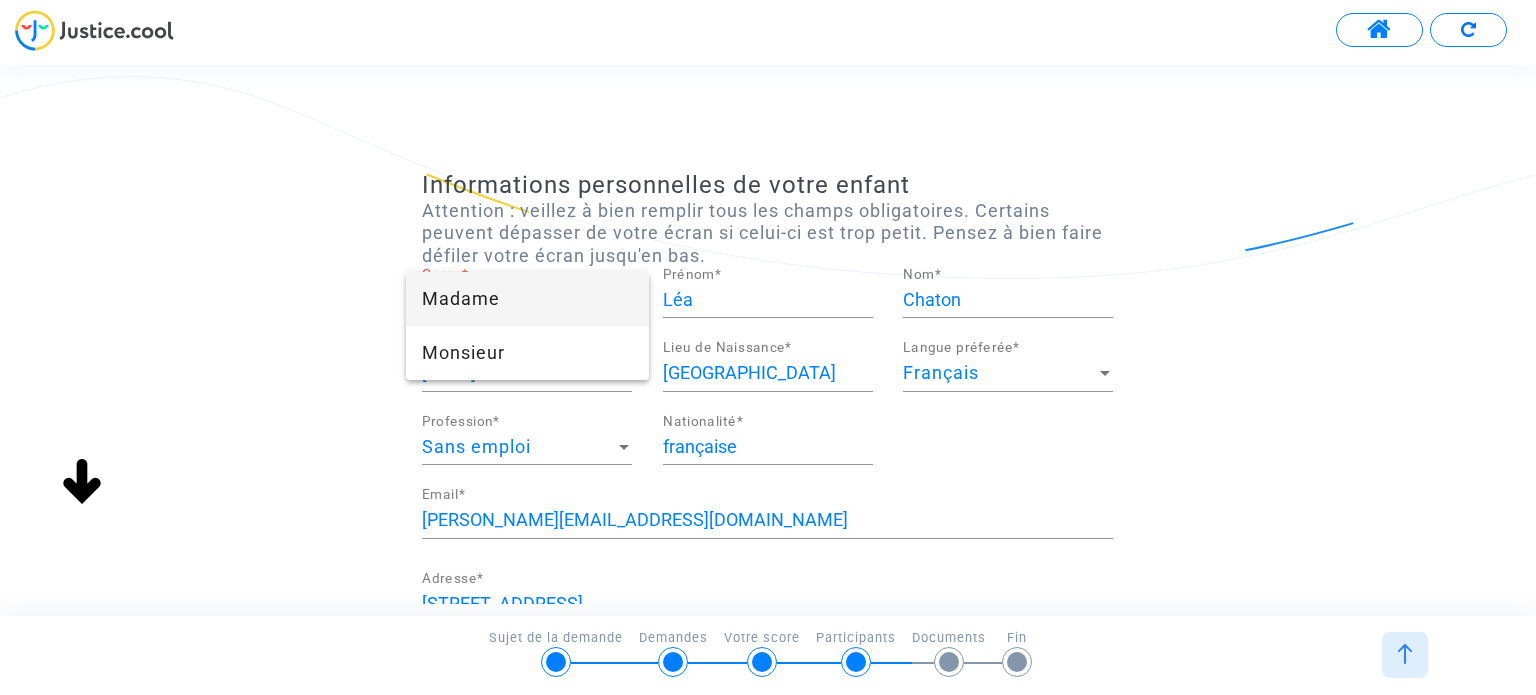 click on "Madame" at bounding box center (527, 299) 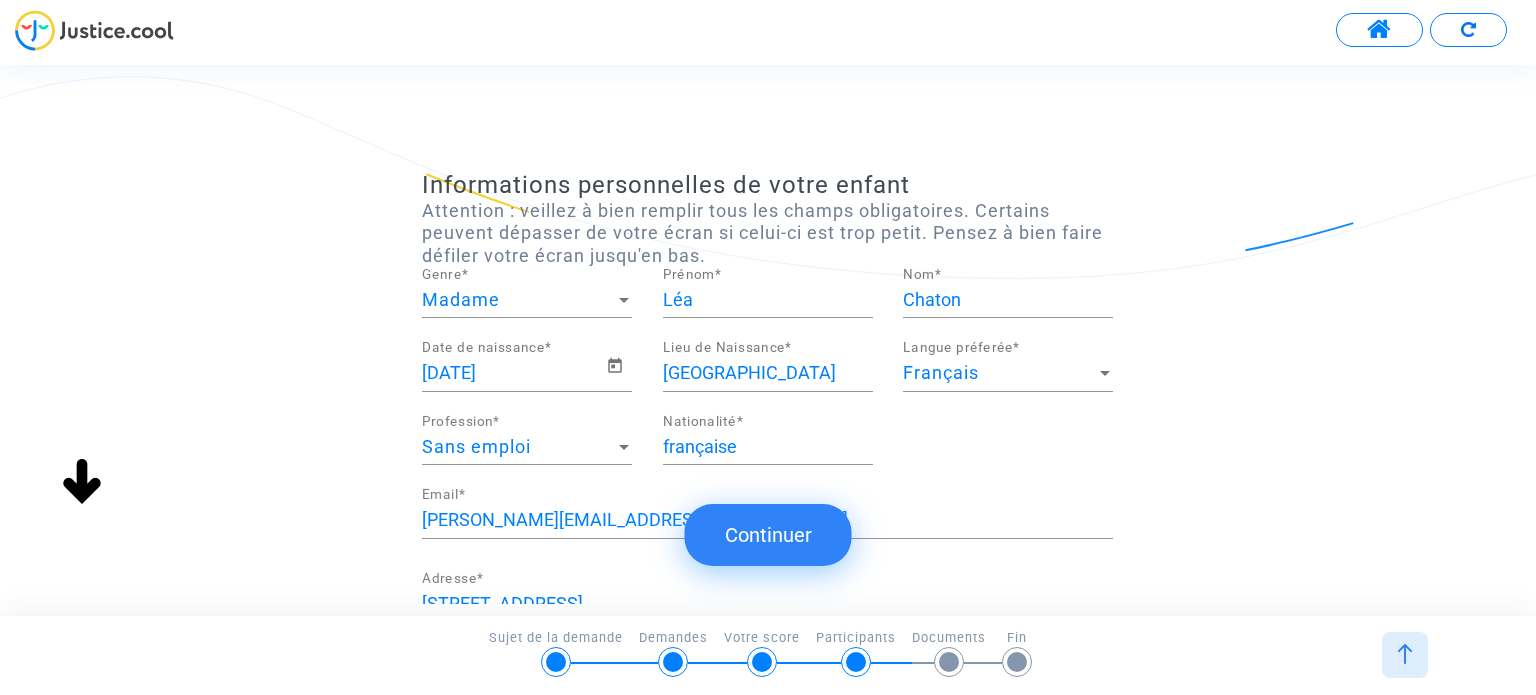 drag, startPoint x: 746, startPoint y: 527, endPoint x: 921, endPoint y: 536, distance: 175.23128 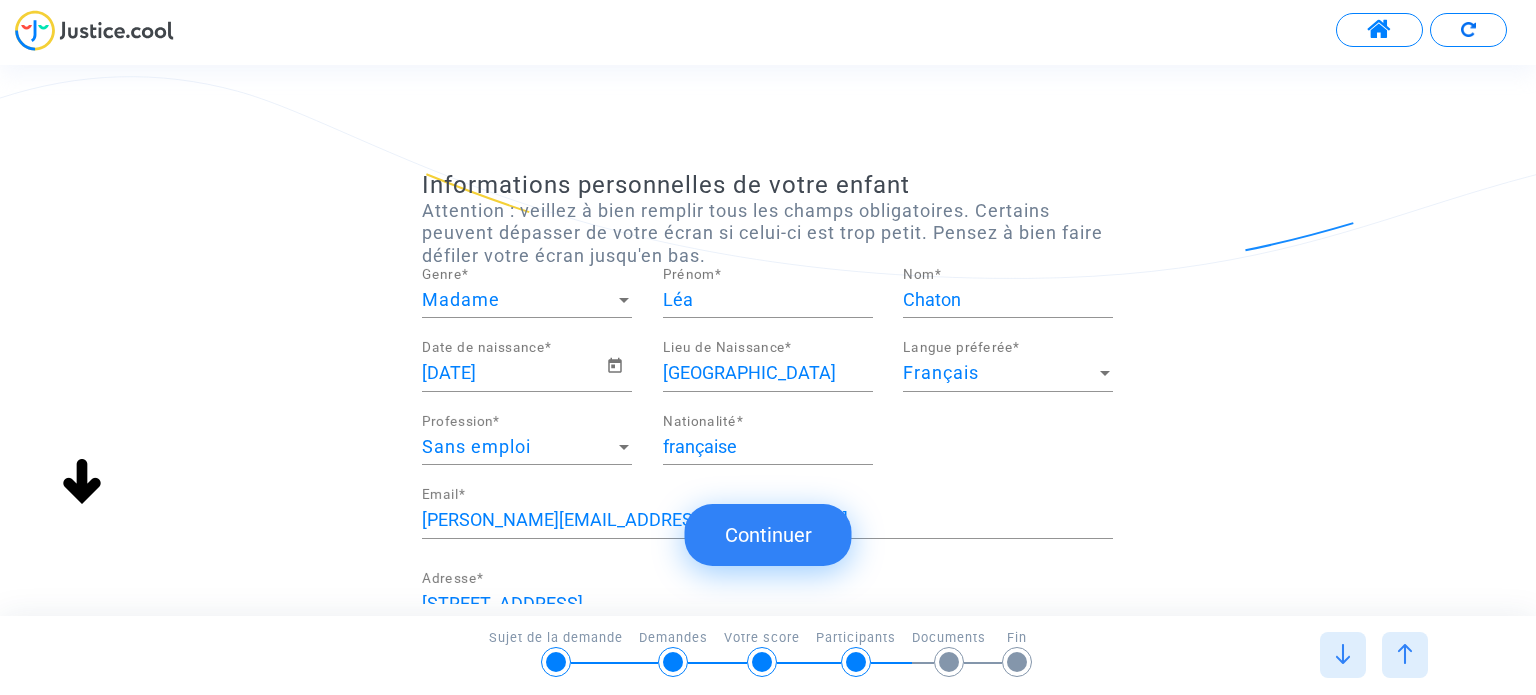 scroll, scrollTop: 0, scrollLeft: 0, axis: both 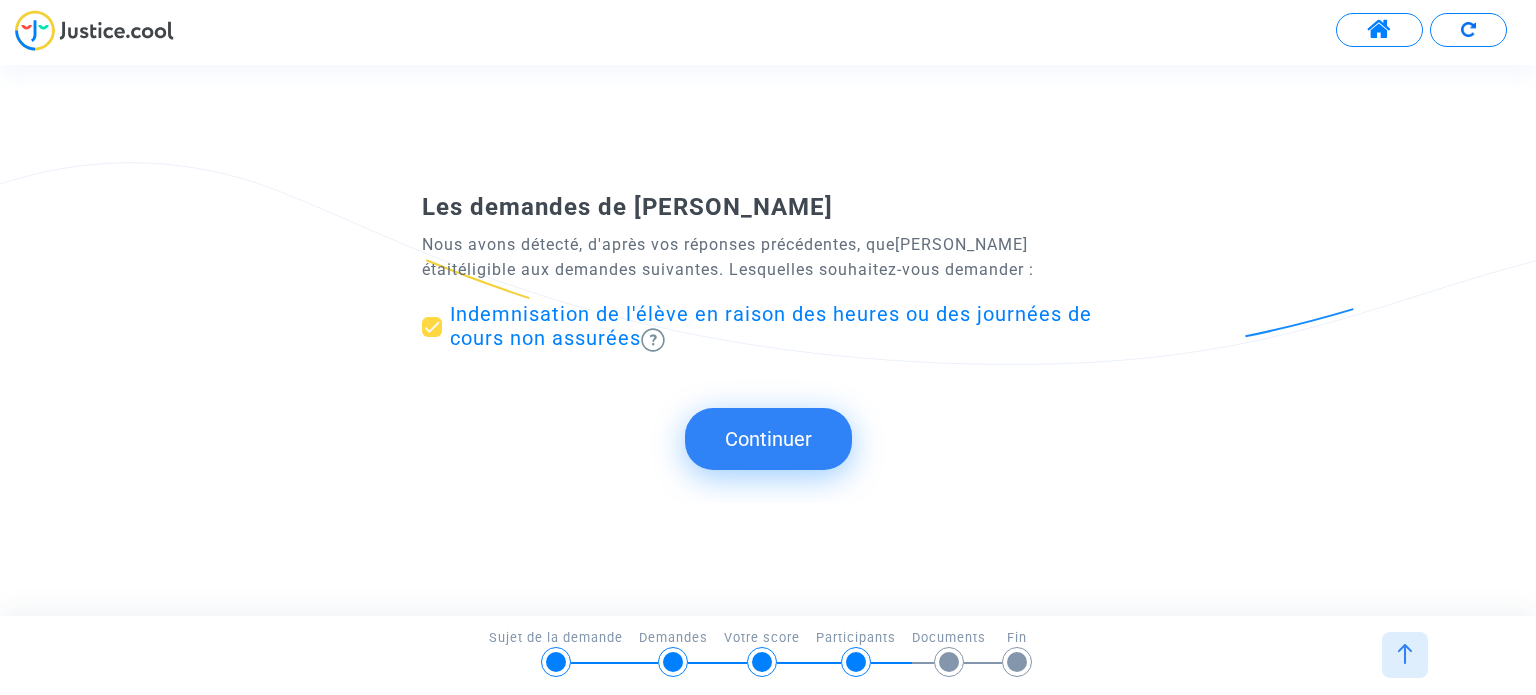 click on "Continuer" 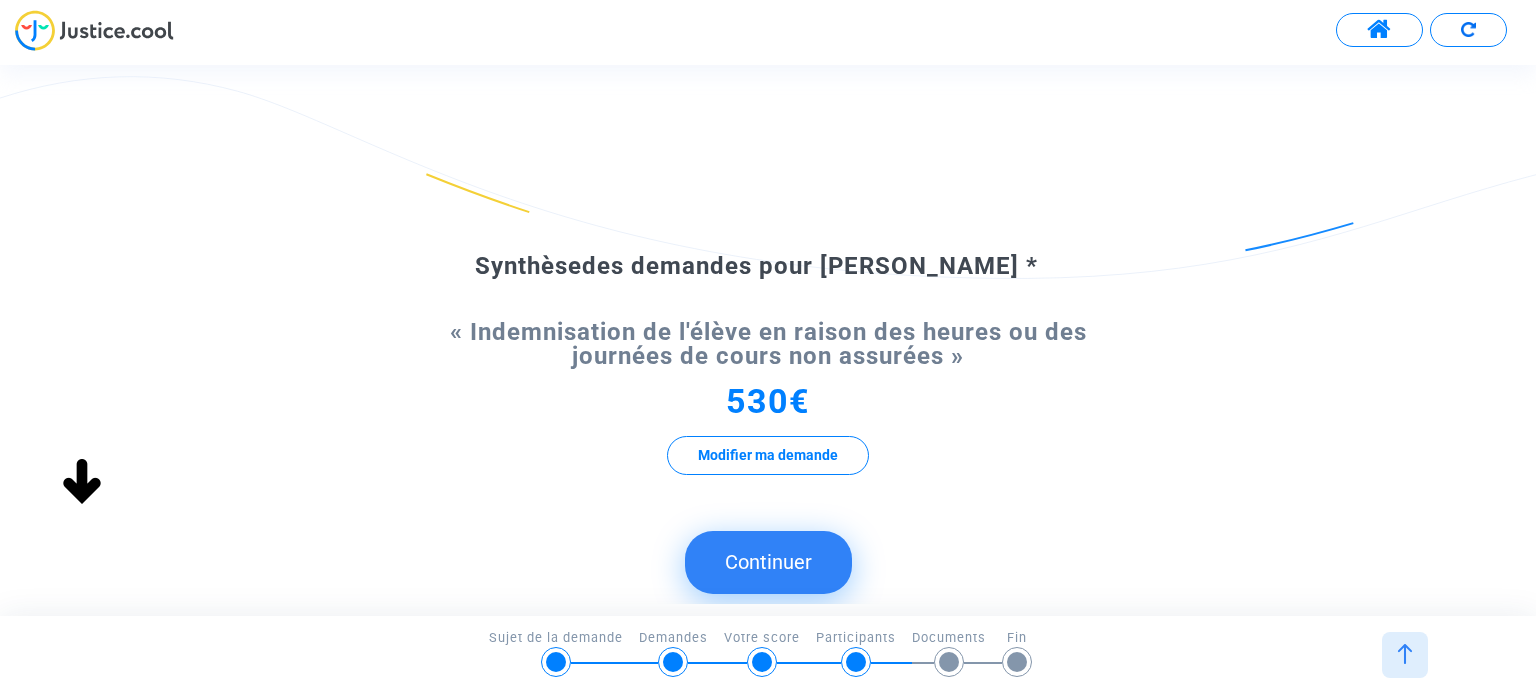 click on "Continuer" 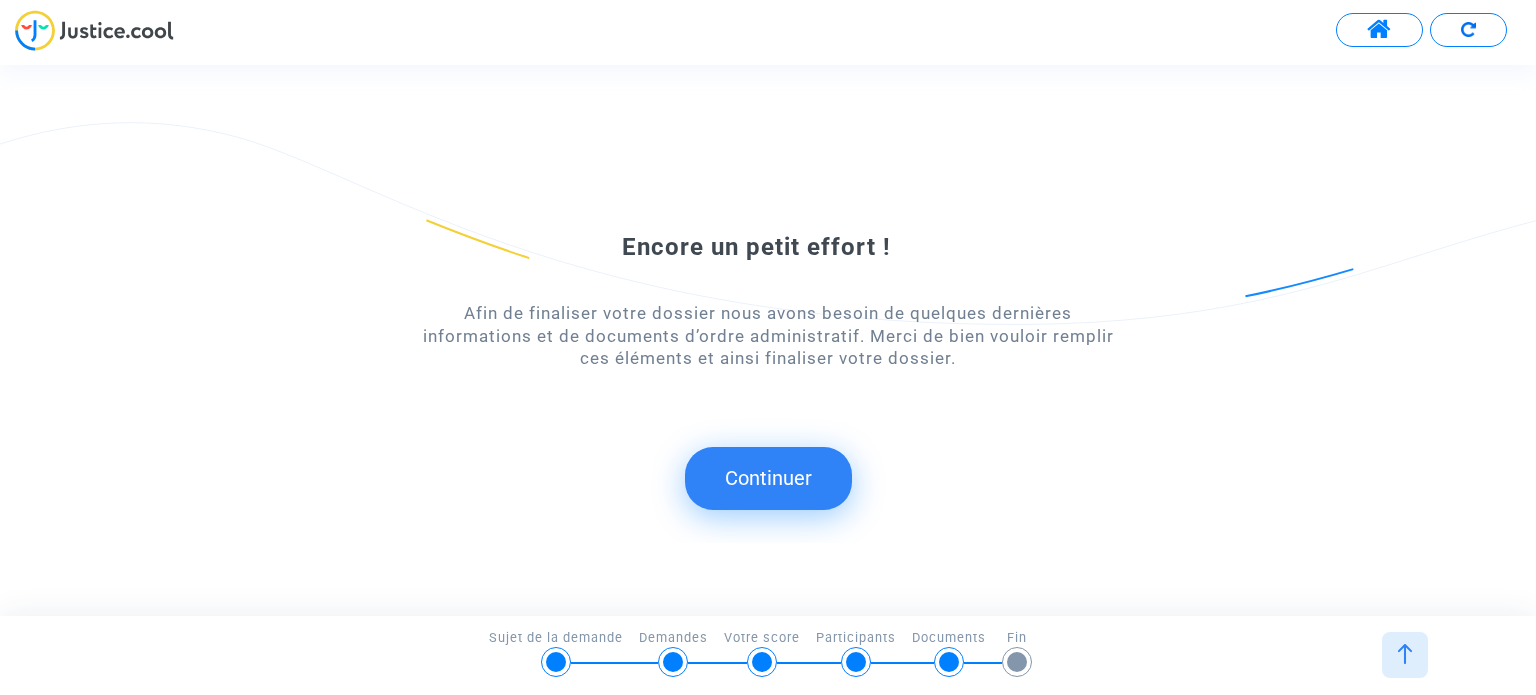 click on "Continuer" 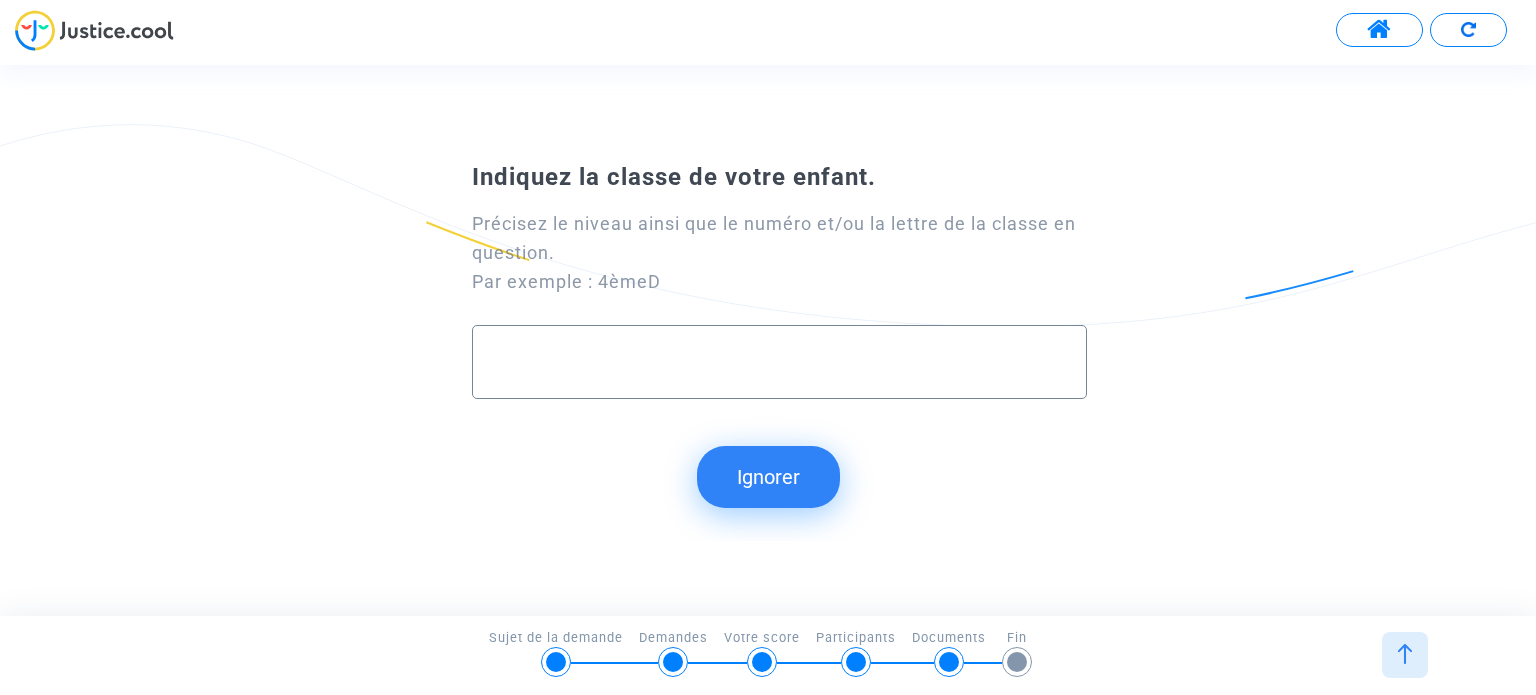 click at bounding box center [779, 361] 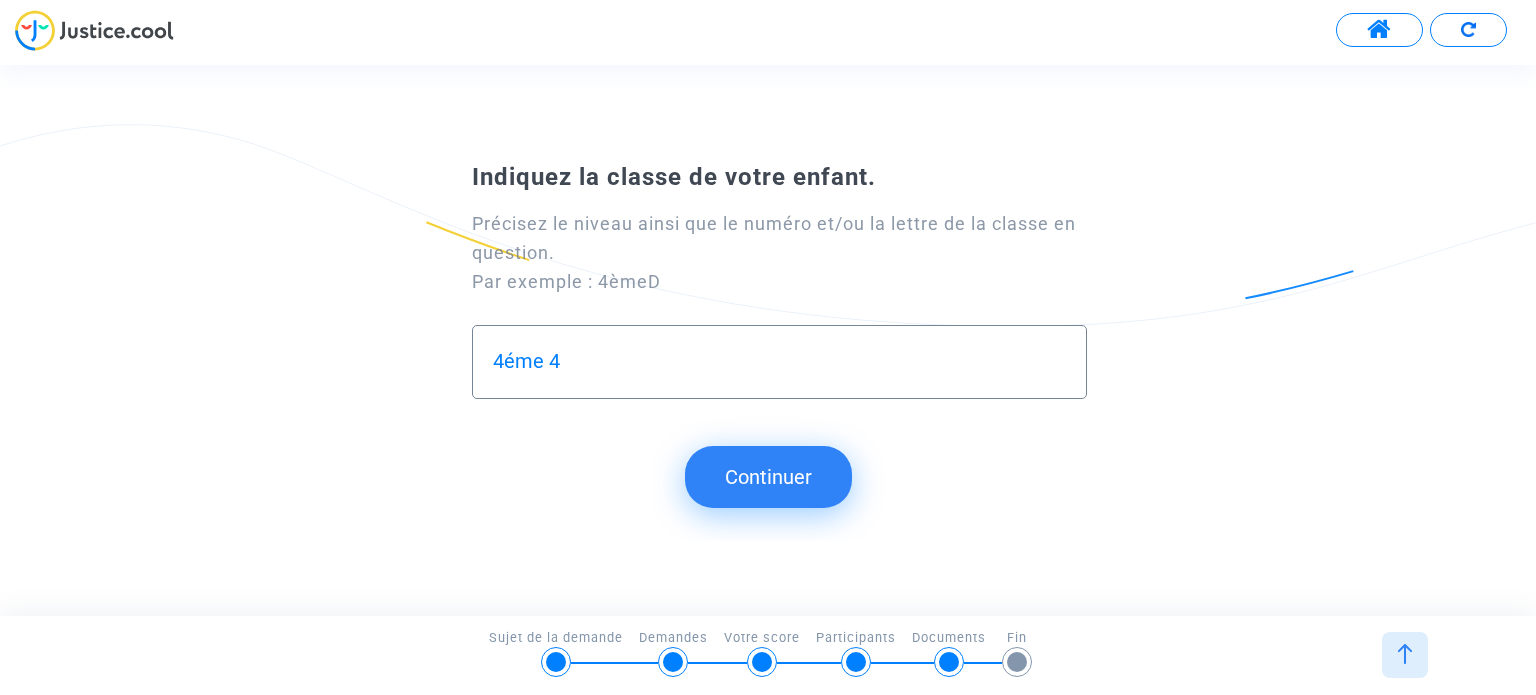 type on "4éme 4" 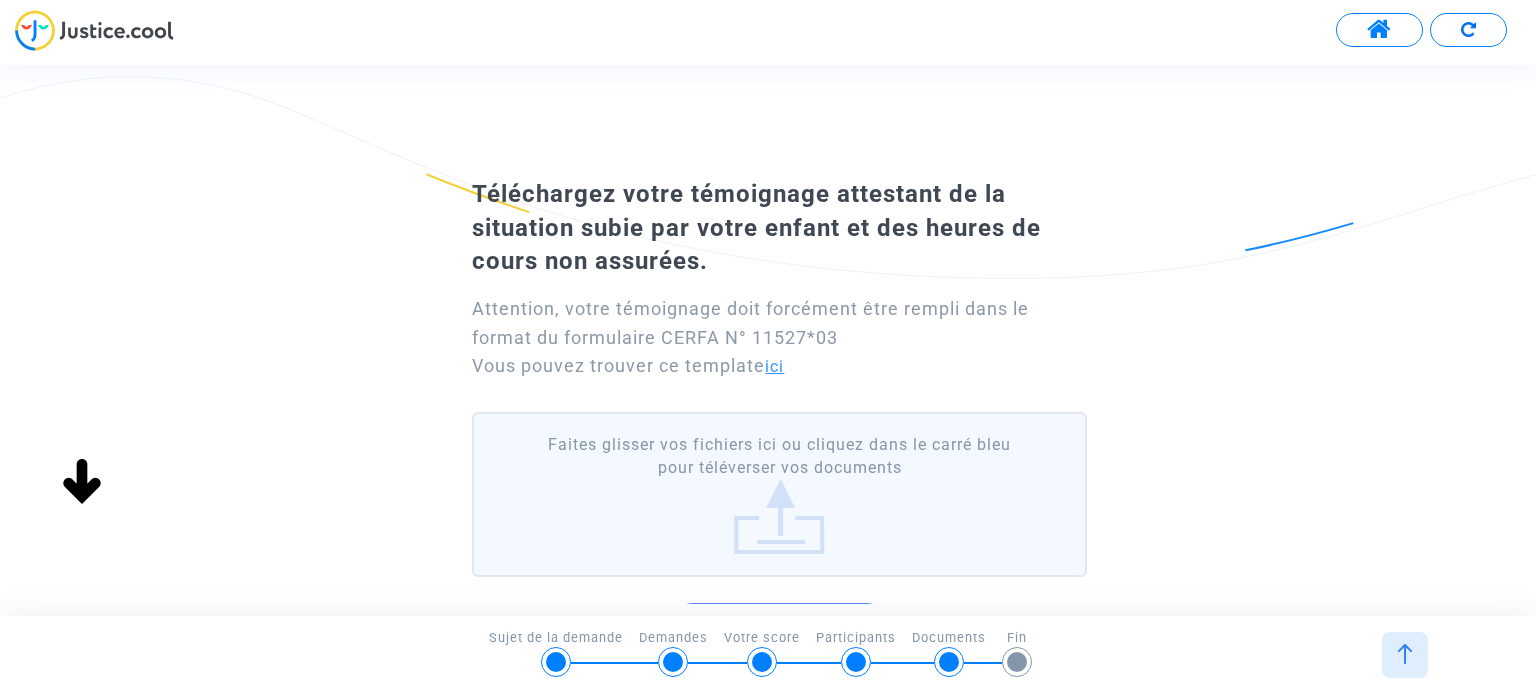 click on "ici" 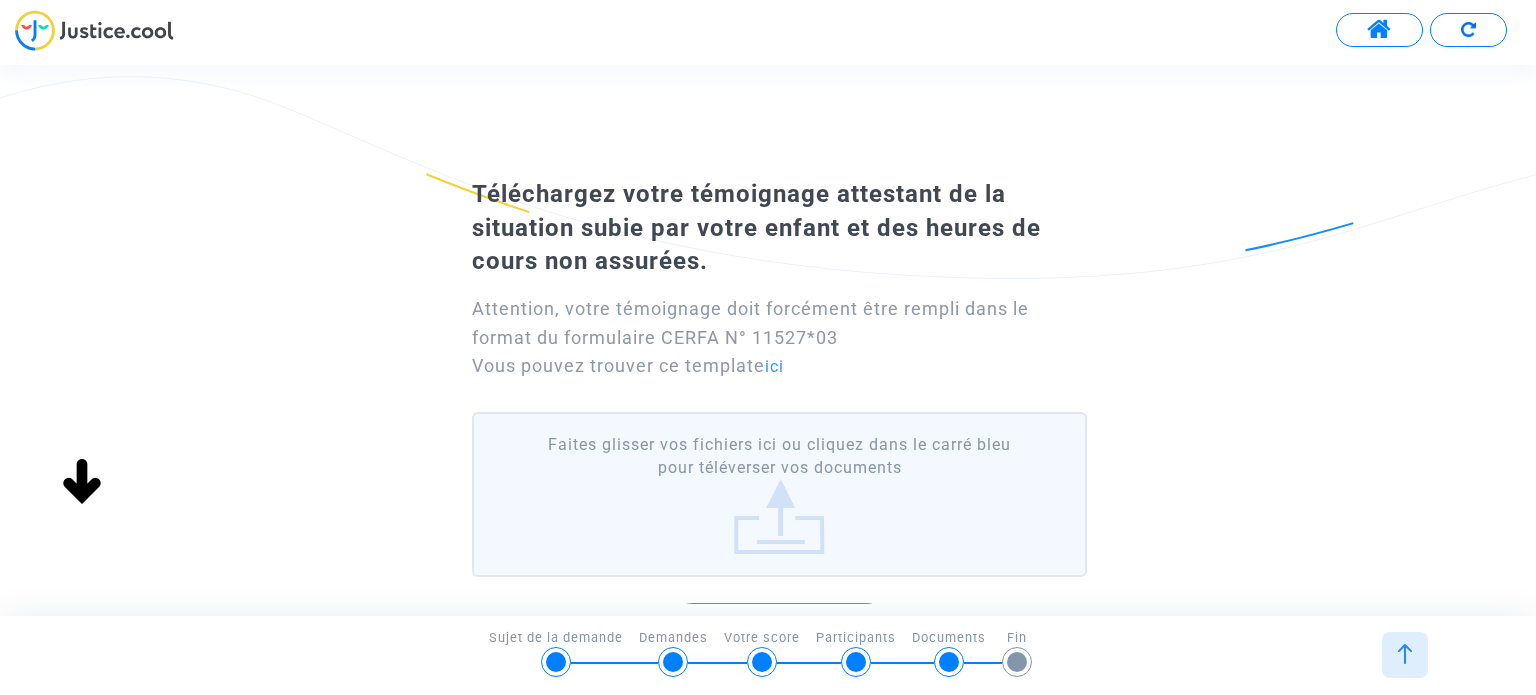 scroll, scrollTop: 224, scrollLeft: 0, axis: vertical 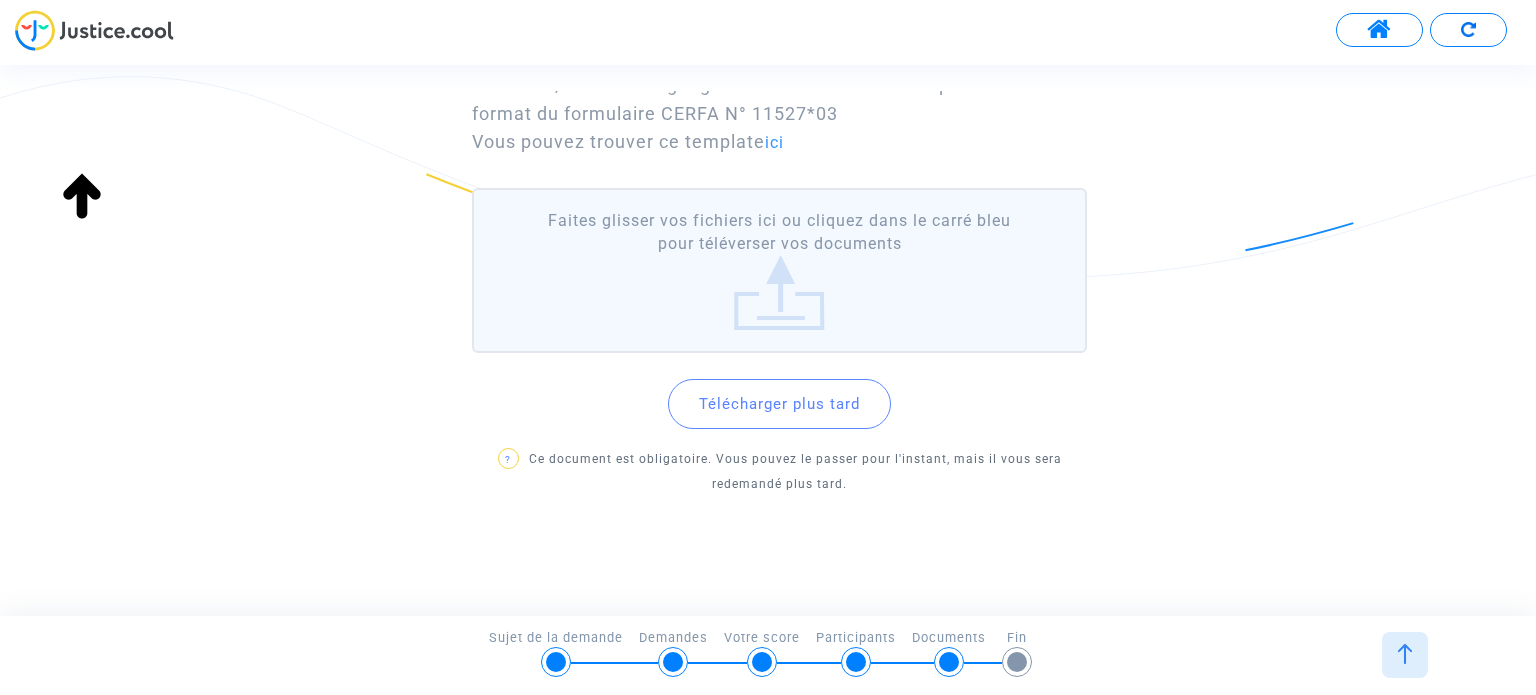 click on "Télécharger plus tard" 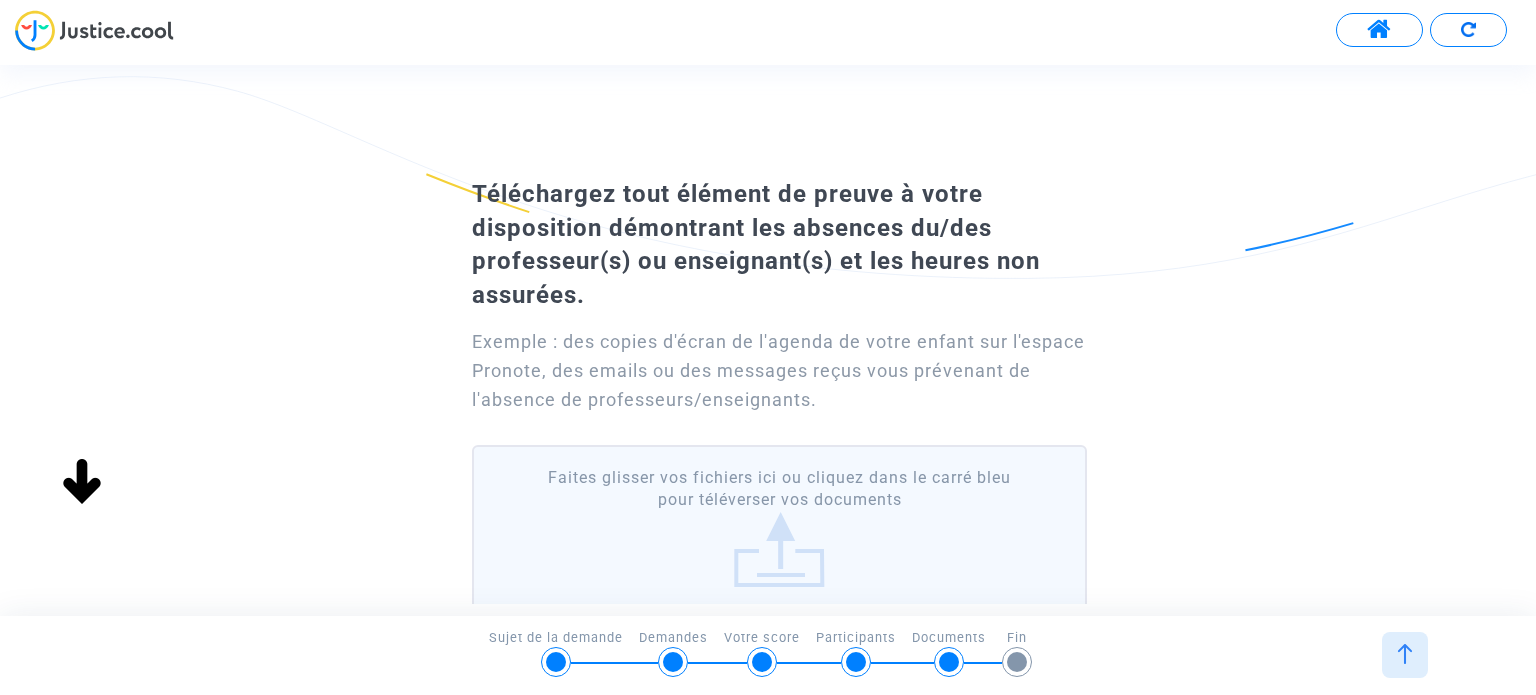 scroll, scrollTop: 205, scrollLeft: 0, axis: vertical 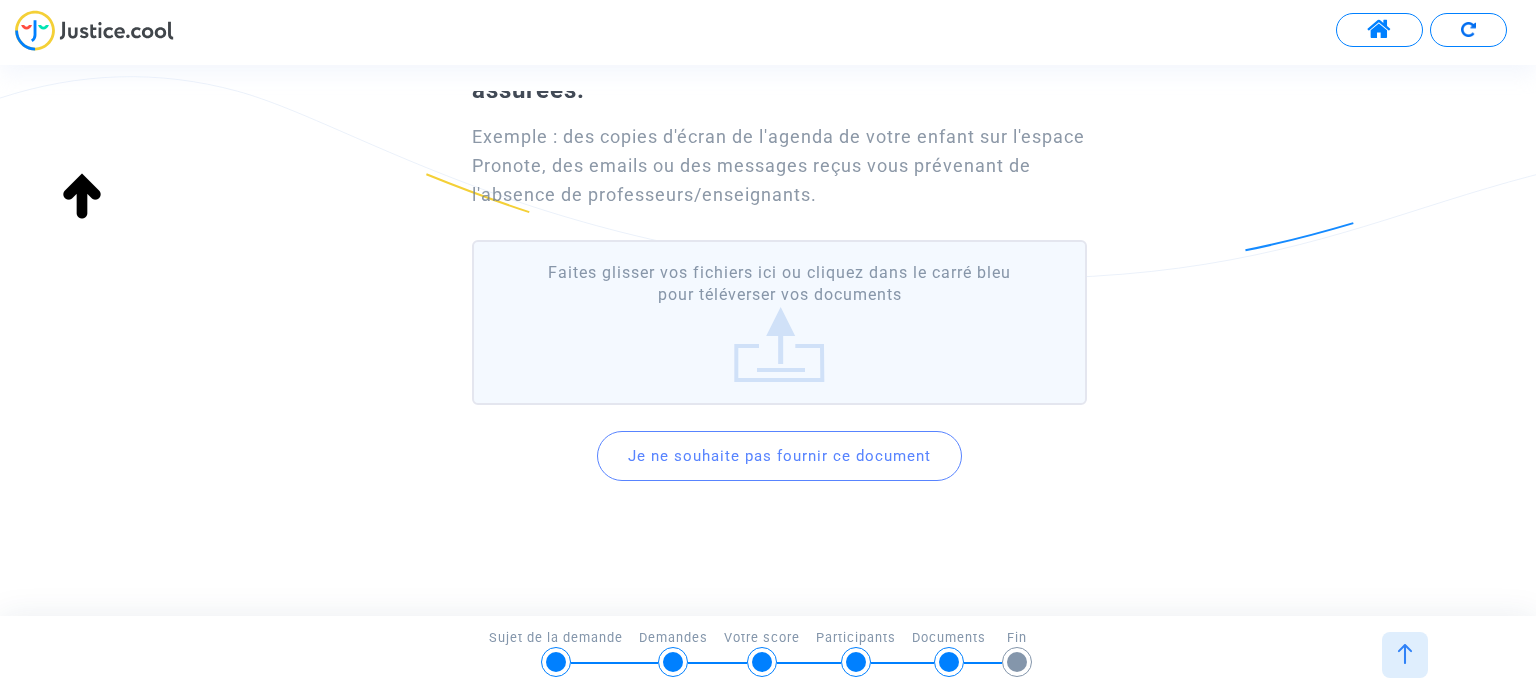 click on "Je ne souhaite pas fournir ce document" 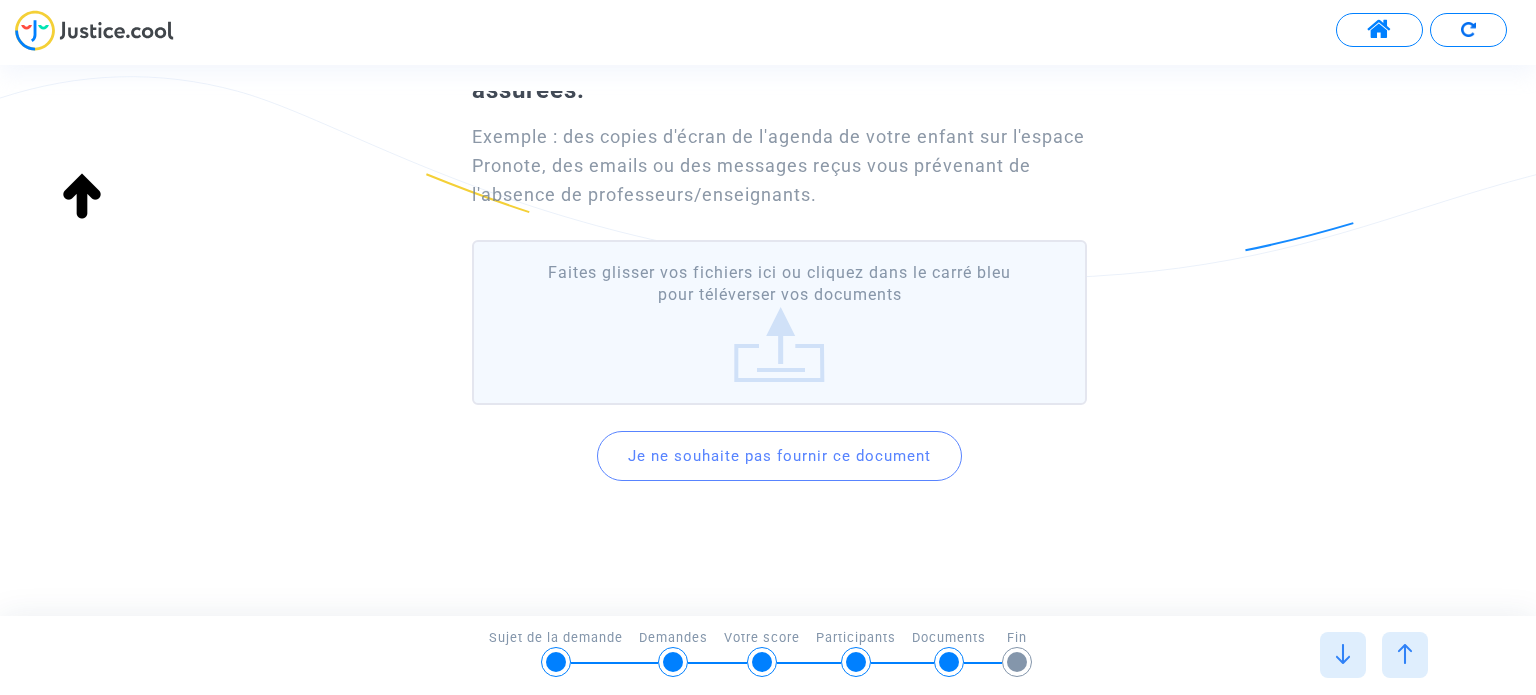 scroll, scrollTop: 0, scrollLeft: 0, axis: both 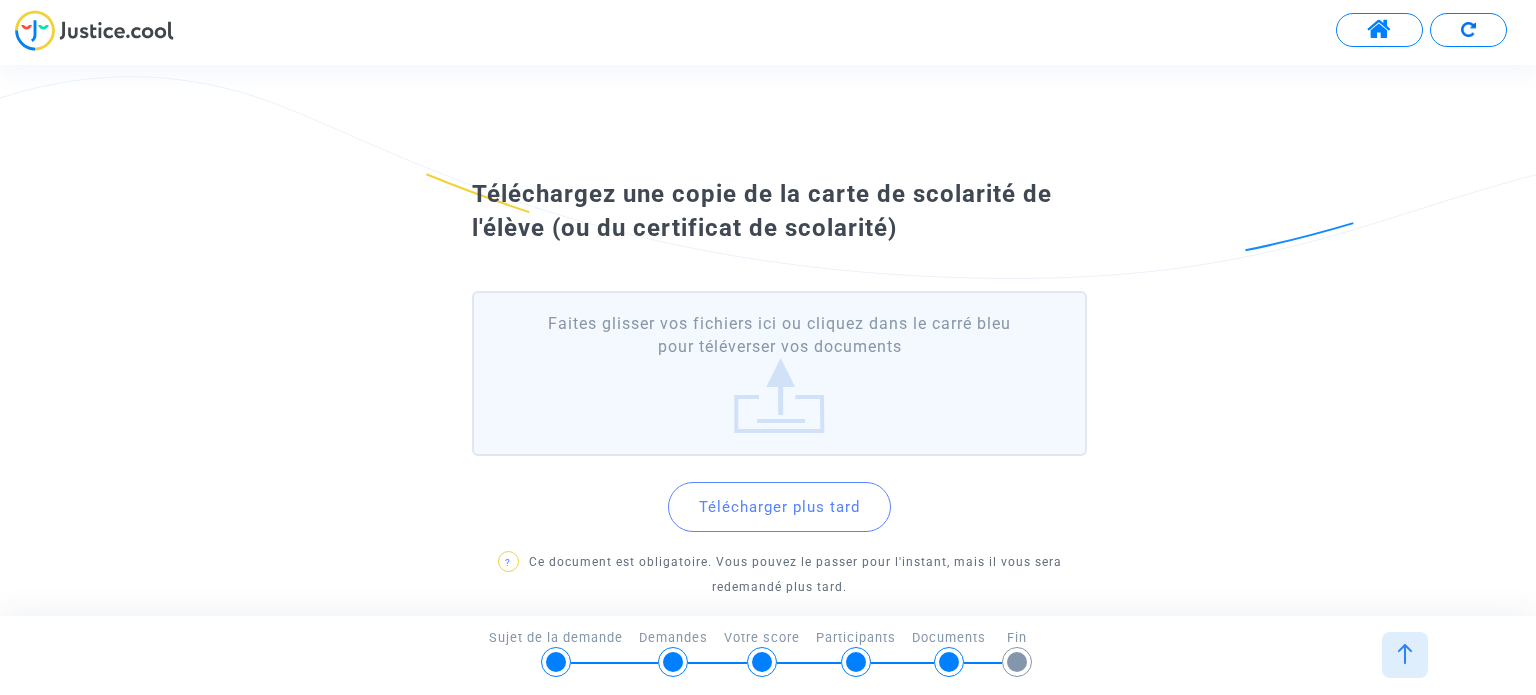 click on "Télécharger plus tard" 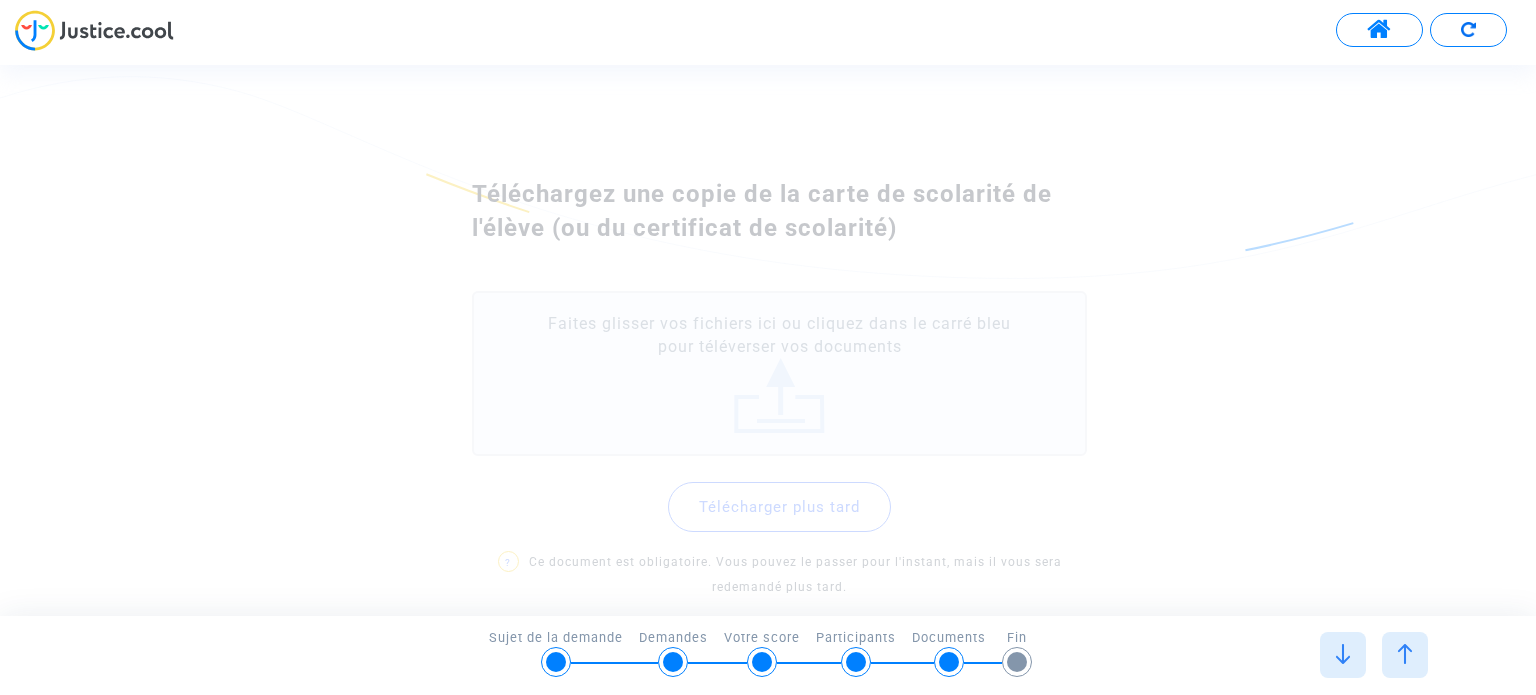 scroll, scrollTop: 0, scrollLeft: 0, axis: both 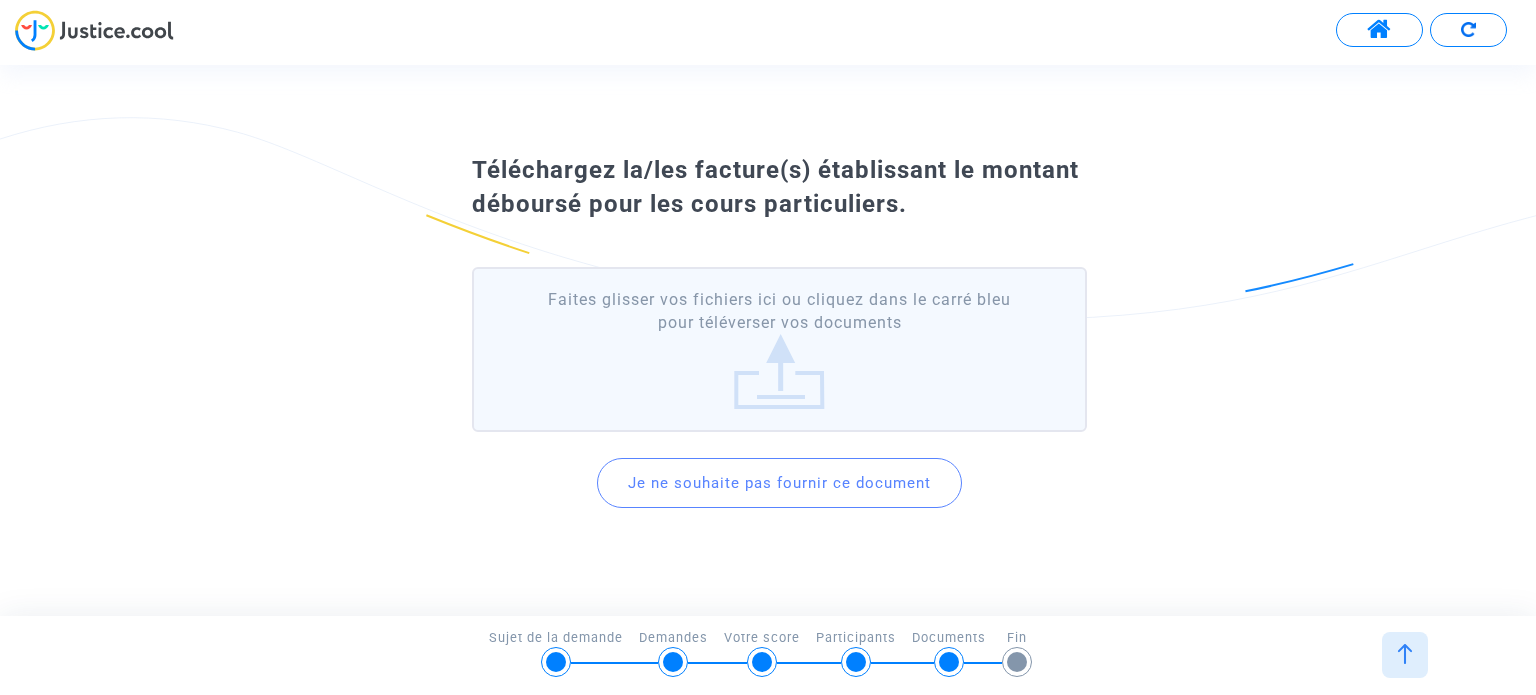 click on "Je ne souhaite pas fournir ce document" 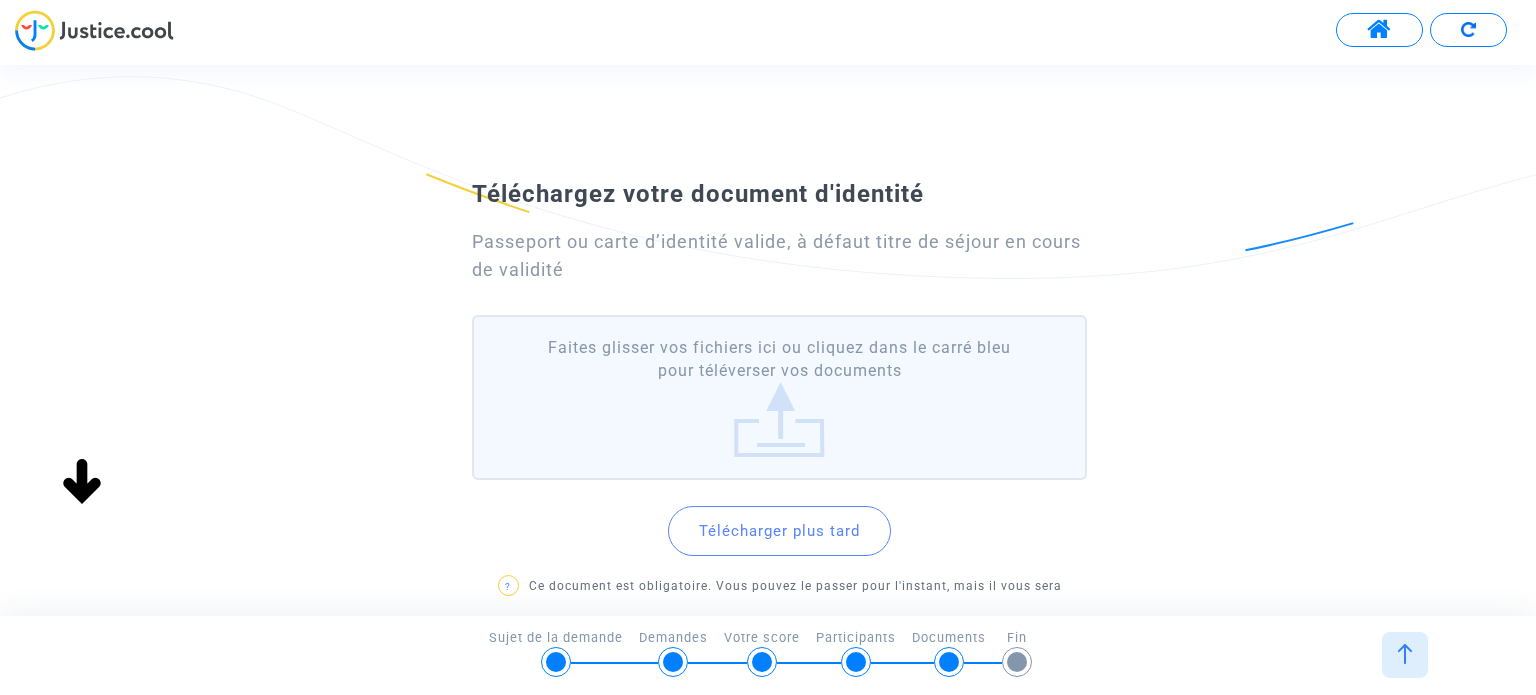 click on "Télécharger plus tard" 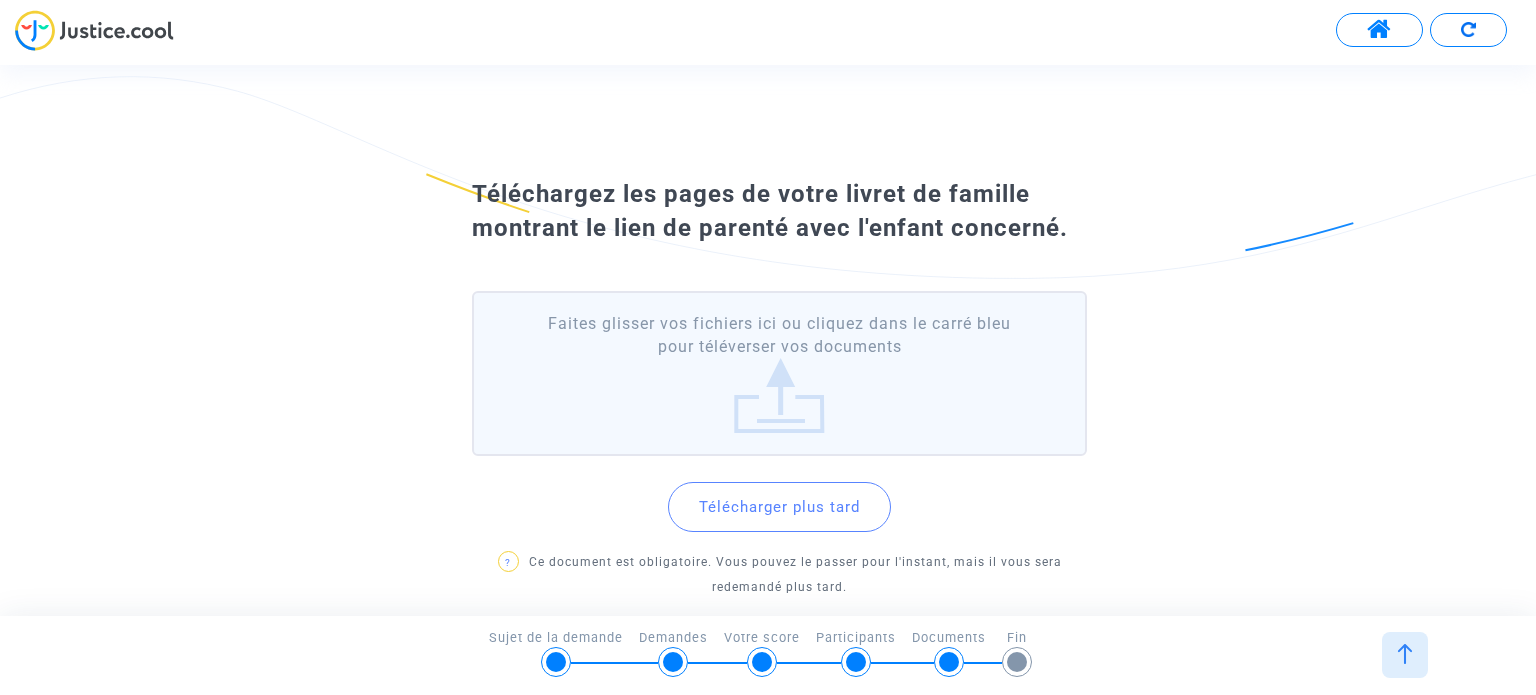 click on "Télécharger plus tard" 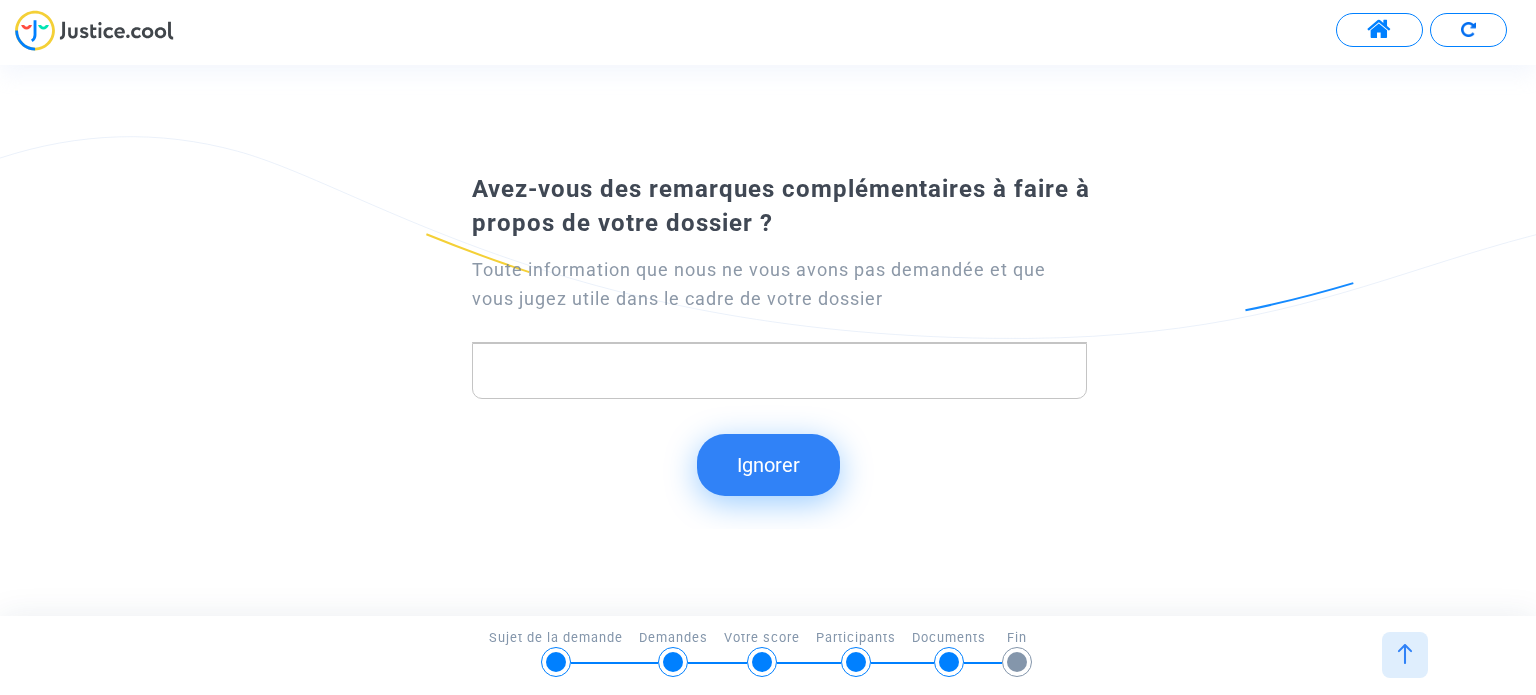 click on "Ignorer" 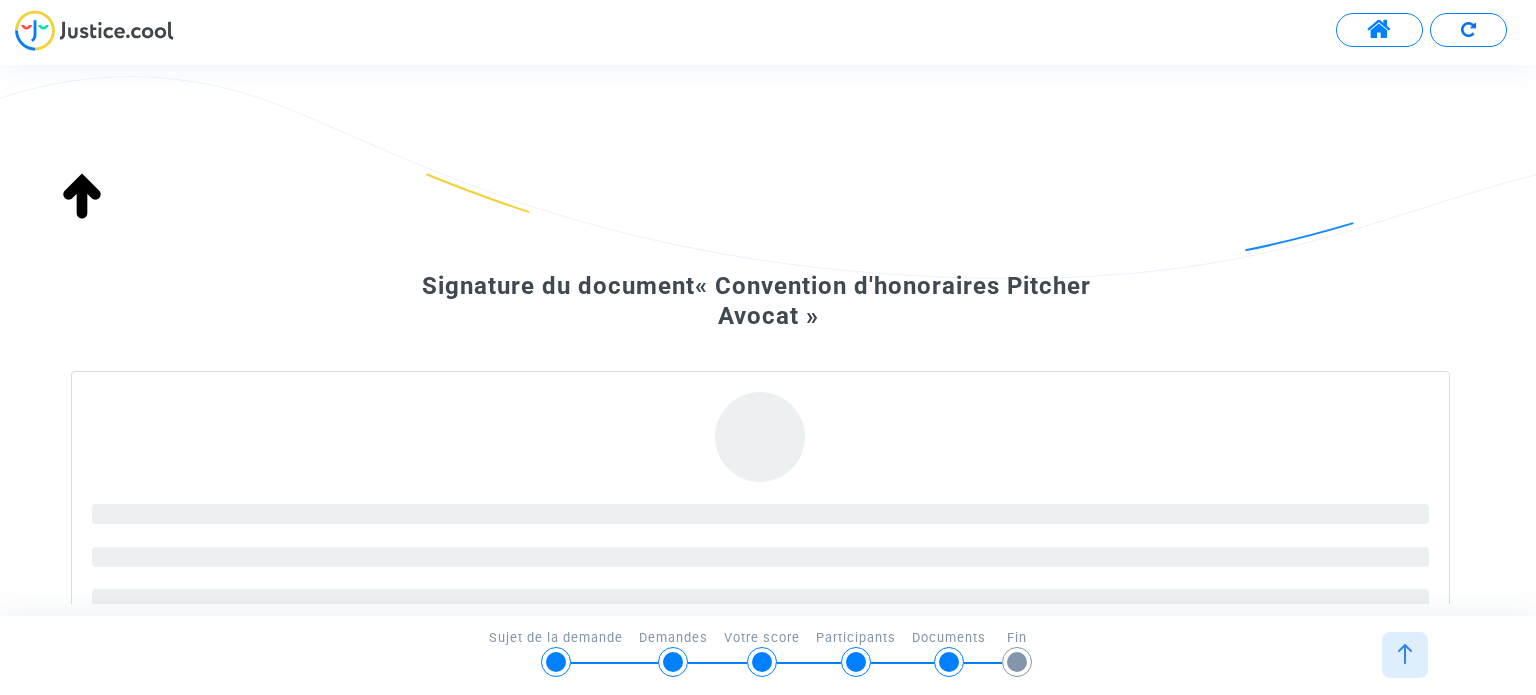scroll, scrollTop: 282, scrollLeft: 0, axis: vertical 